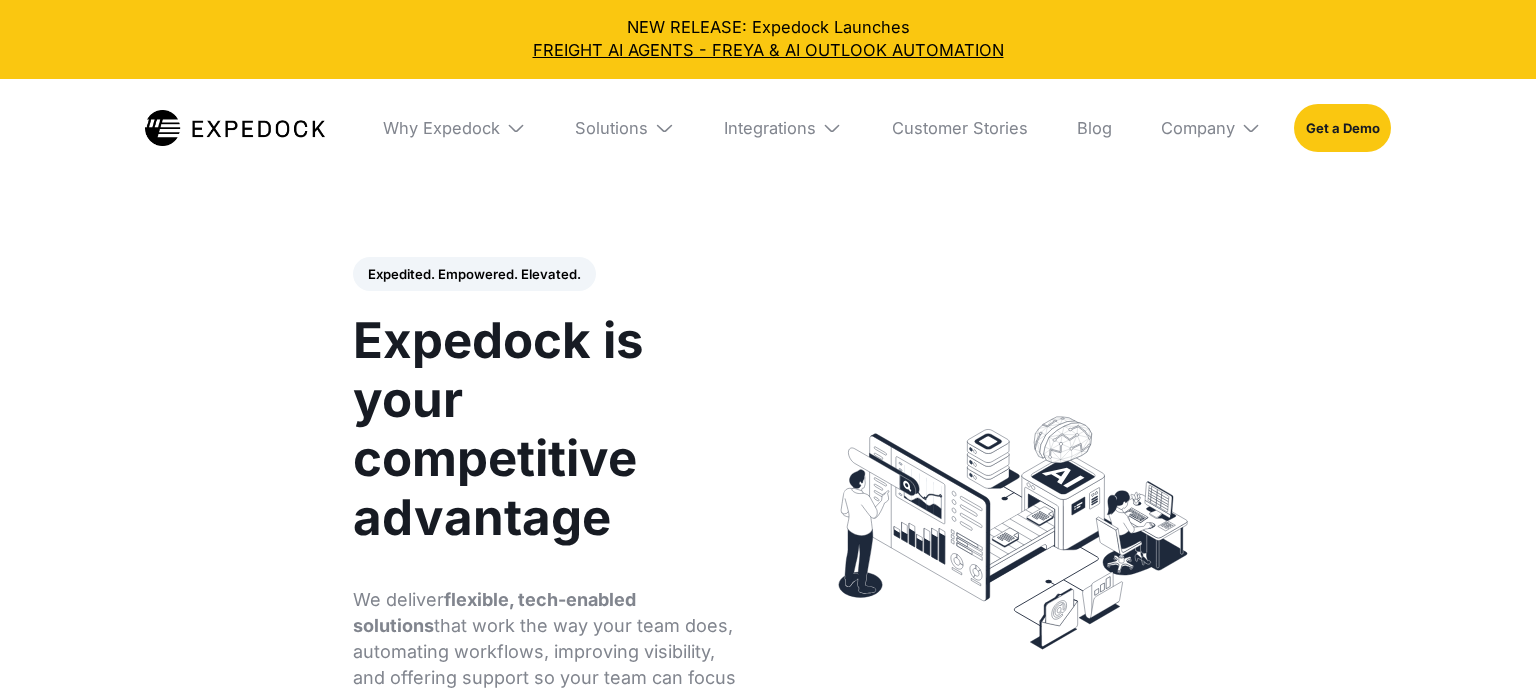 select 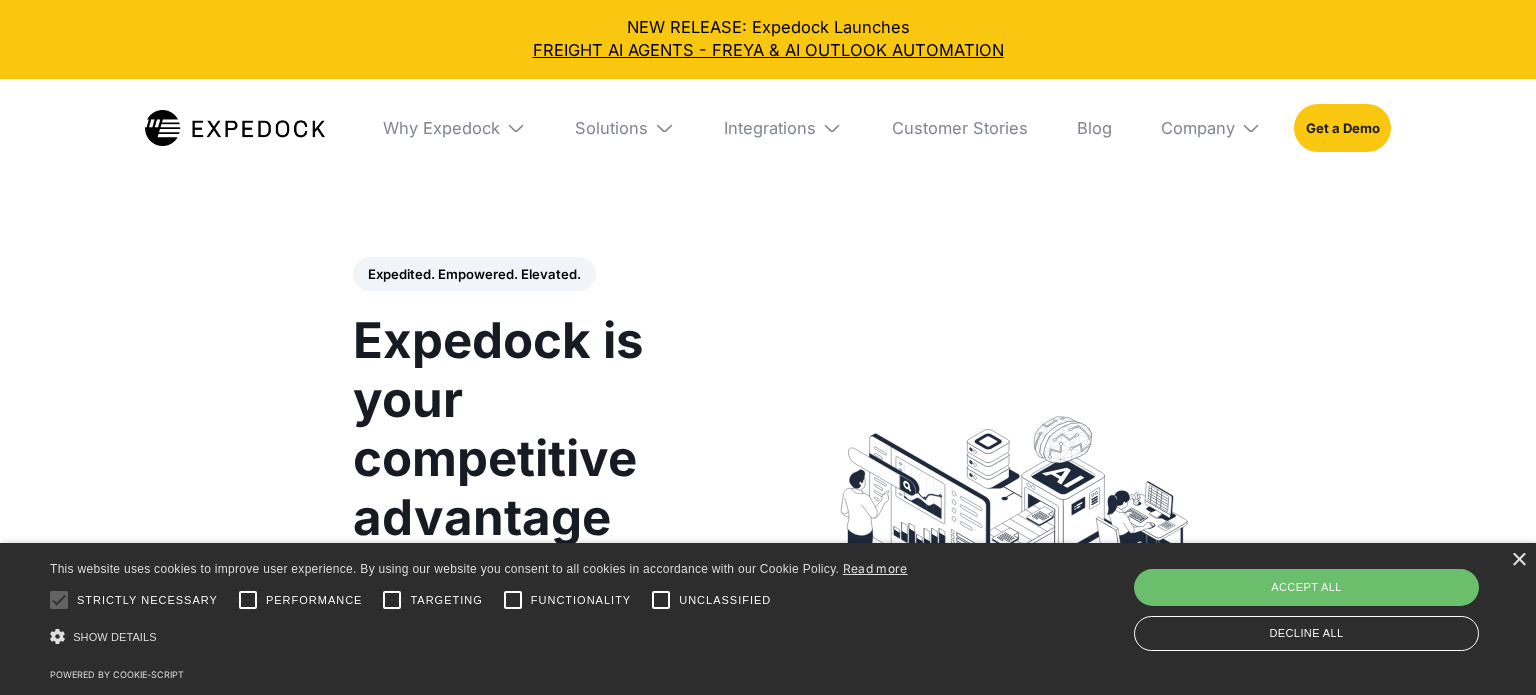 scroll, scrollTop: 0, scrollLeft: 0, axis: both 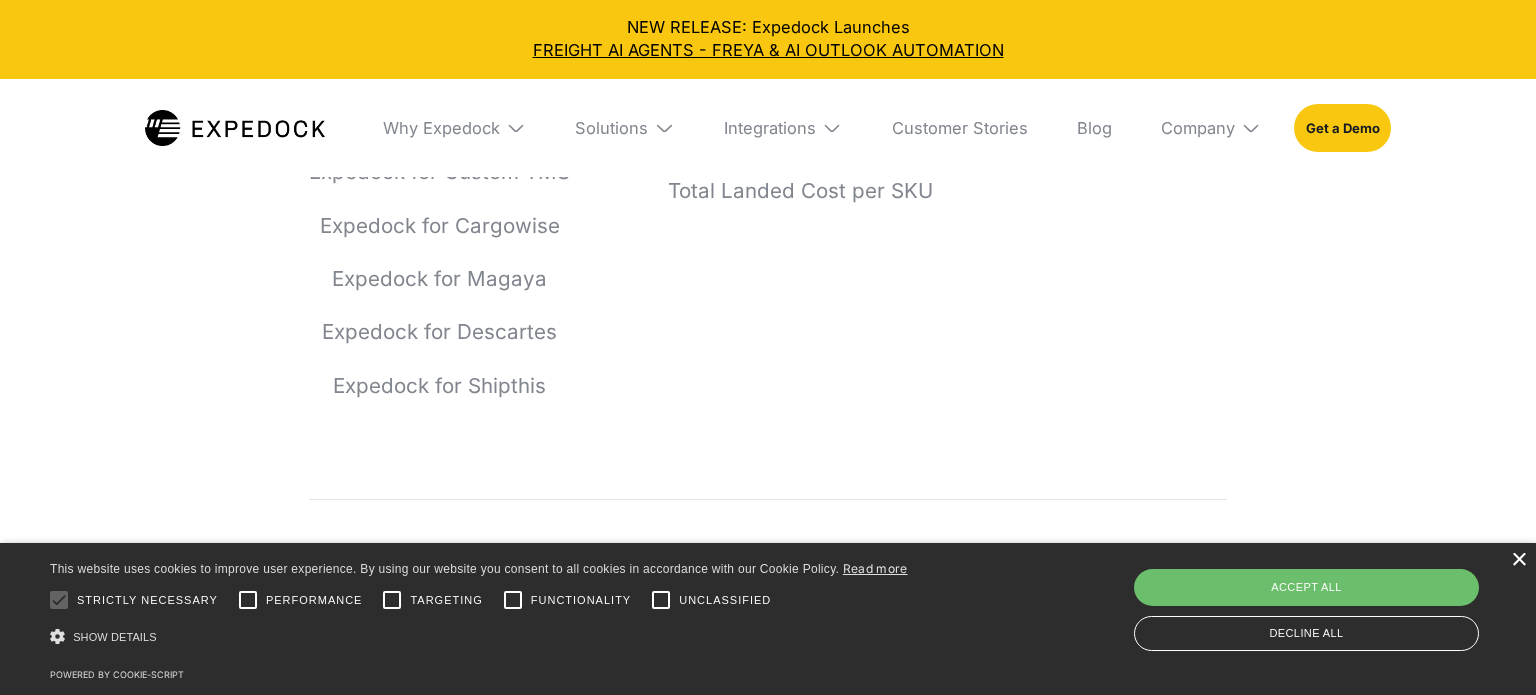 click on "×" at bounding box center (1518, 560) 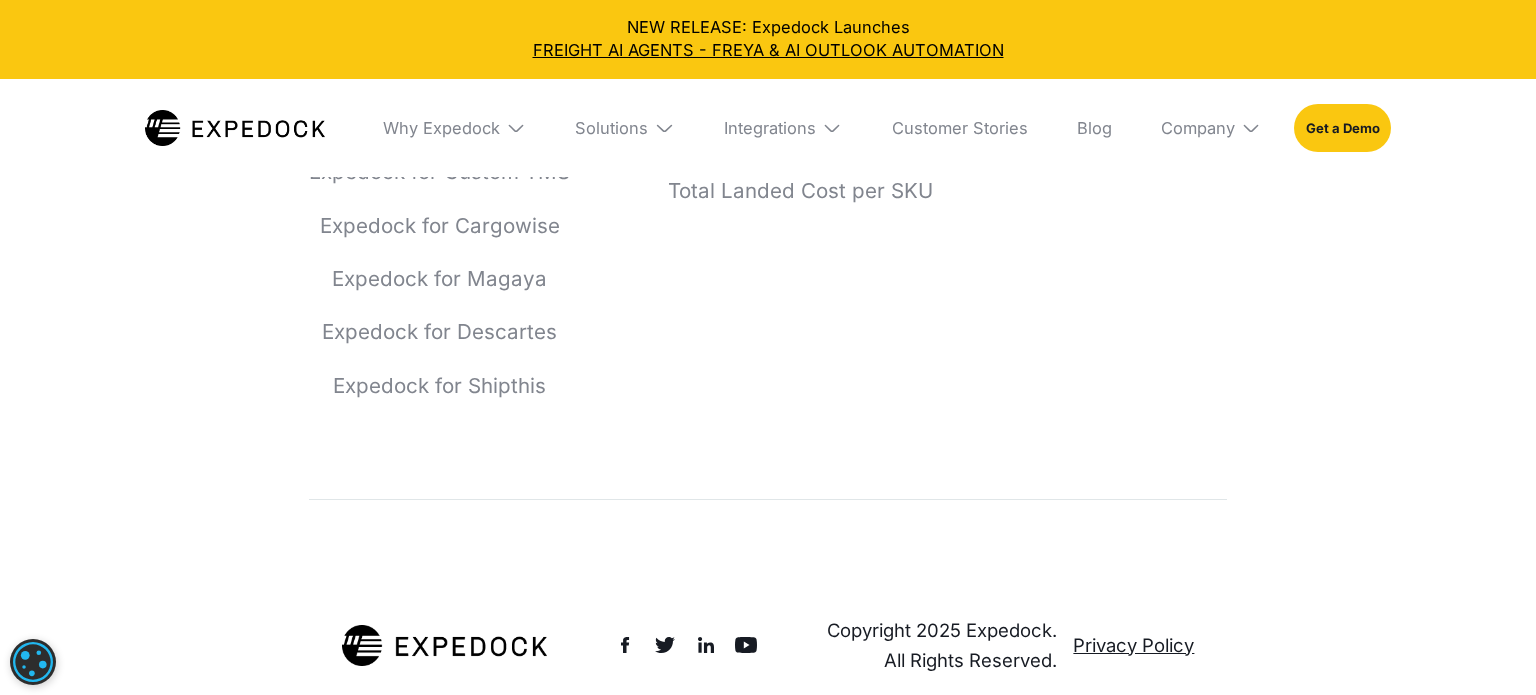 click at bounding box center [706, 645] 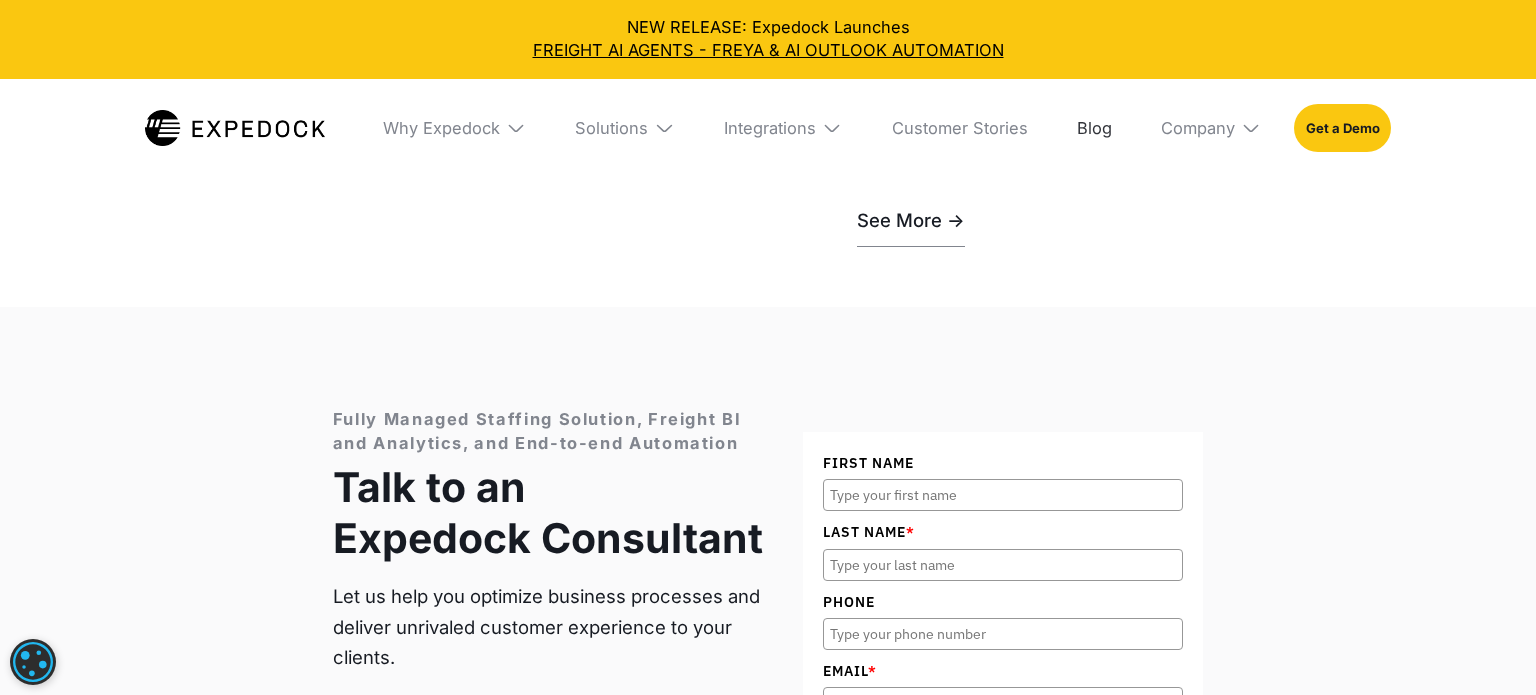 scroll, scrollTop: 6331, scrollLeft: 0, axis: vertical 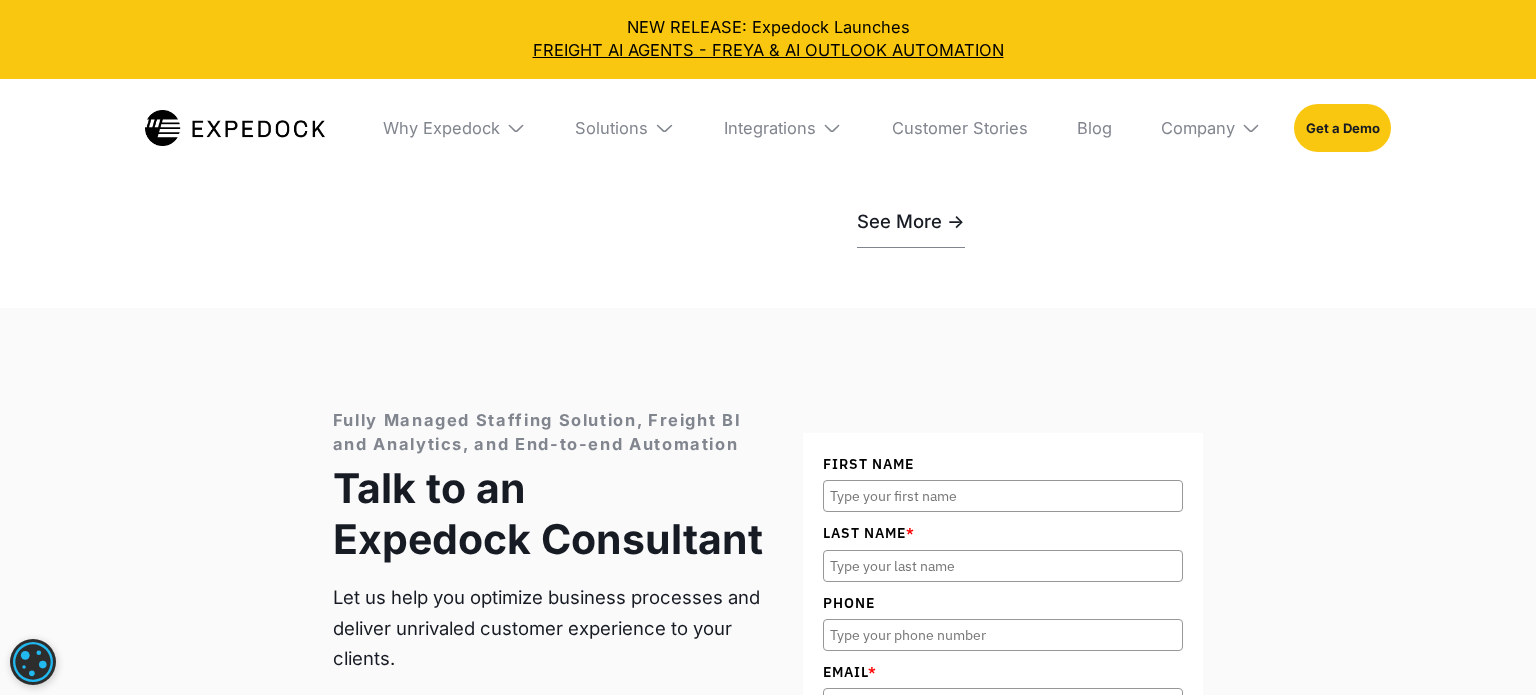 click at bounding box center [1251, 128] 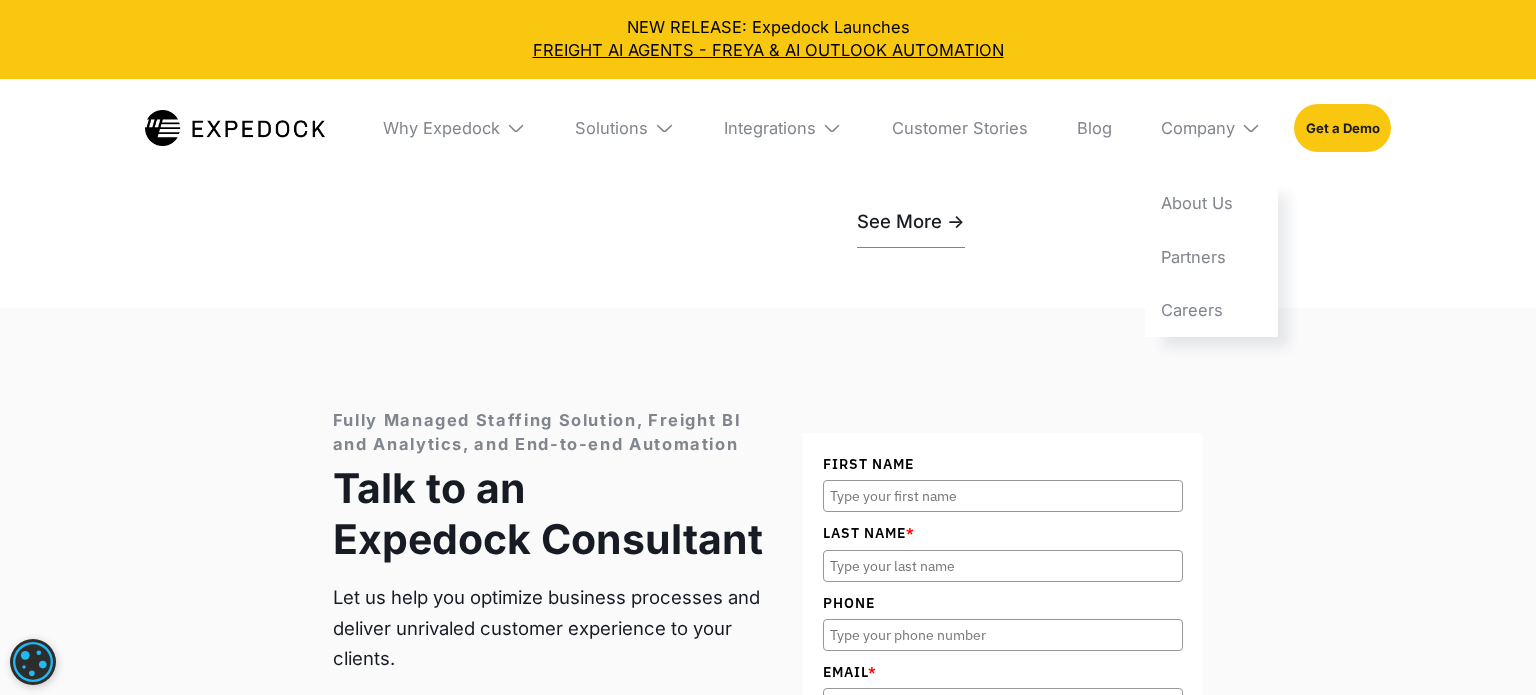 click at bounding box center (1251, 128) 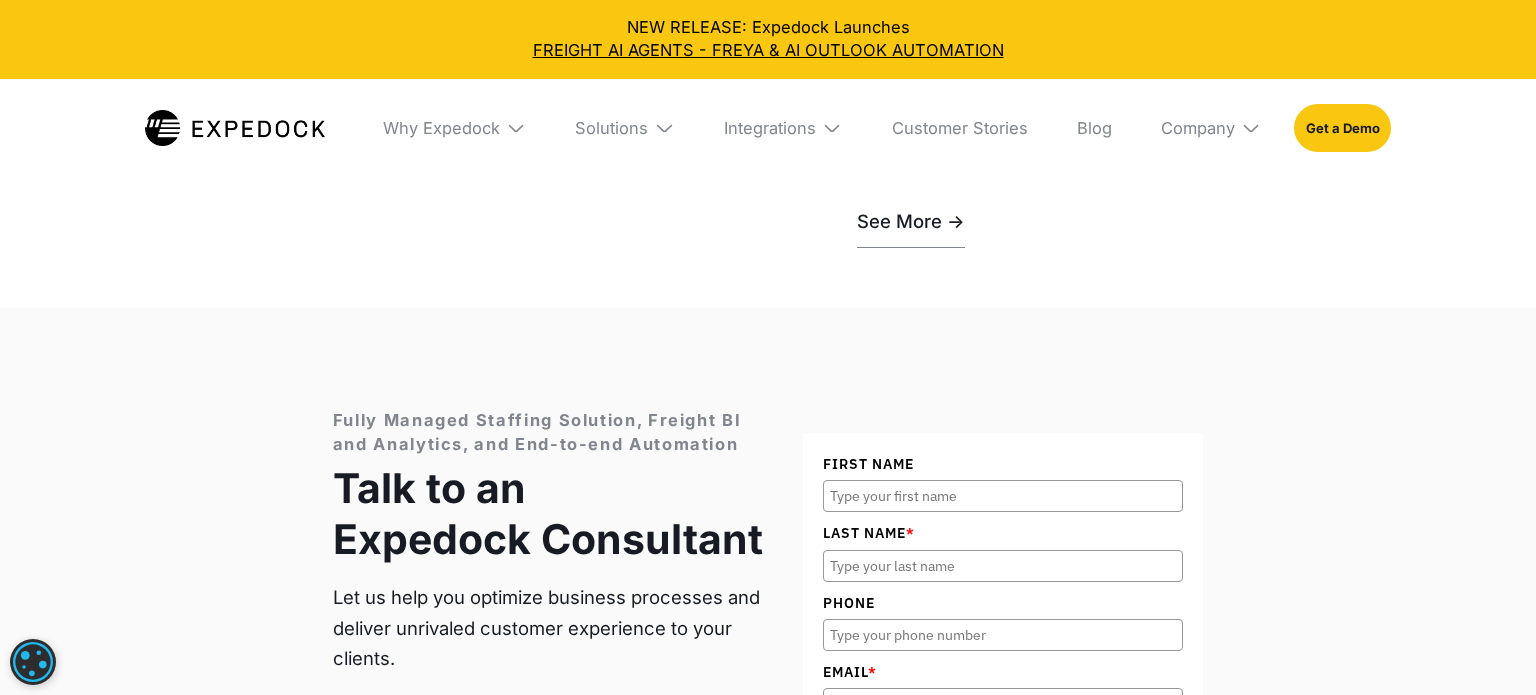 click at bounding box center (664, 128) 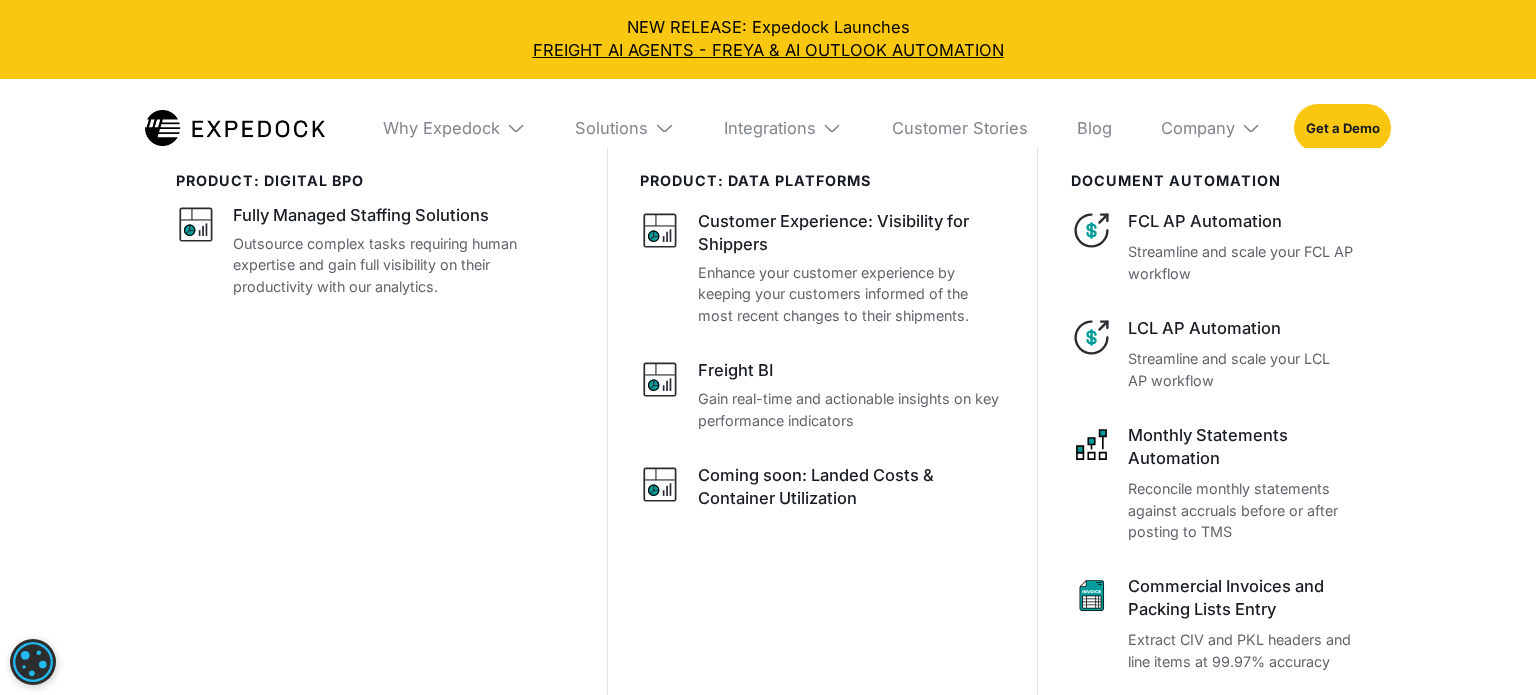 click at bounding box center (664, 128) 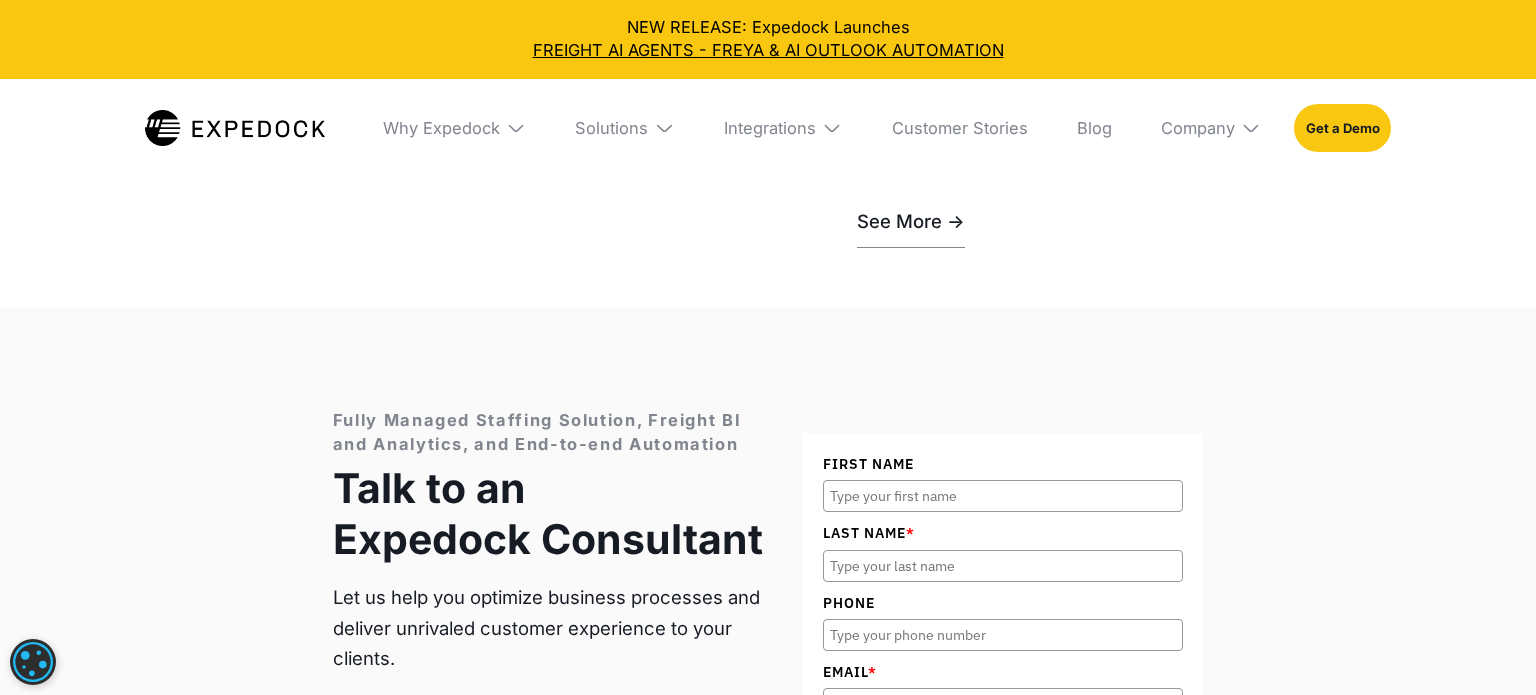 click at bounding box center [832, 128] 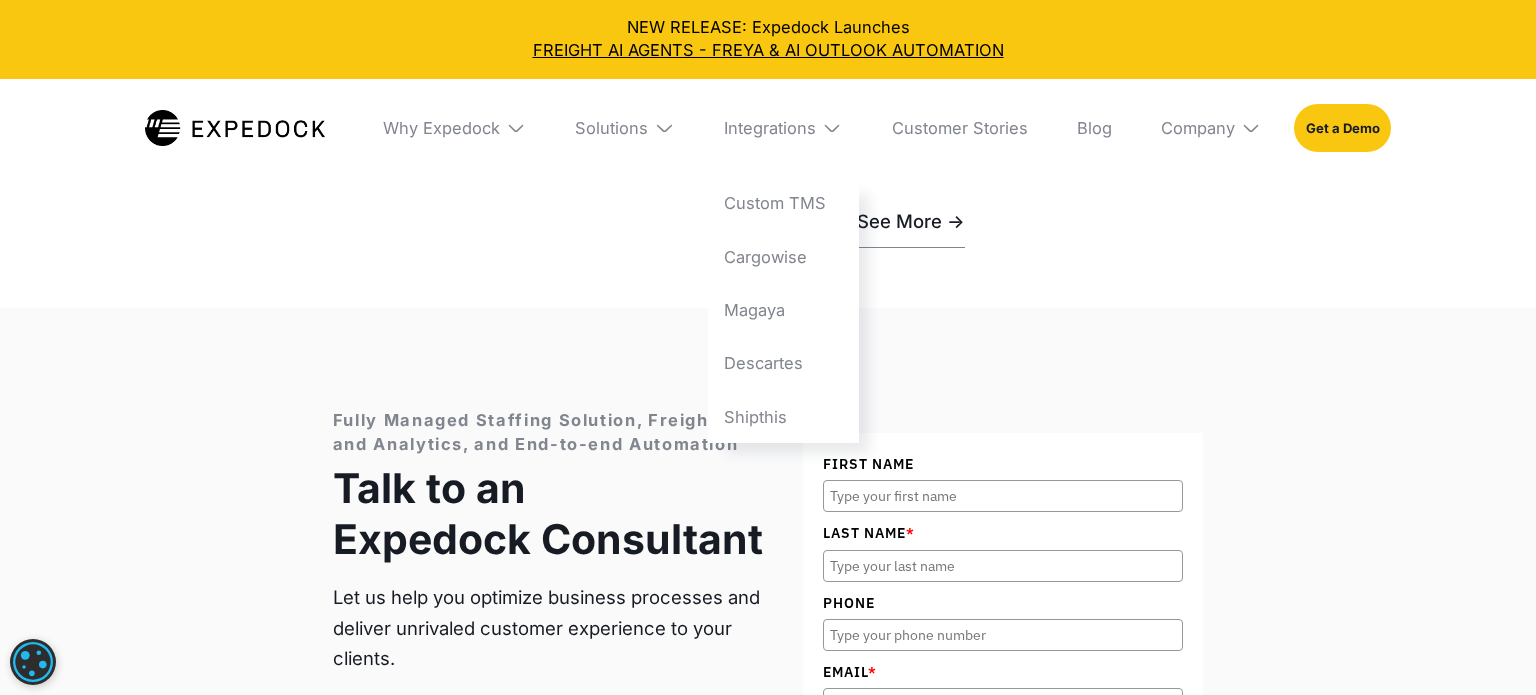 click at bounding box center [832, 128] 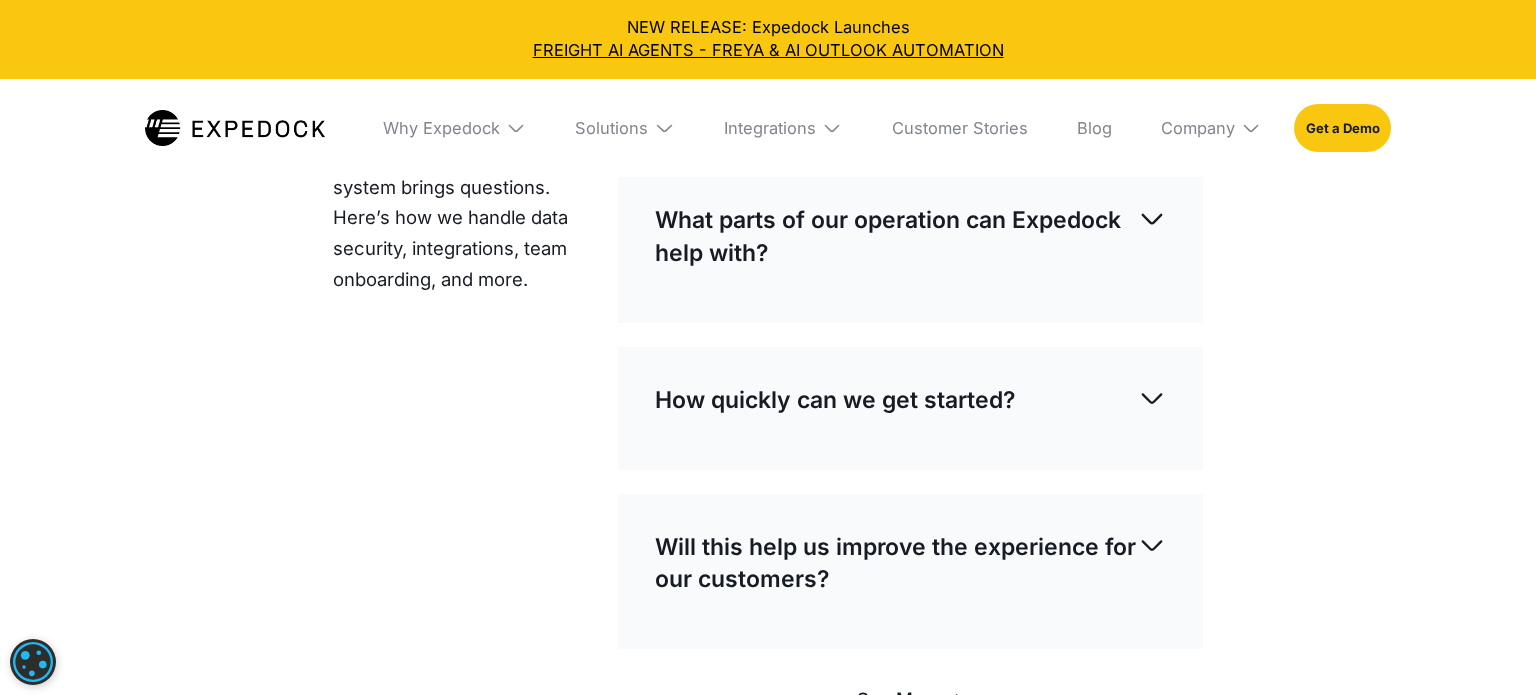 scroll, scrollTop: 5852, scrollLeft: 0, axis: vertical 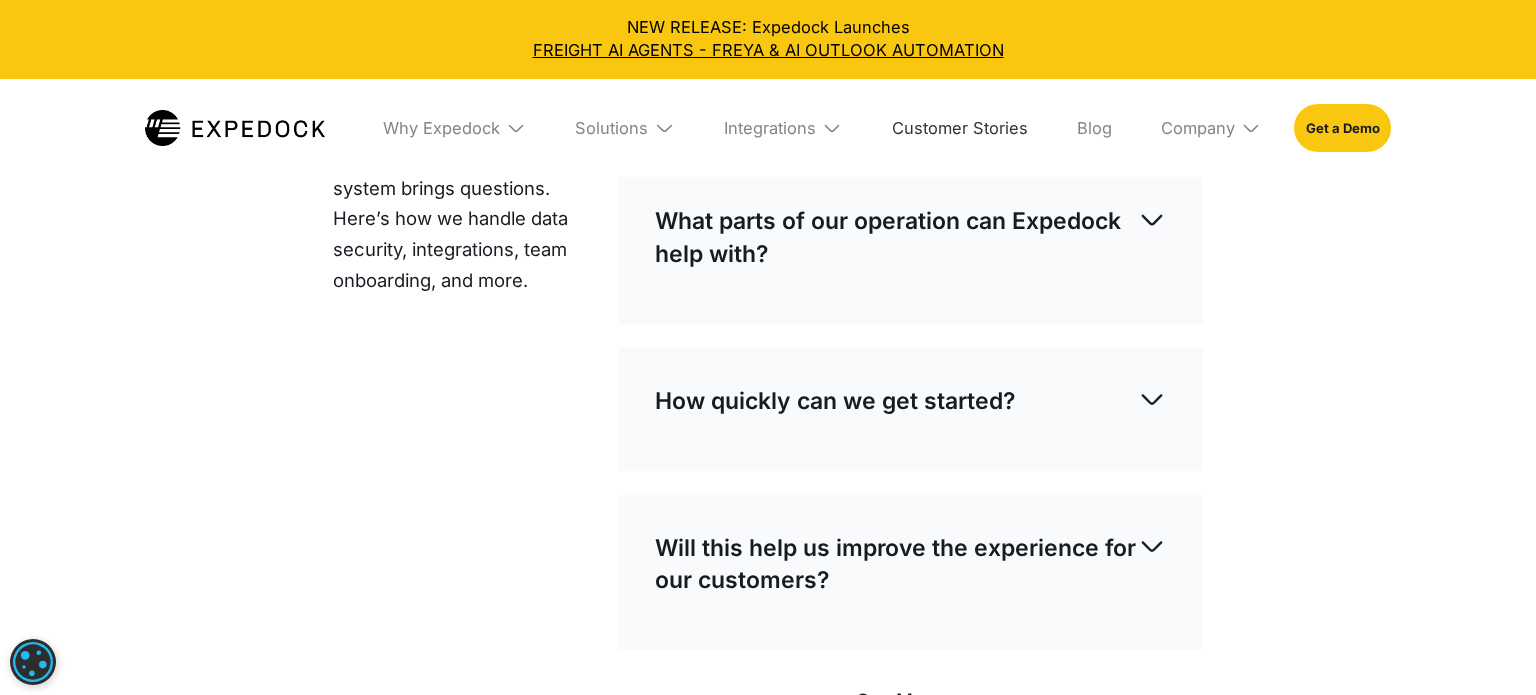 click on "Customer Stories" at bounding box center [959, 128] 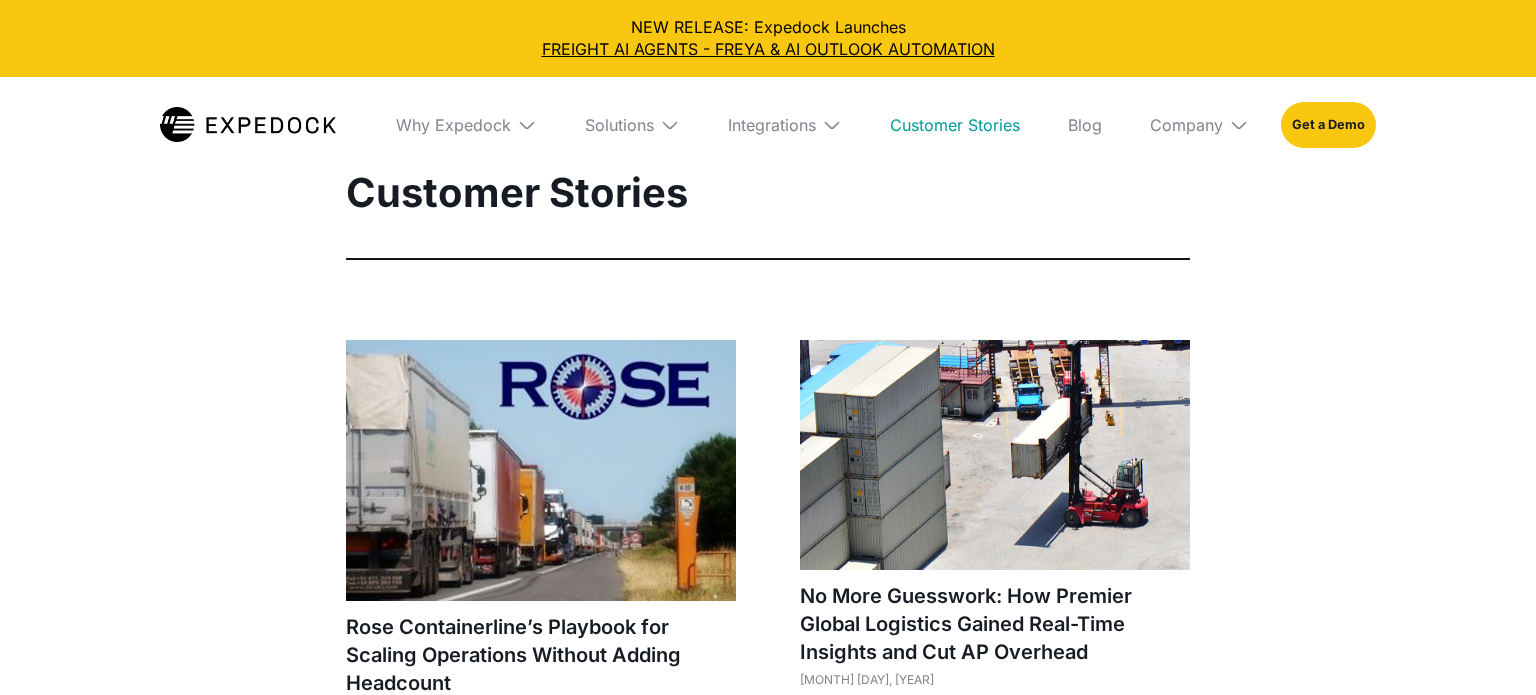 select 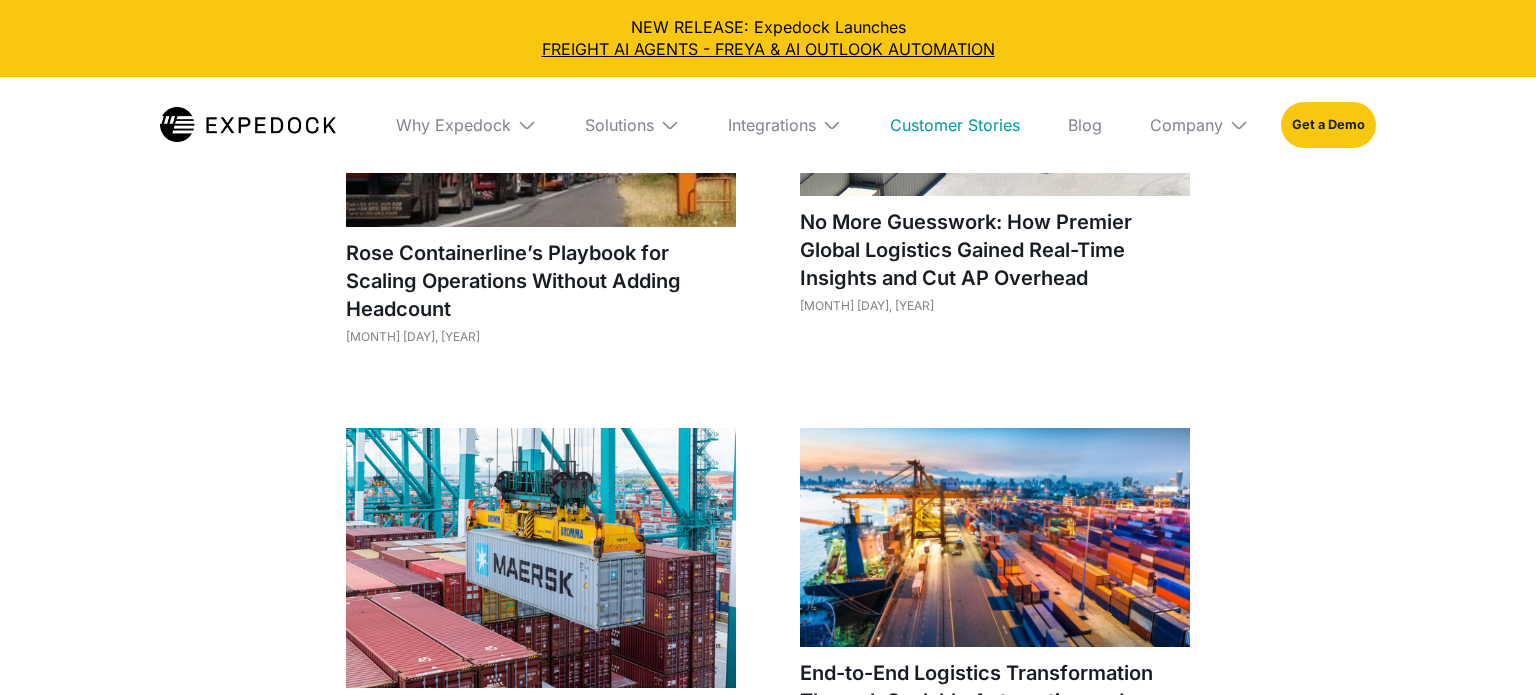 scroll, scrollTop: 484, scrollLeft: 0, axis: vertical 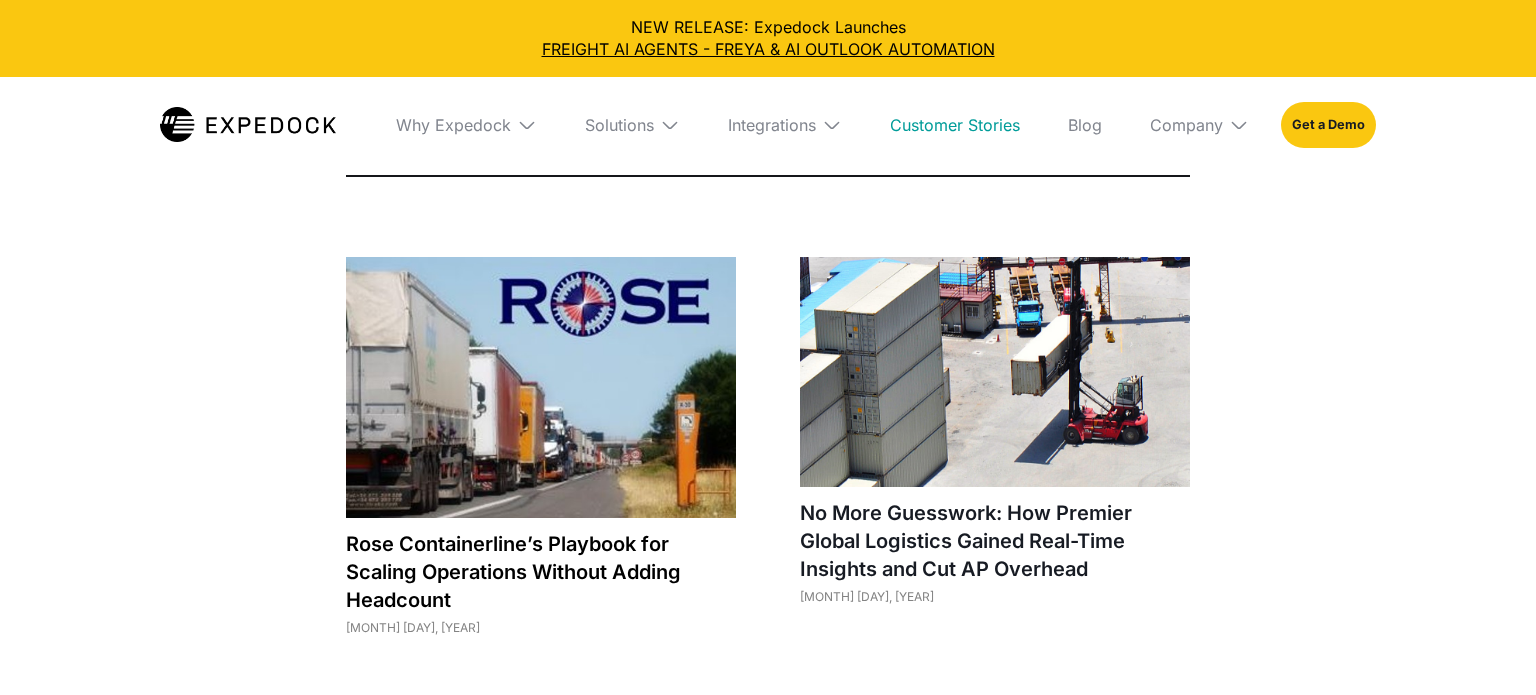 click on "Rose Containerline’s Playbook for Scaling Operations Without Adding Headcount" at bounding box center [541, 572] 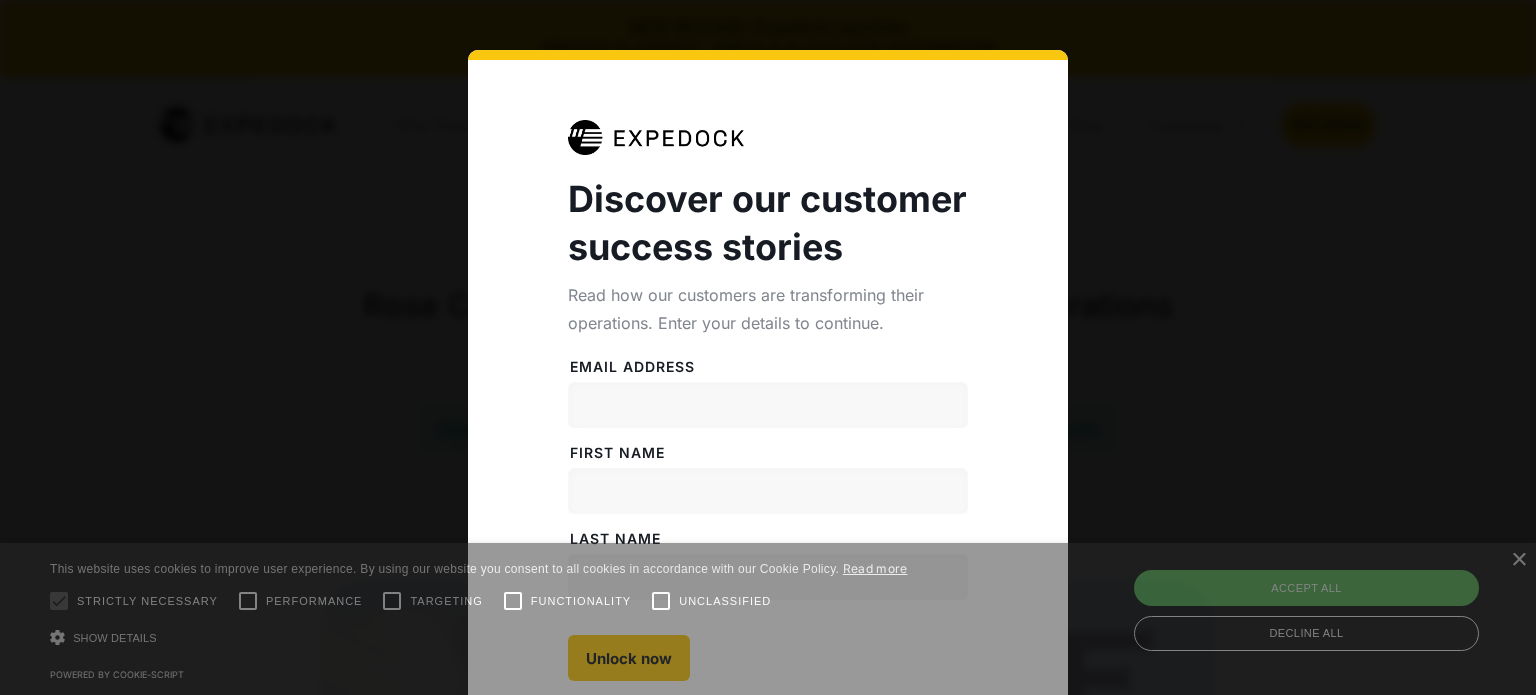 select 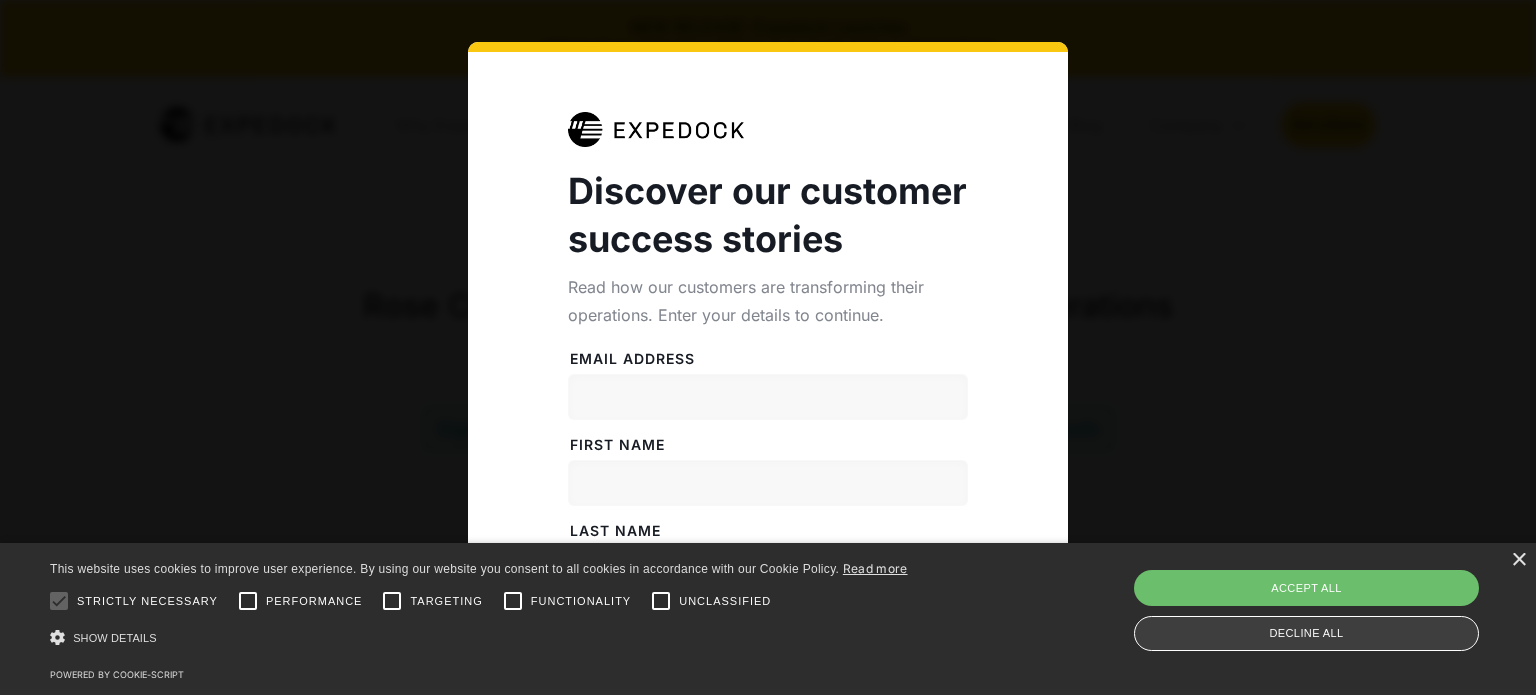 scroll, scrollTop: 10, scrollLeft: 0, axis: vertical 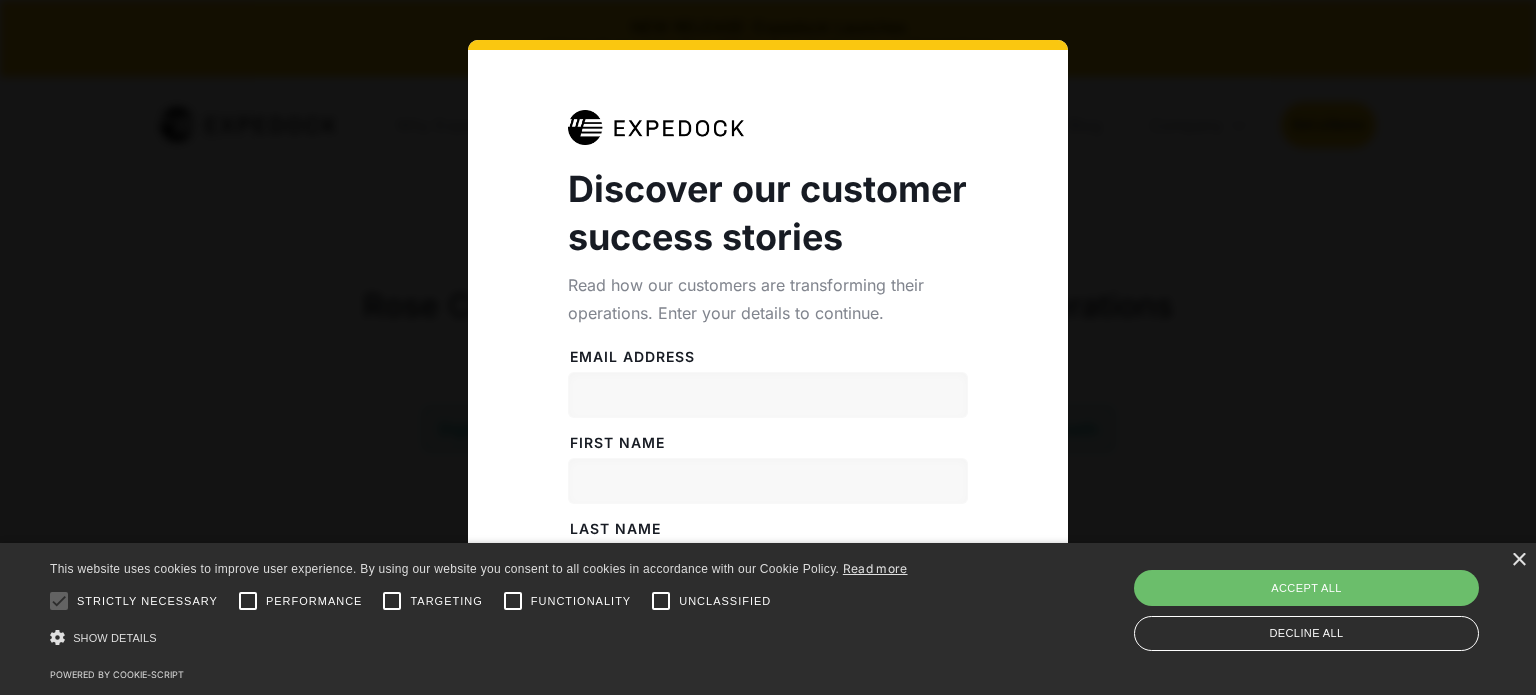 click on "×
This website uses cookies to improve user experience. By using our website you consent to all cookies in accordance with our Cookie Policy.
Read more
Strictly necessary
Performance
Targeting" at bounding box center [768, 619] 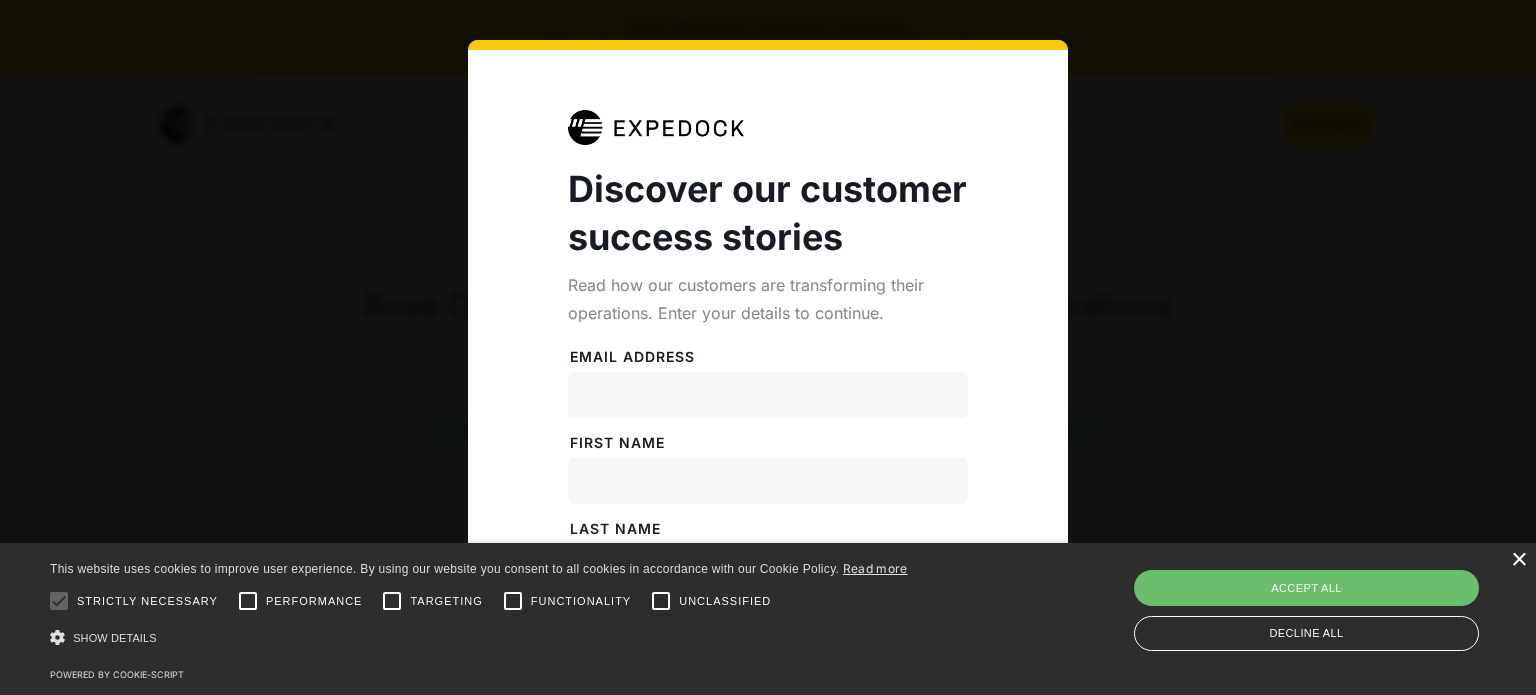 click on "×" at bounding box center (1518, 560) 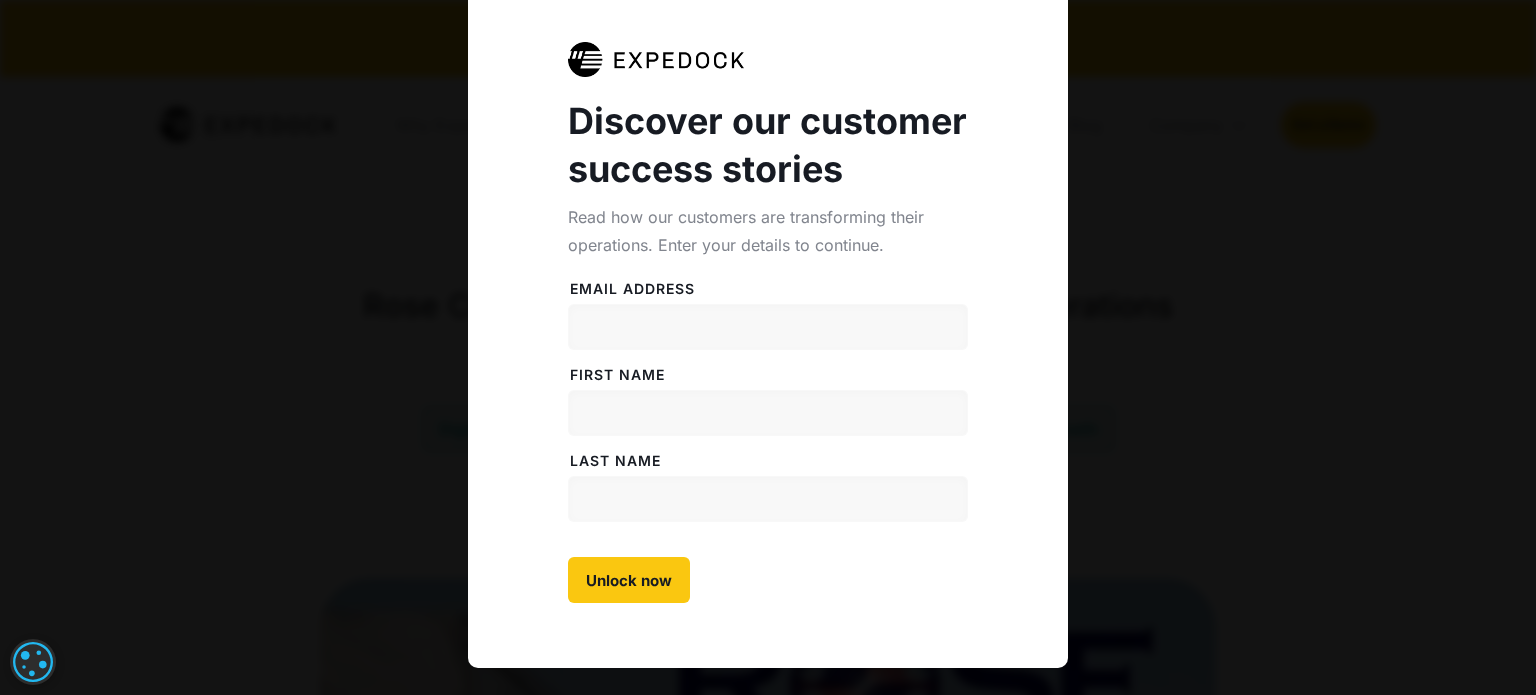 scroll, scrollTop: 200, scrollLeft: 0, axis: vertical 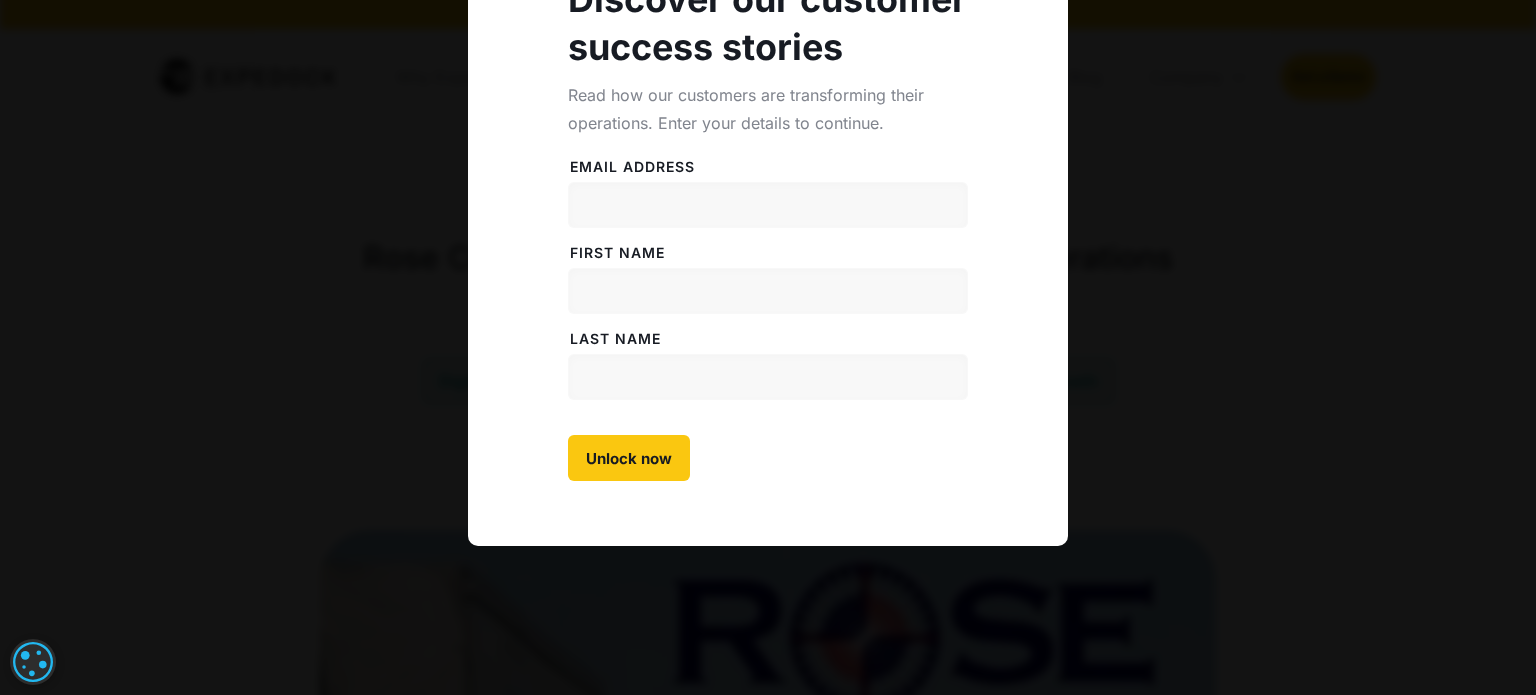 click on "Discover our customer success stories Read how our customers are transforming their operations. Enter your details to continue. Email address MemberStack Attribute FiRST NAME MemberStack Attribute LAST NAME MemberStack Attribute Unlock now Thank you! Your submission has been received! Oops! Something went wrong while submitting the form." at bounding box center [768, 248] 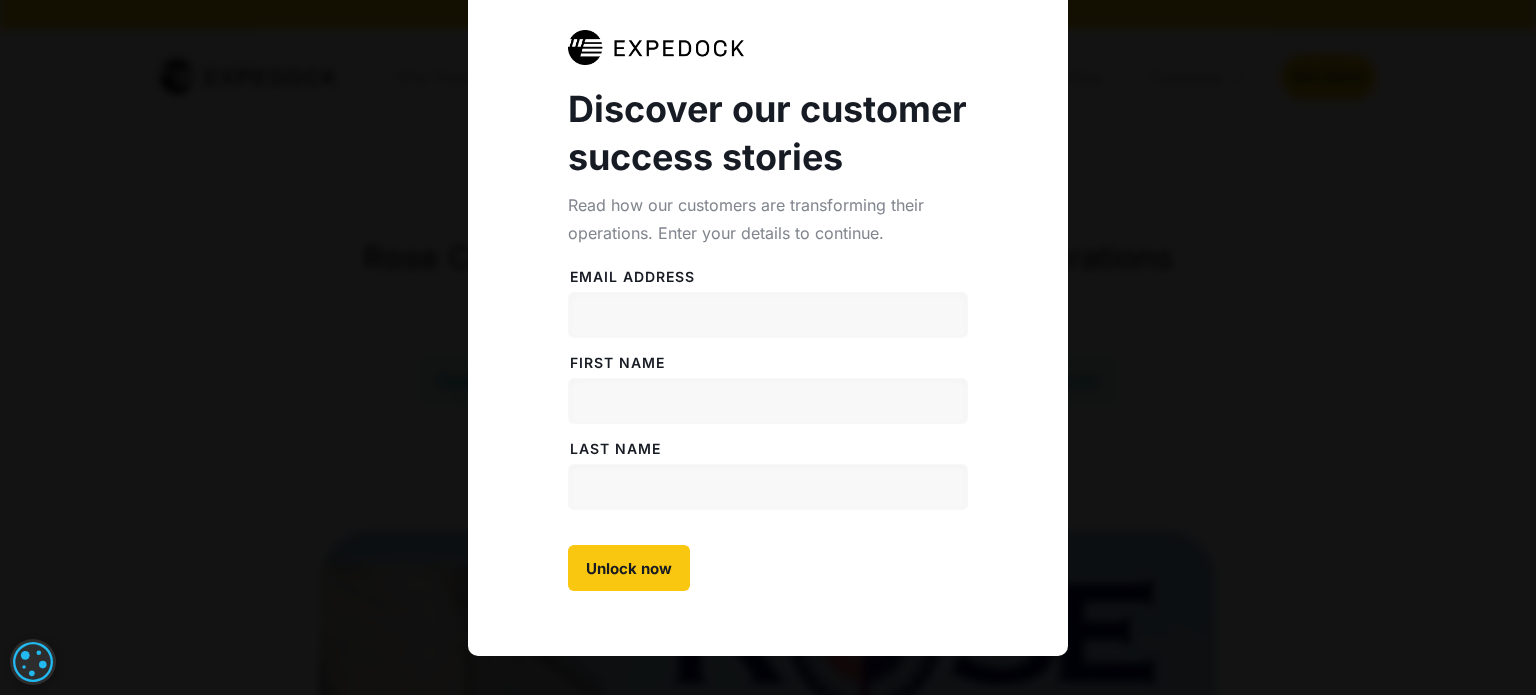 scroll, scrollTop: 0, scrollLeft: 0, axis: both 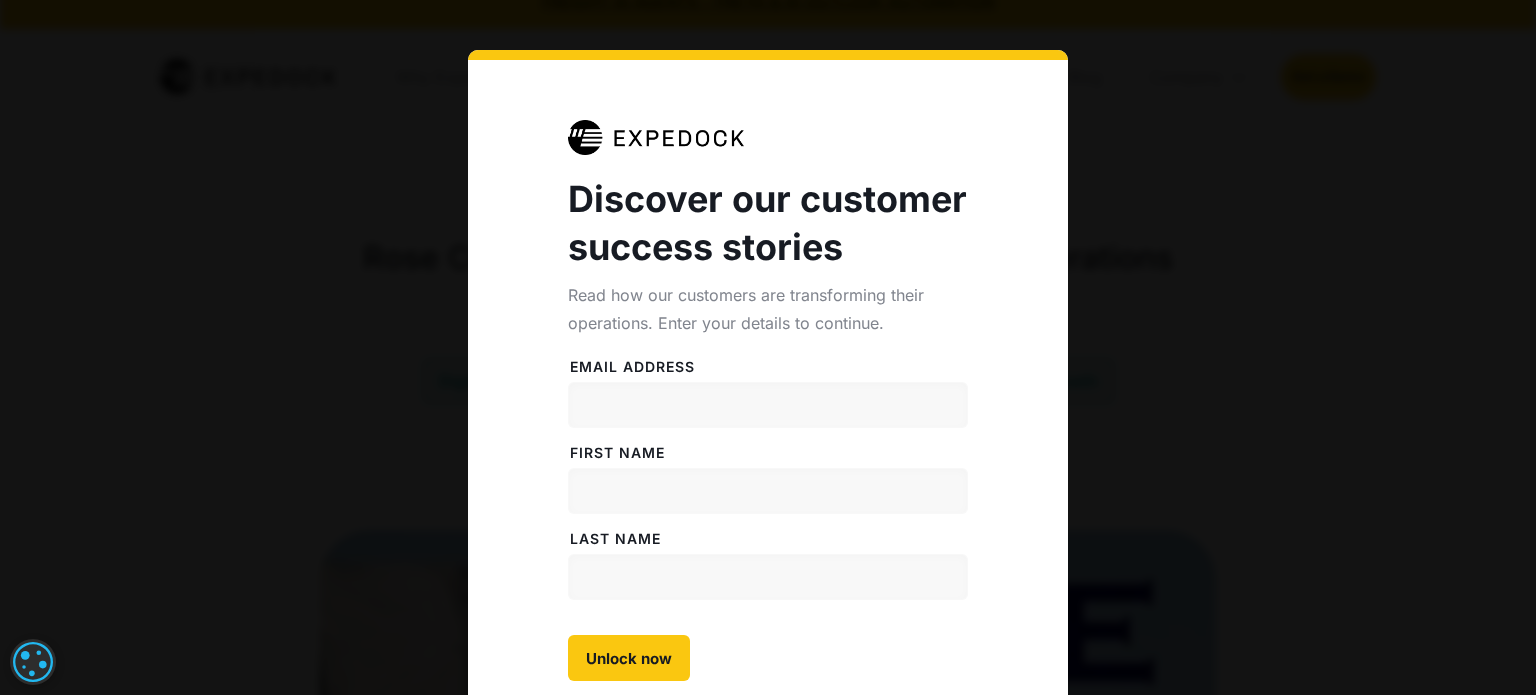 click on "Discover our customer success stories Read how our customers are transforming their operations. Enter your details to continue. Email address MemberStack Attribute FiRST NAME MemberStack Attribute LAST NAME MemberStack Attribute Unlock now Thank you! Your submission has been received! Oops! Something went wrong while submitting the form." at bounding box center [768, 448] 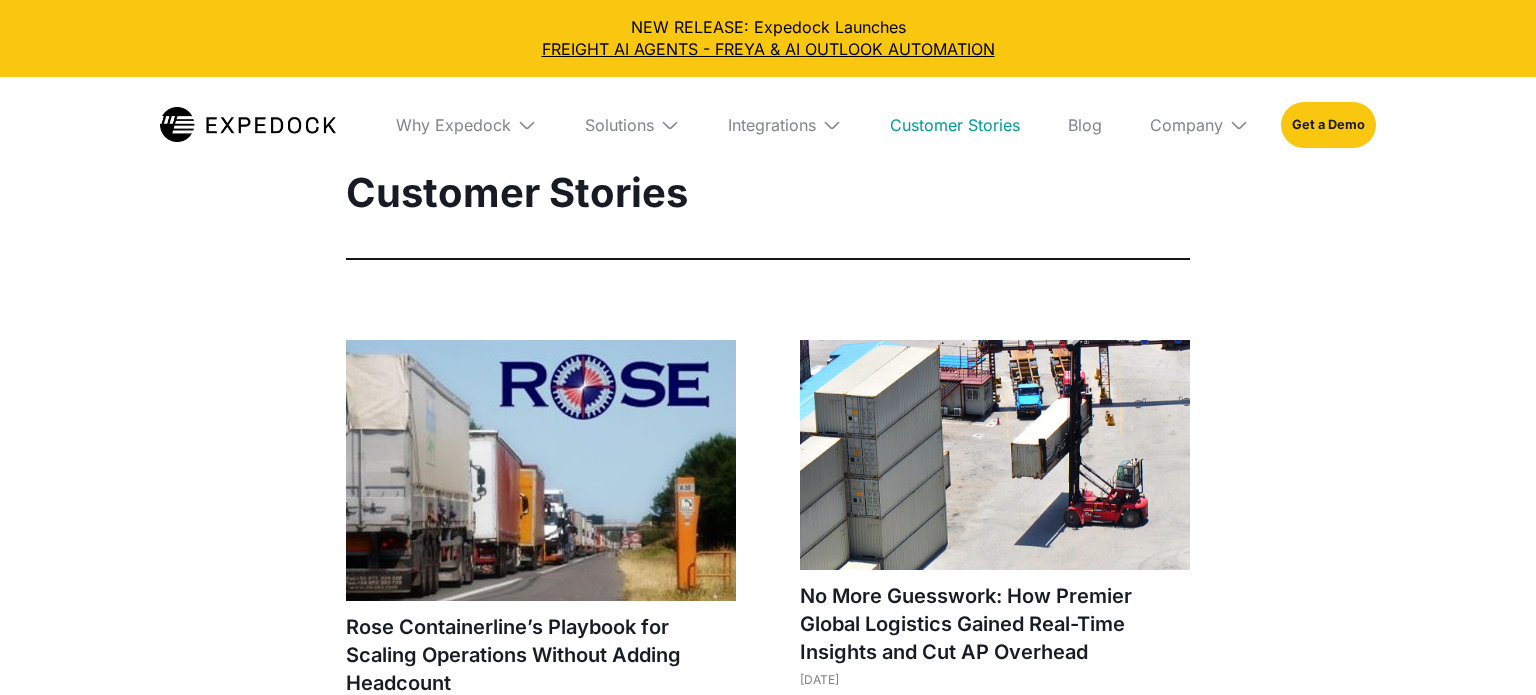 select 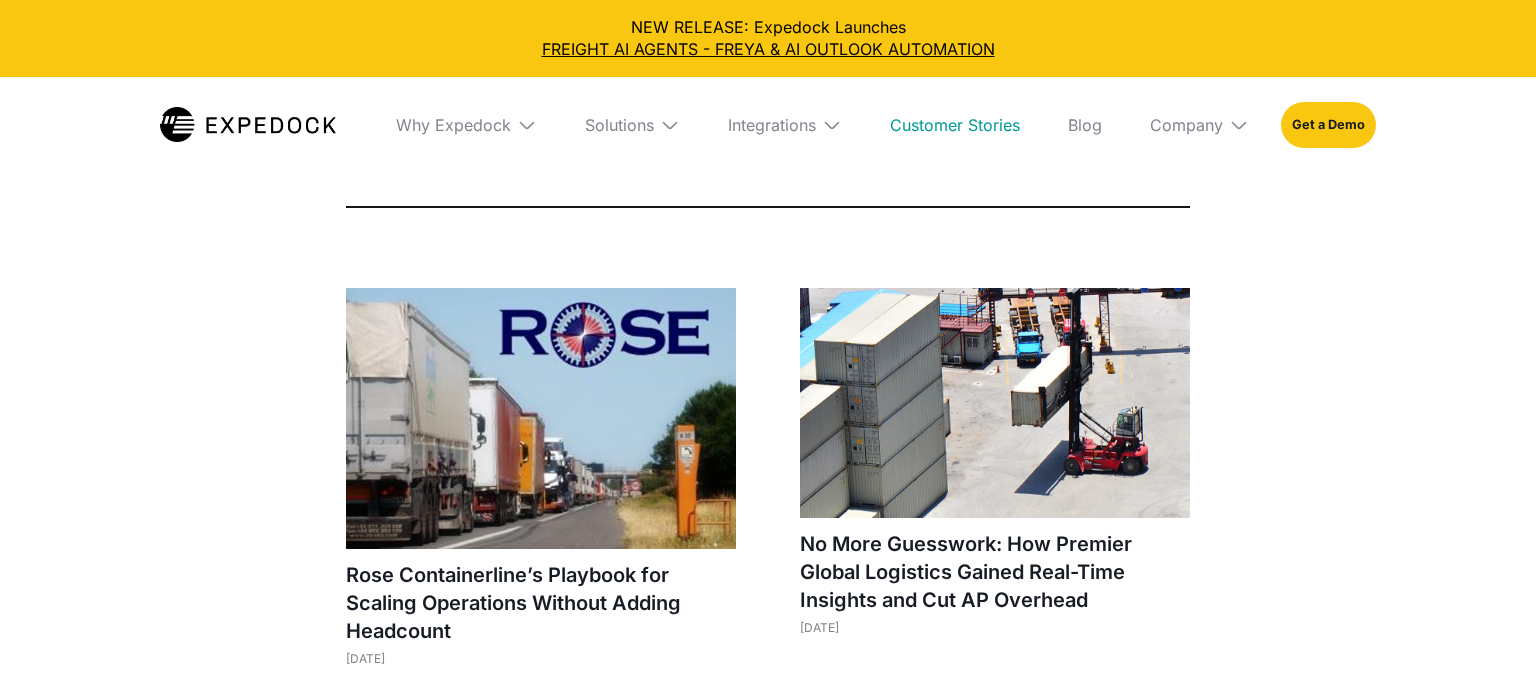 scroll, scrollTop: 0, scrollLeft: 0, axis: both 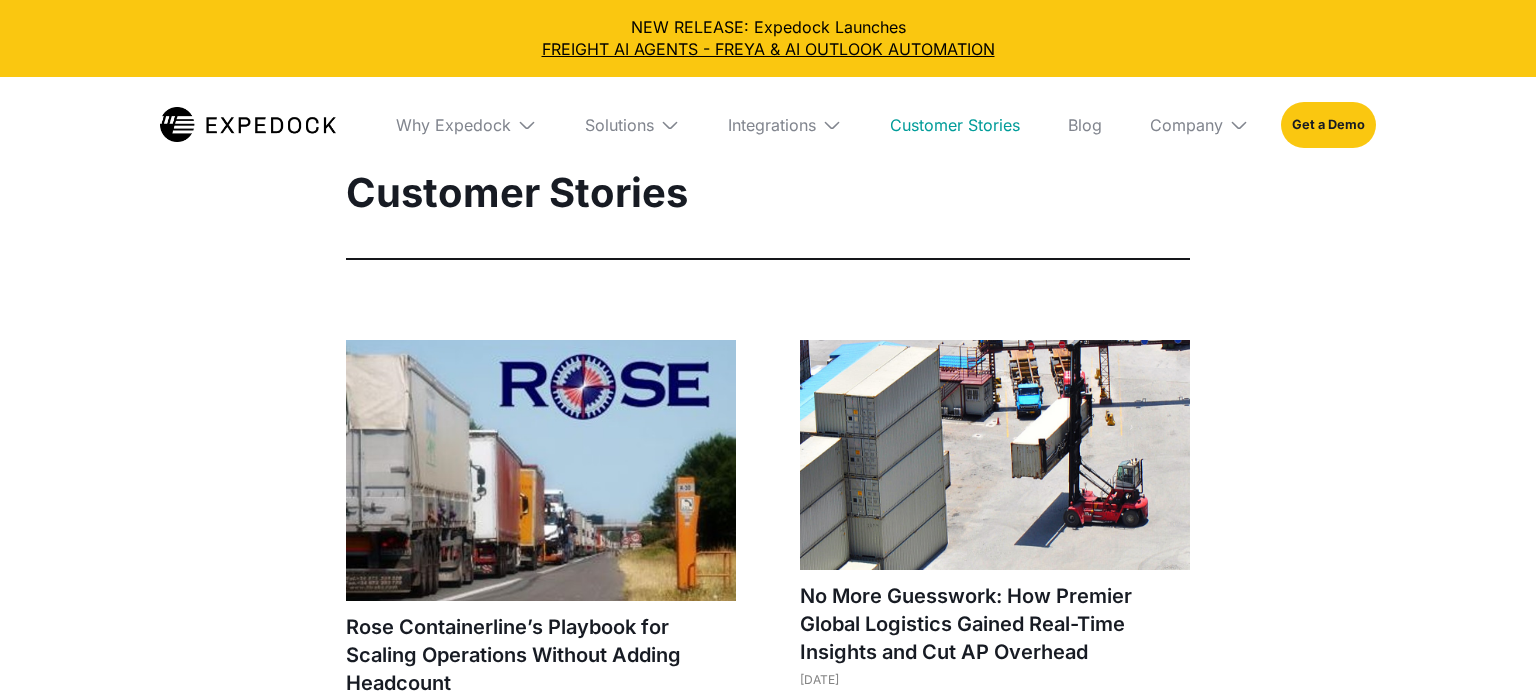 click at bounding box center (248, 124) 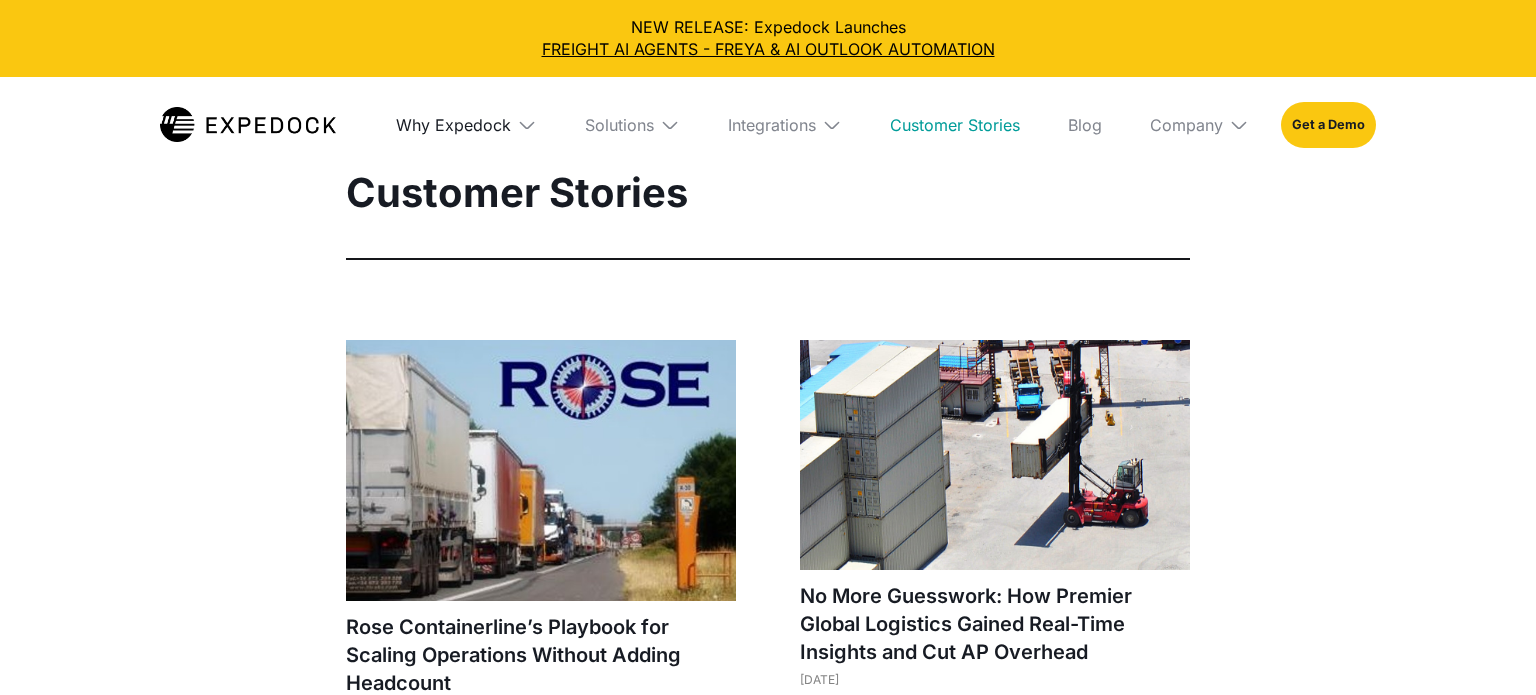 click on "Why Expedock" at bounding box center (453, 125) 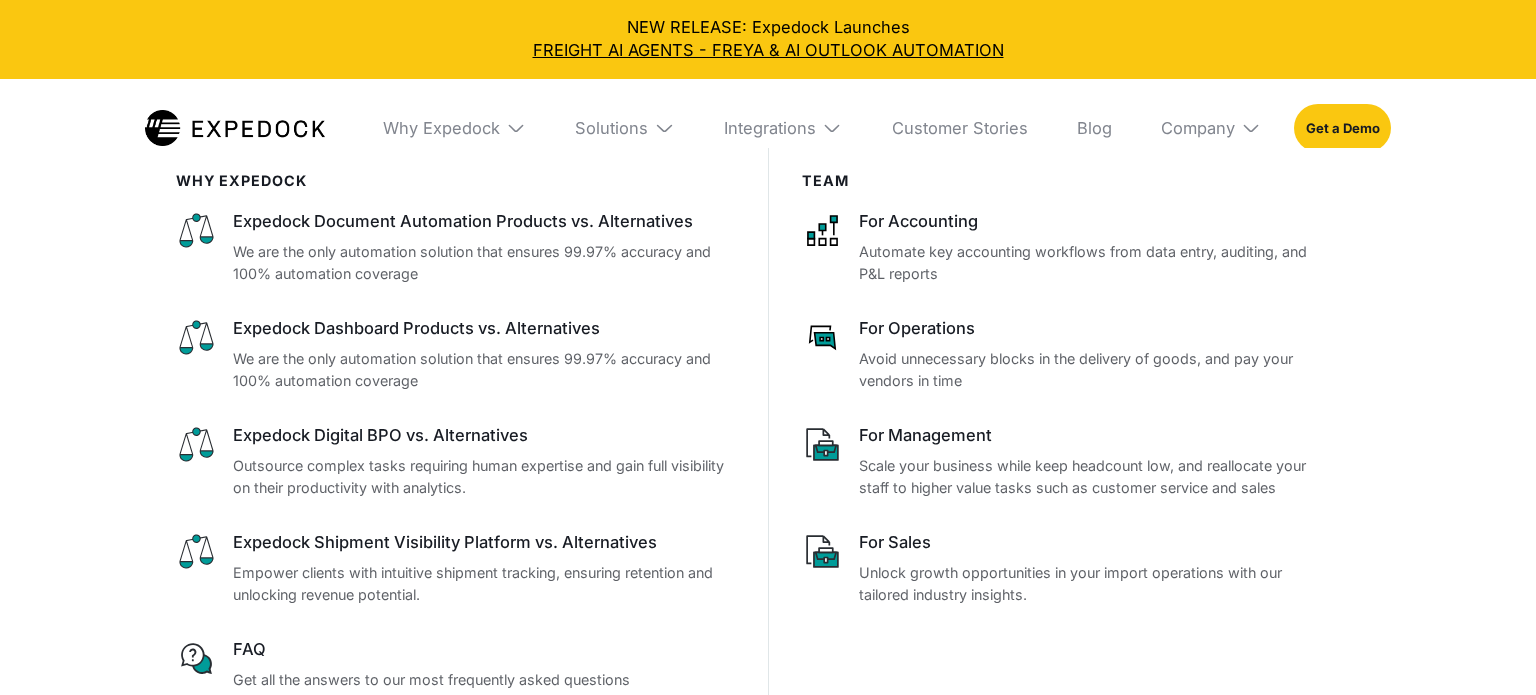 select 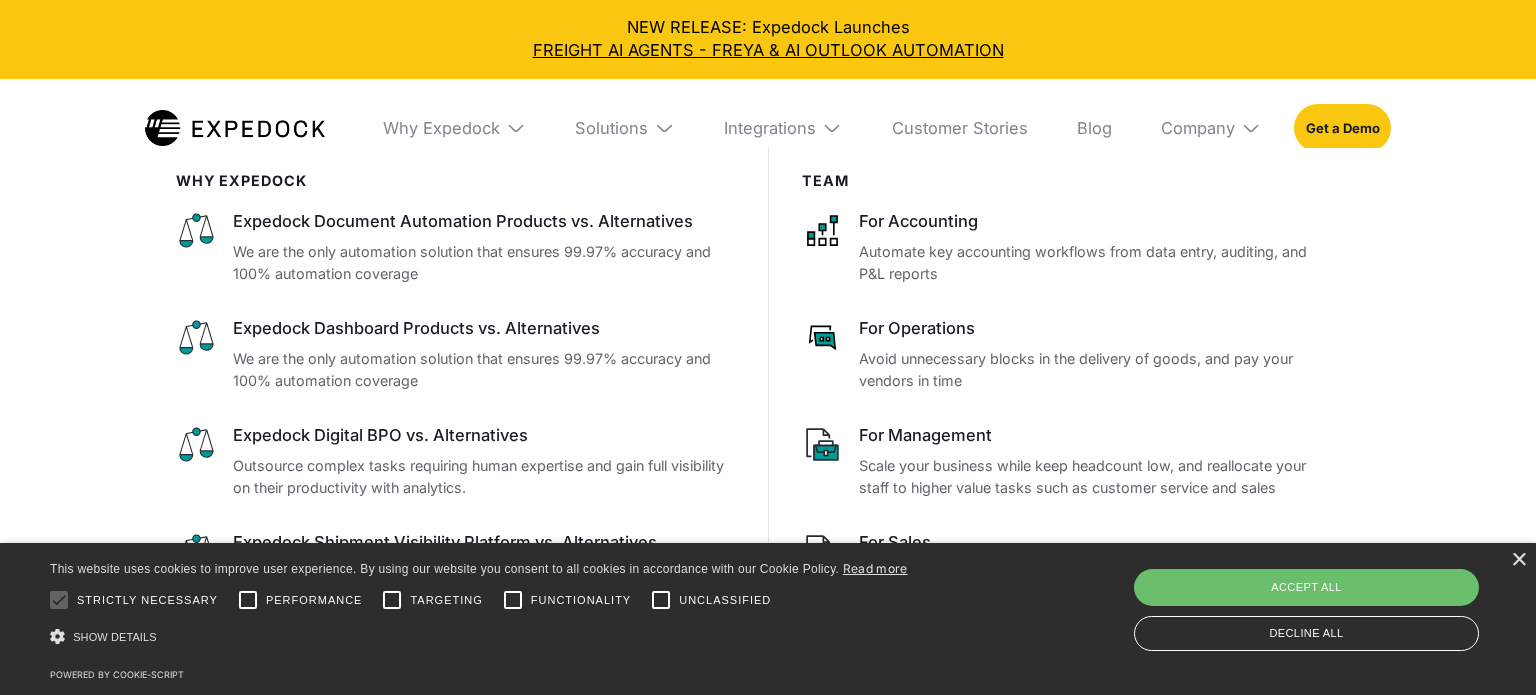scroll, scrollTop: 0, scrollLeft: 0, axis: both 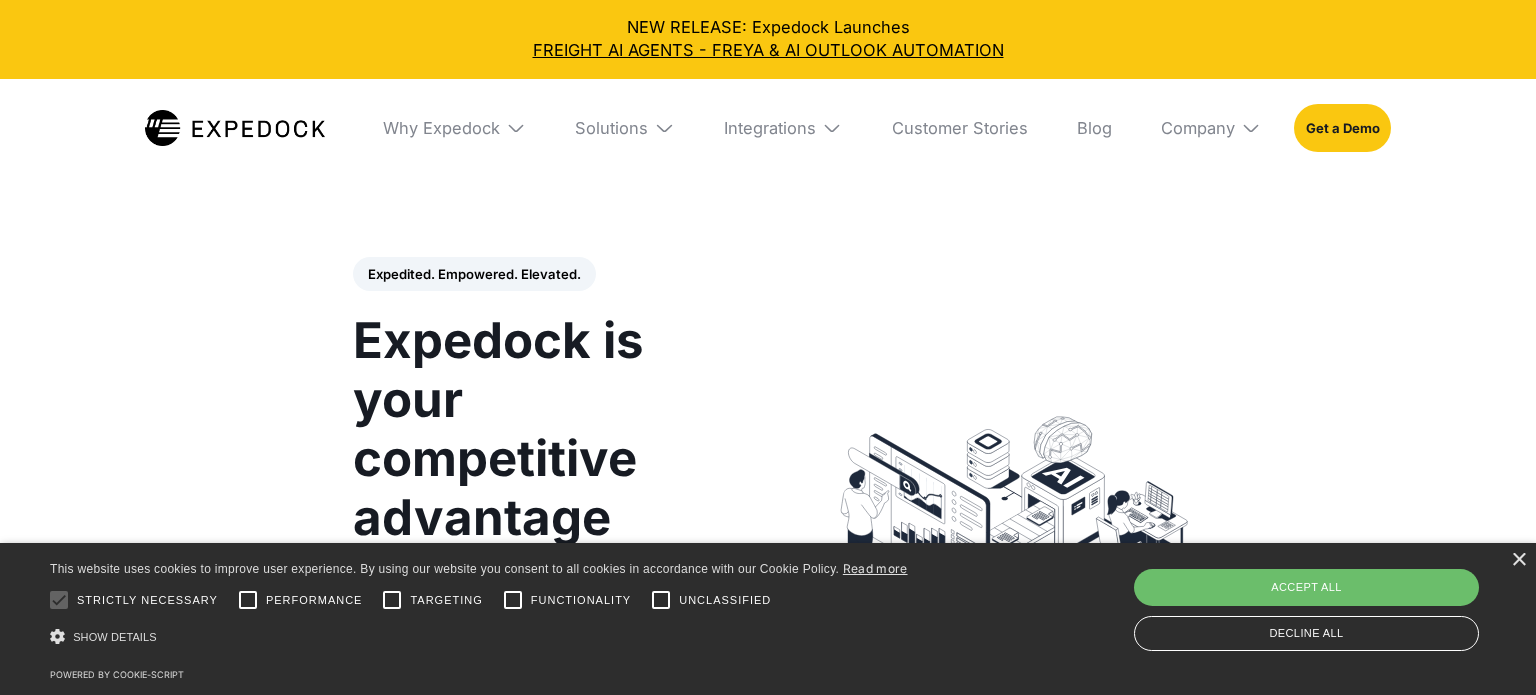 click on "×
This website uses cookies to improve user experience. By using our website you consent to all cookies in accordance with our Cookie Policy.
Read more
Strictly necessary
Performance
Targeting" at bounding box center [768, 619] 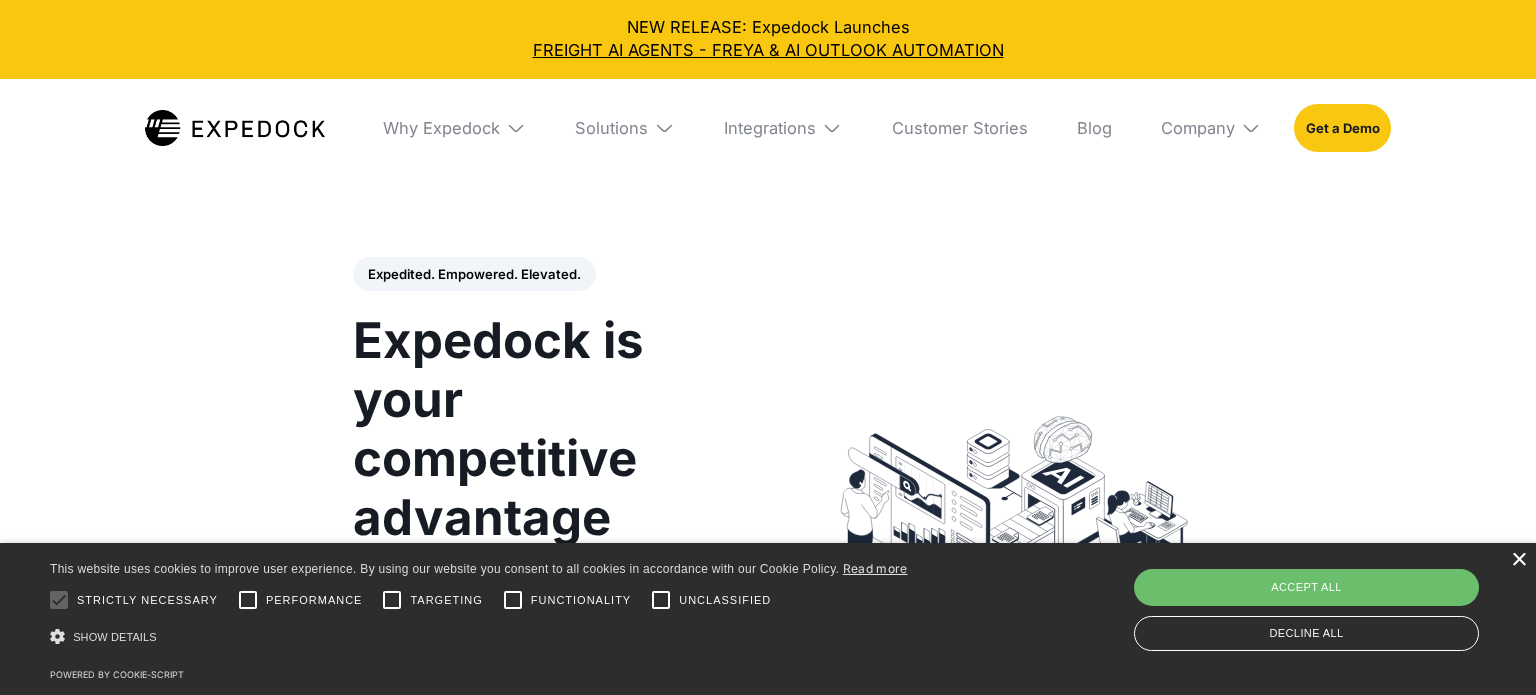 click on "×" at bounding box center (1518, 560) 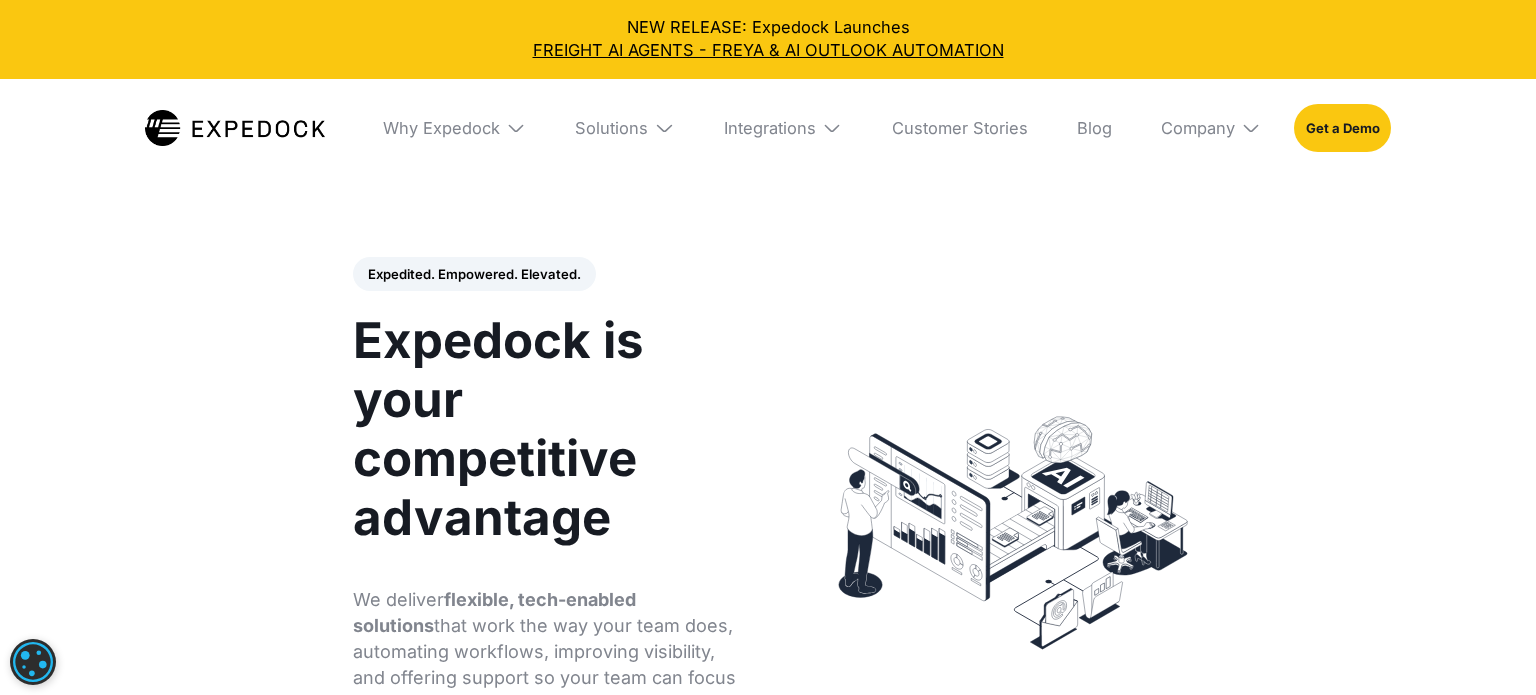 click at bounding box center [516, 128] 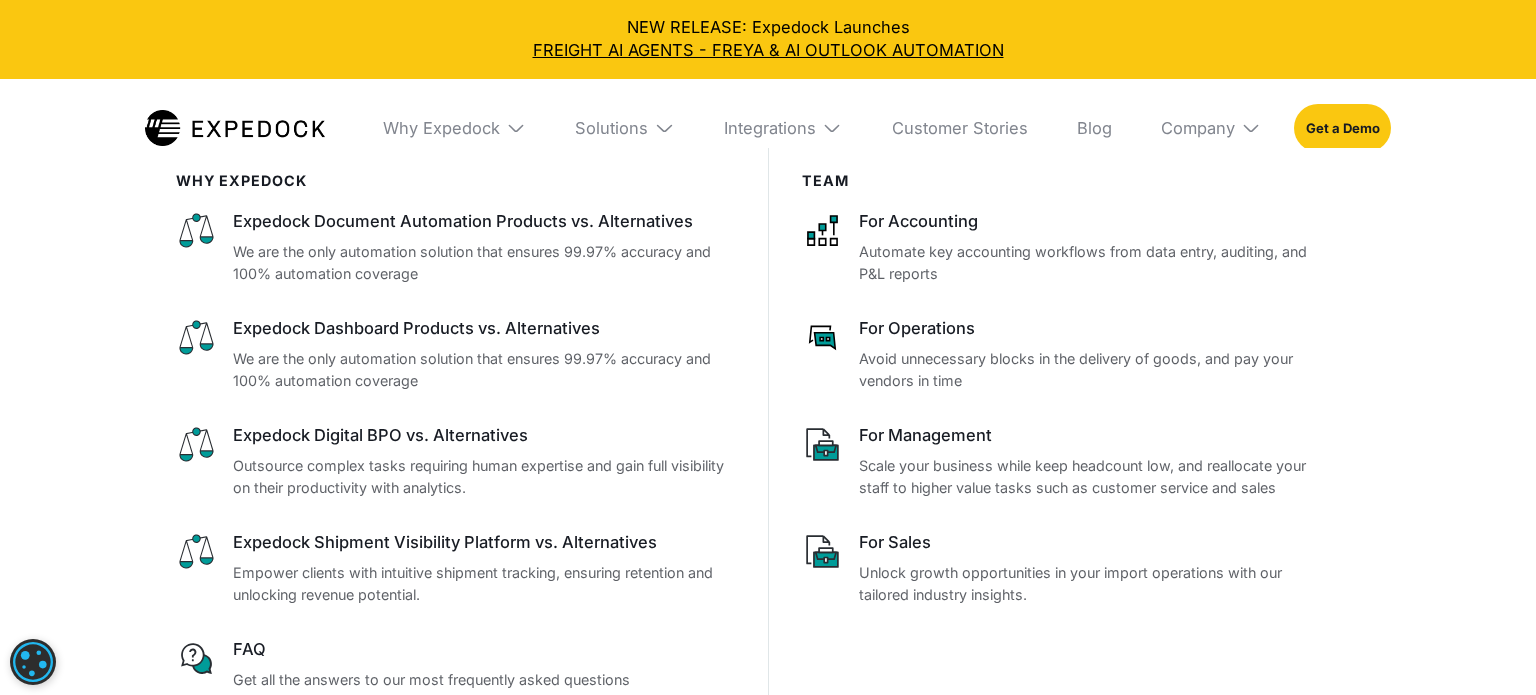 scroll, scrollTop: 360, scrollLeft: 0, axis: vertical 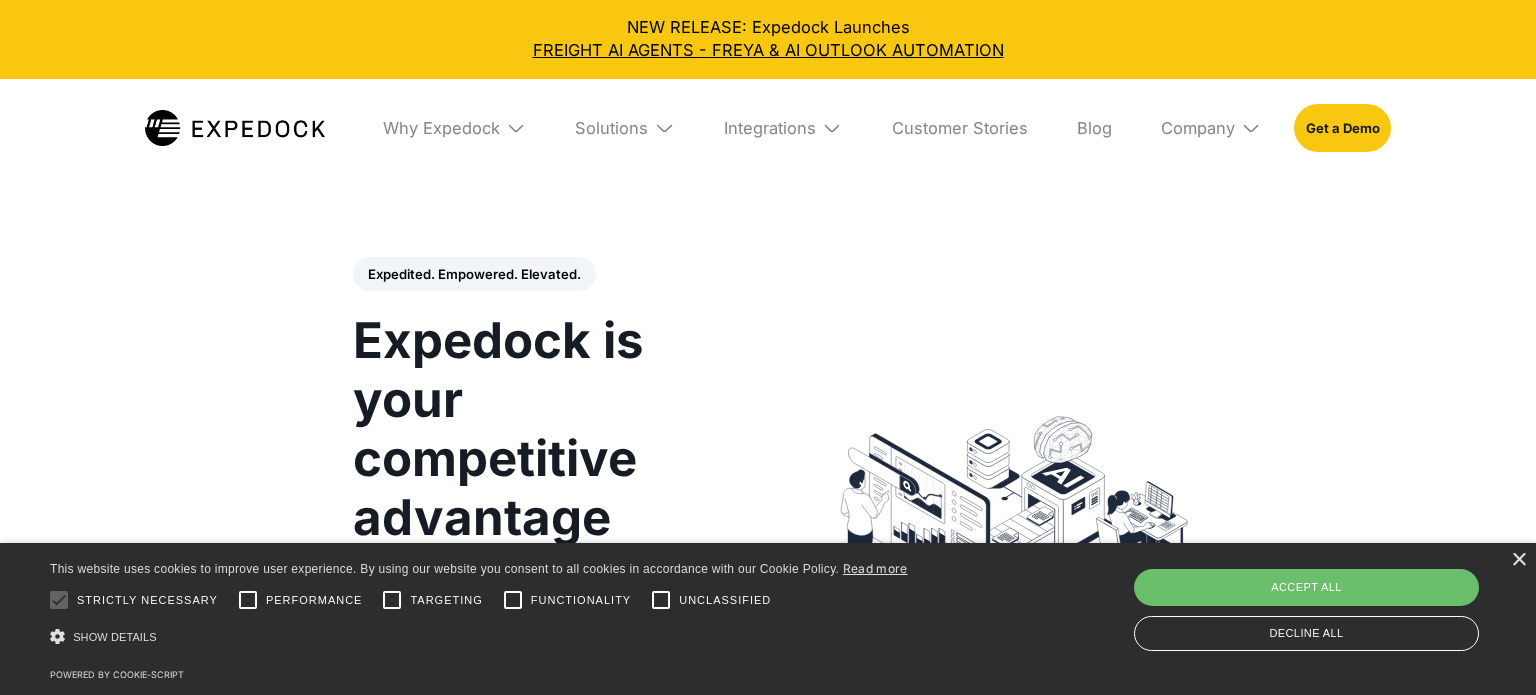 select 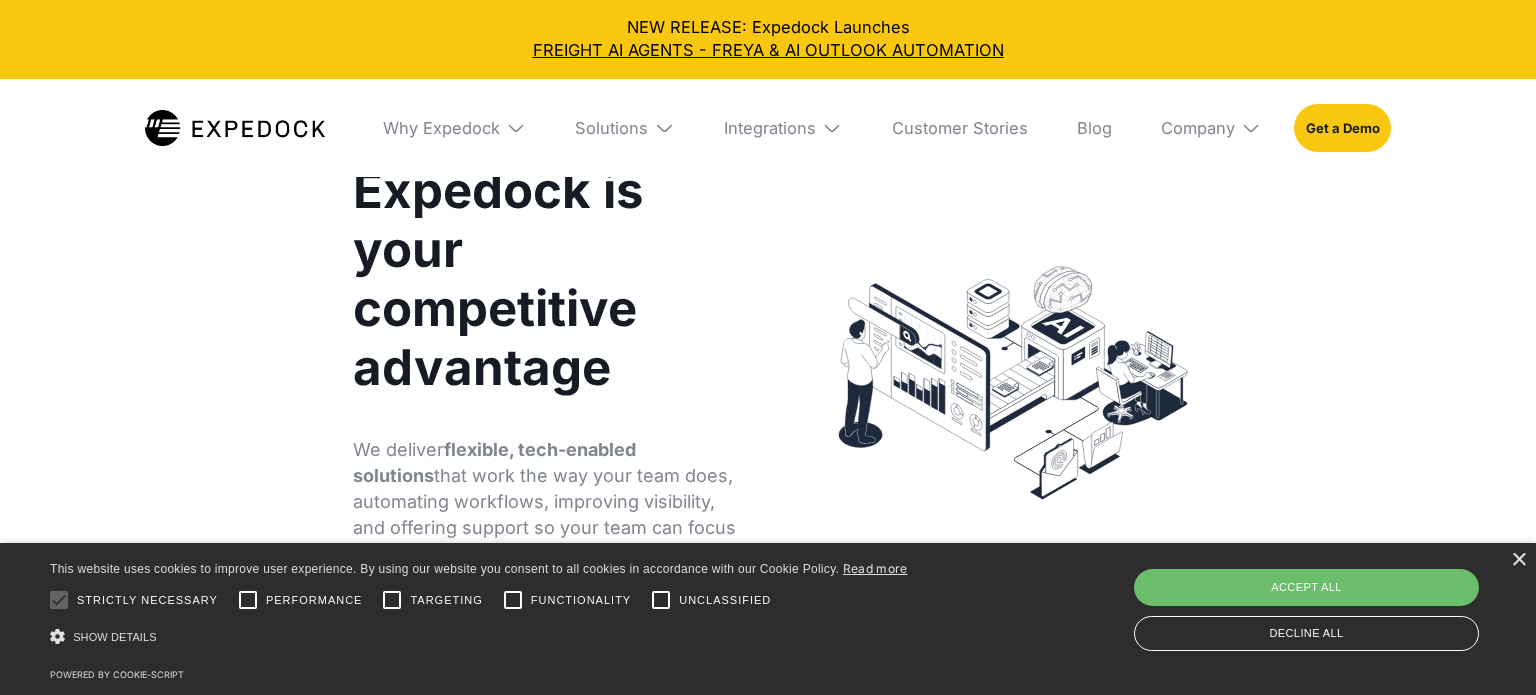 scroll, scrollTop: 150, scrollLeft: 0, axis: vertical 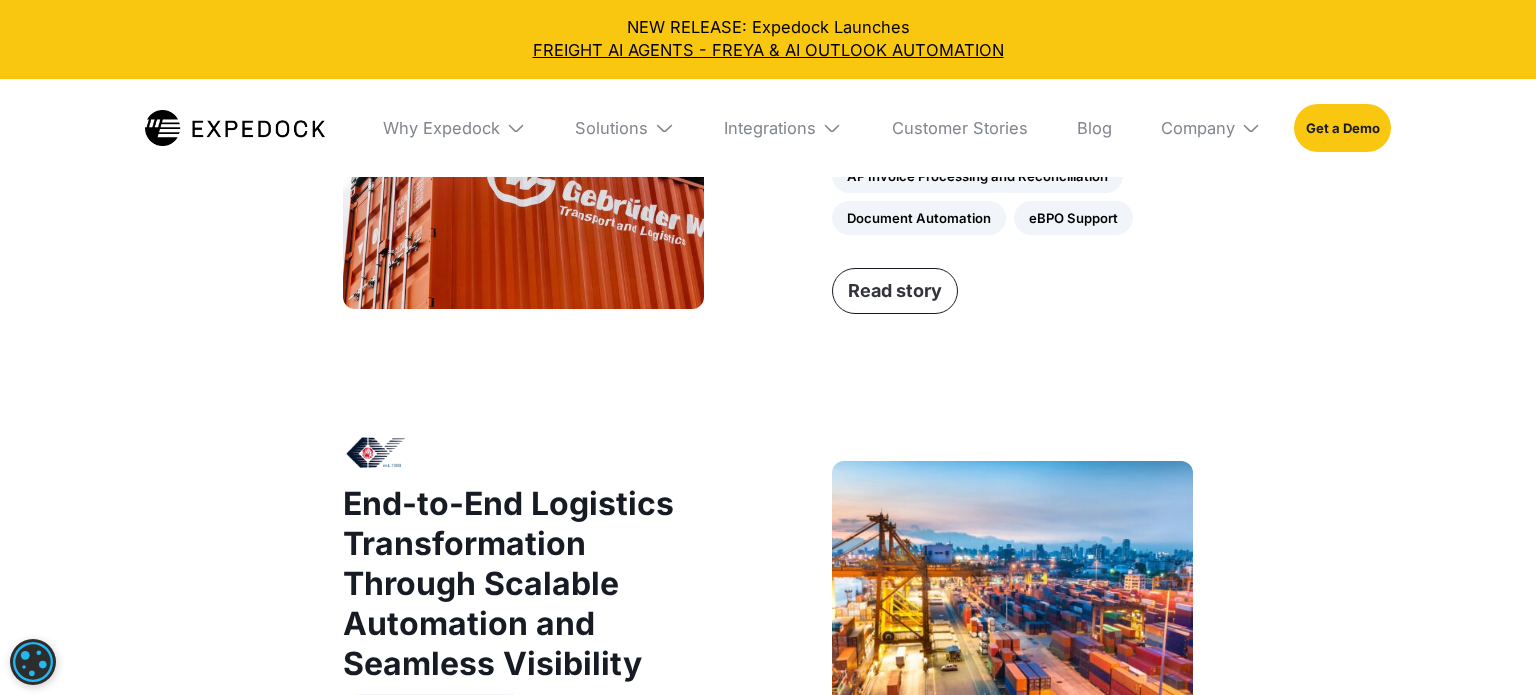 click on "Read story" at bounding box center [895, 291] 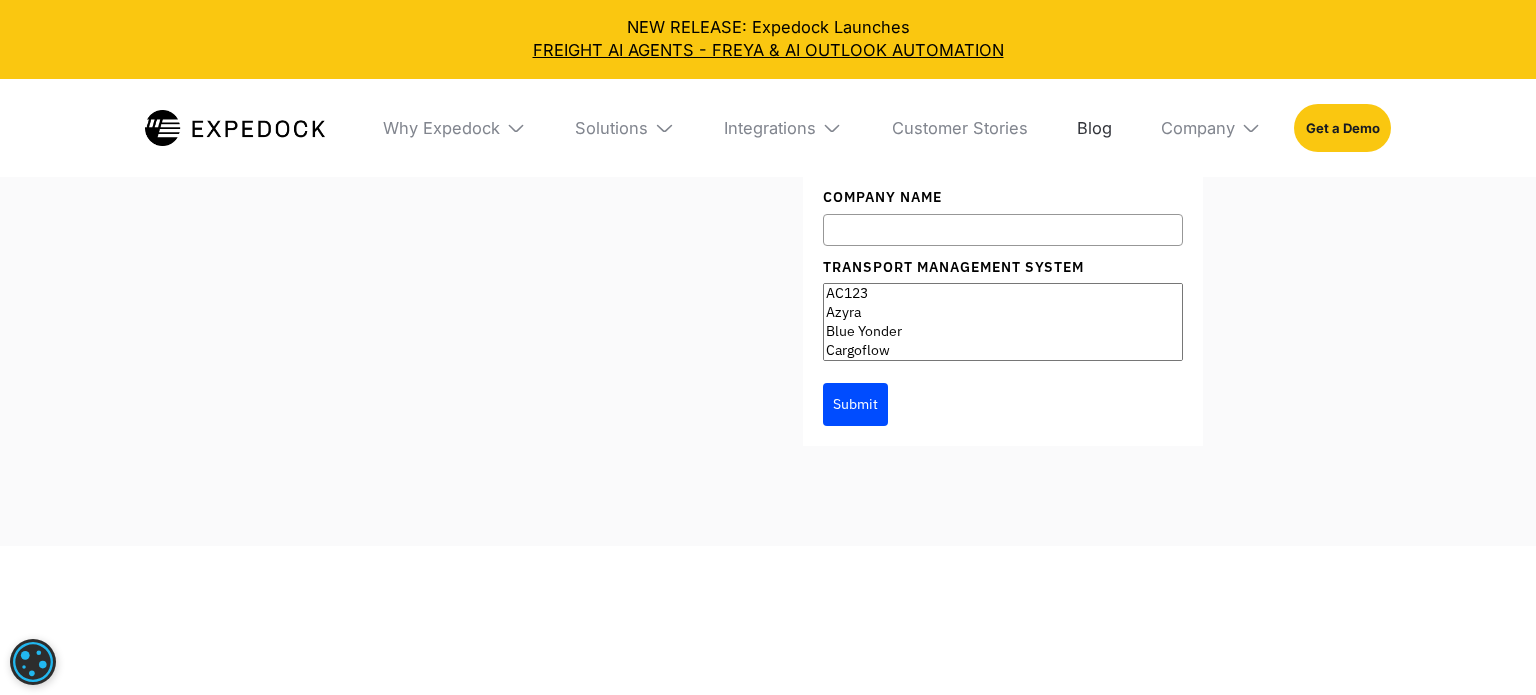 scroll, scrollTop: 6874, scrollLeft: 0, axis: vertical 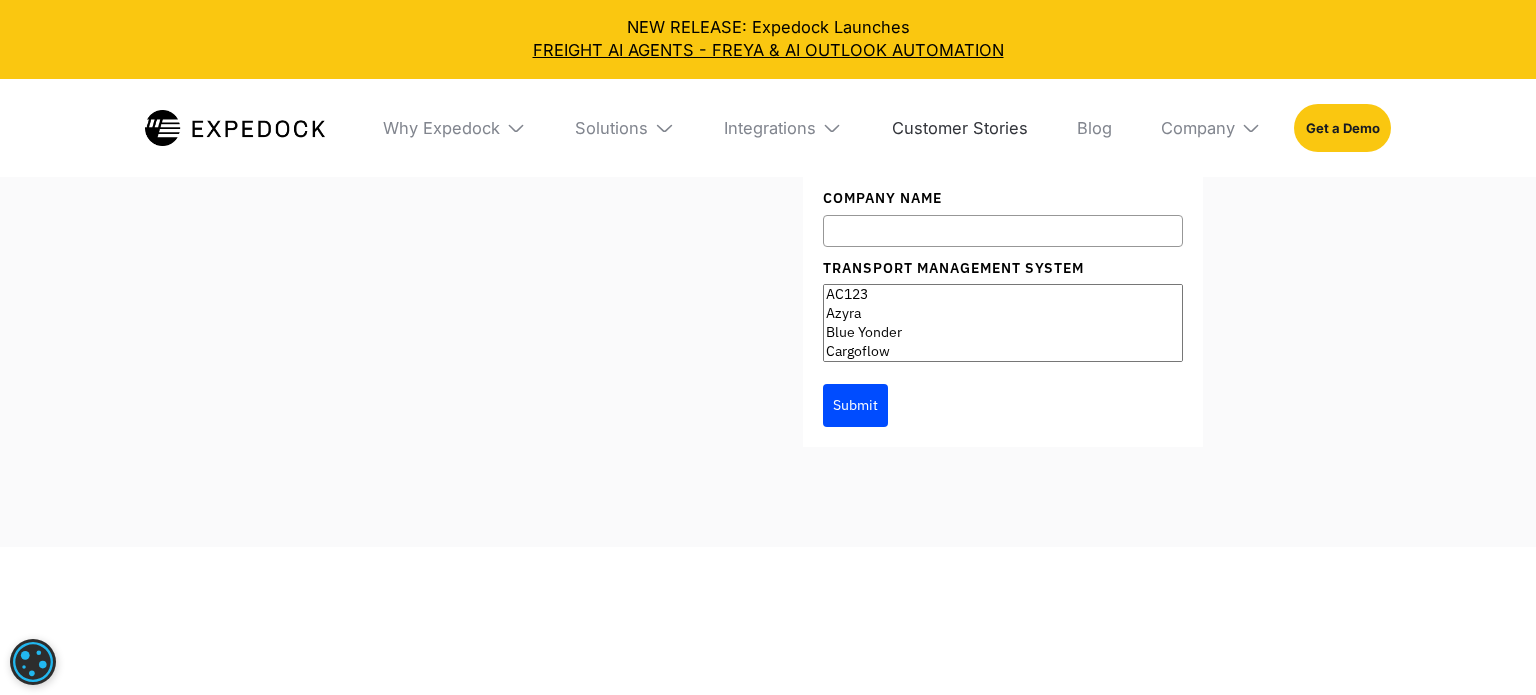 click on "Customer Stories" at bounding box center (959, 128) 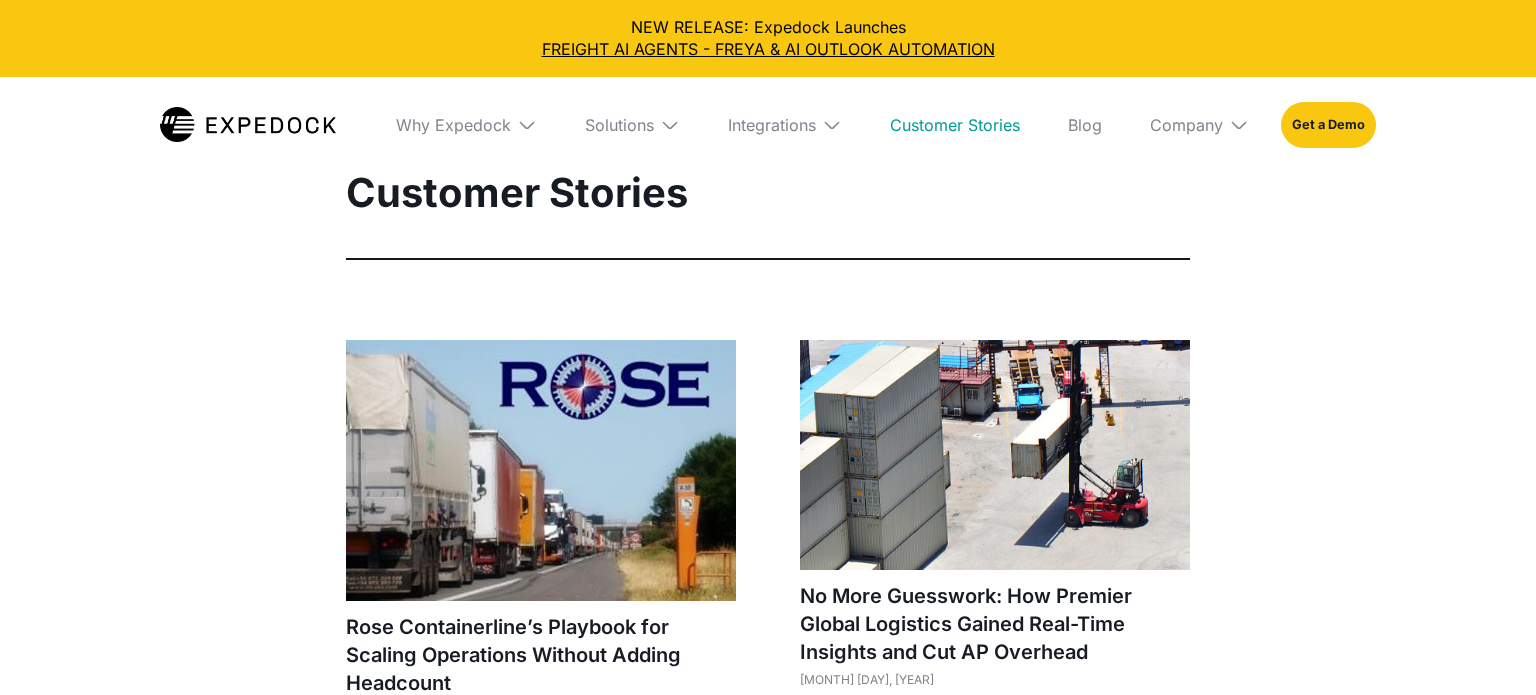 select 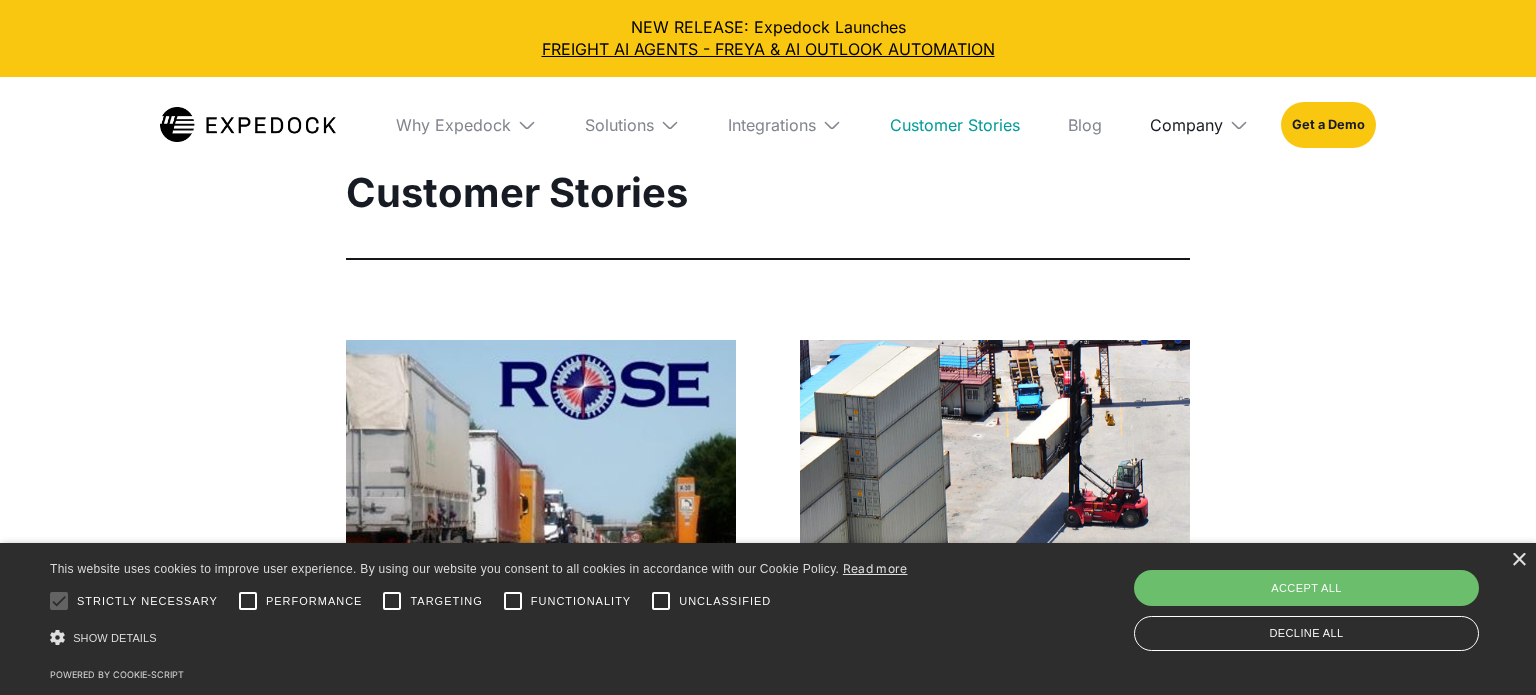 click on "Company" at bounding box center [1186, 125] 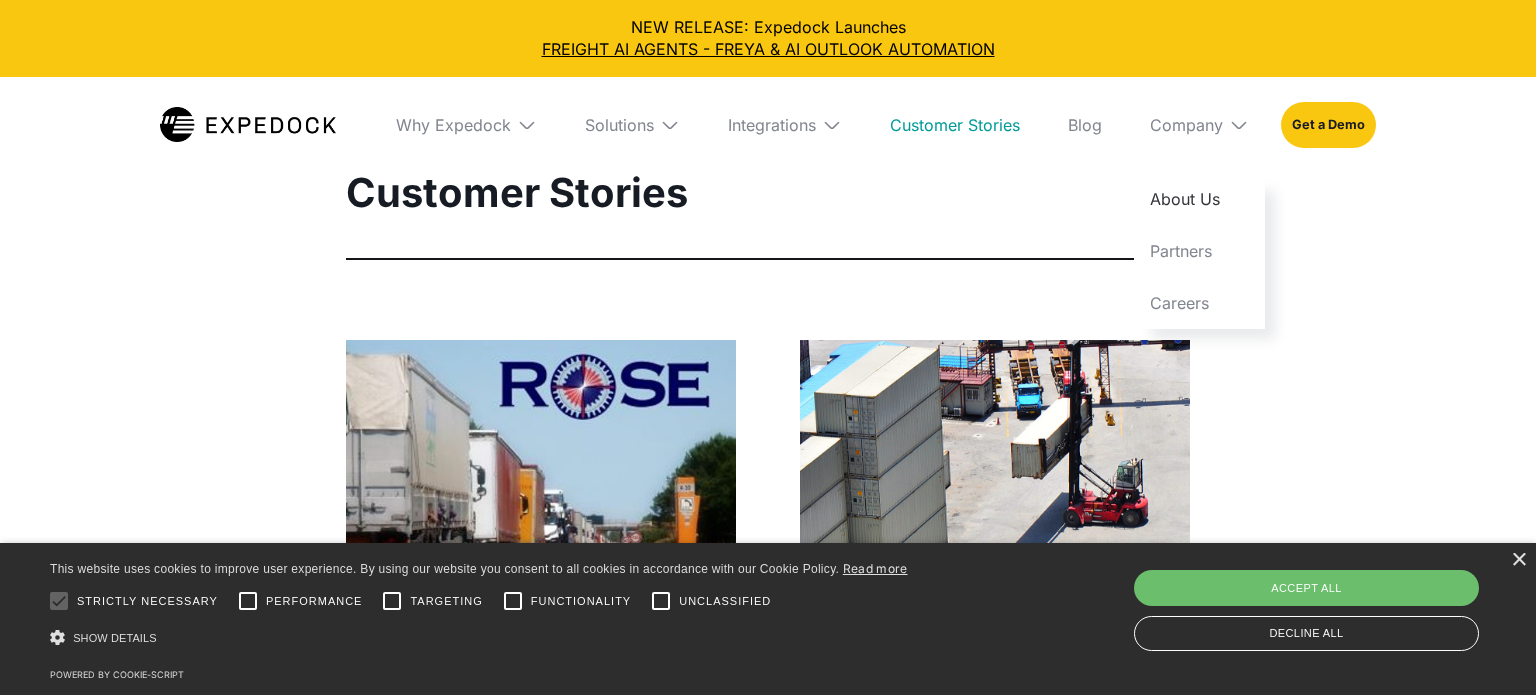 click on "About Us" at bounding box center (1199, 199) 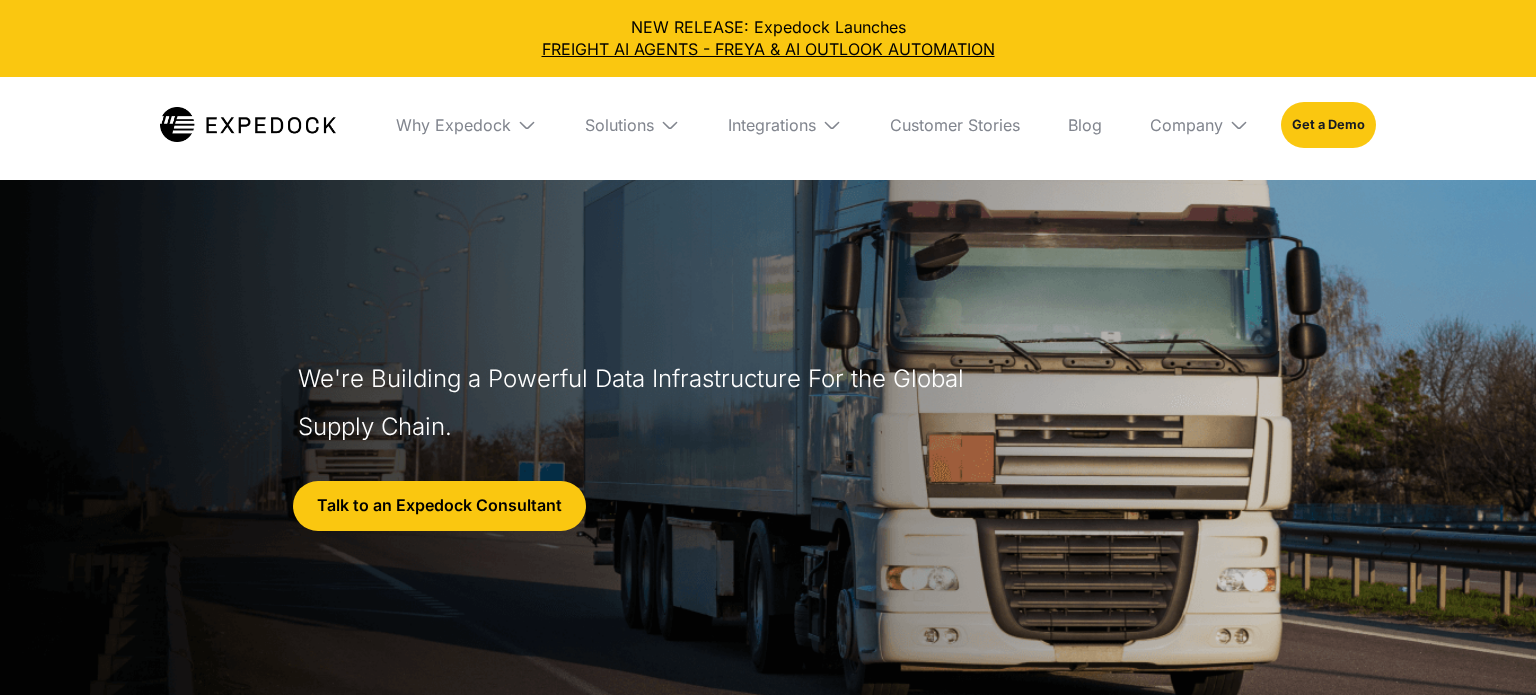 select 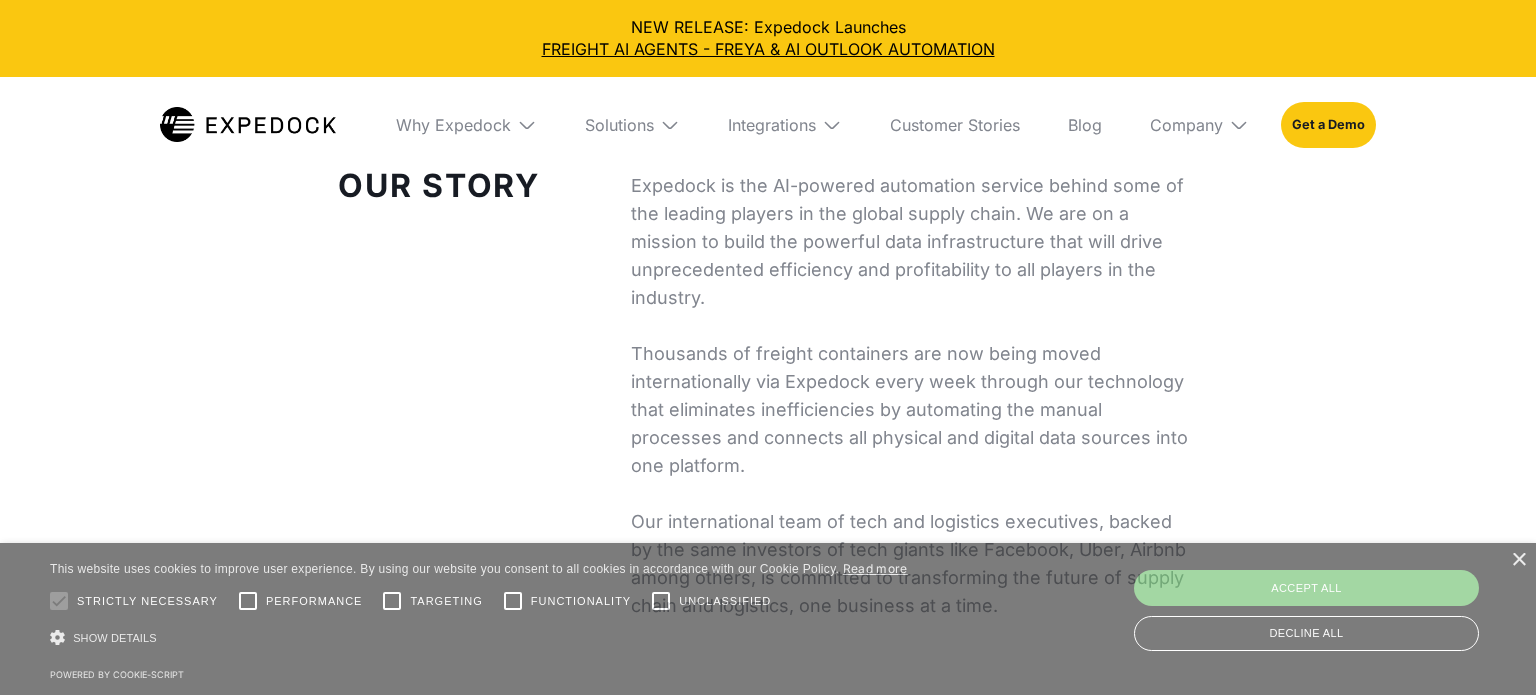 scroll, scrollTop: 714, scrollLeft: 0, axis: vertical 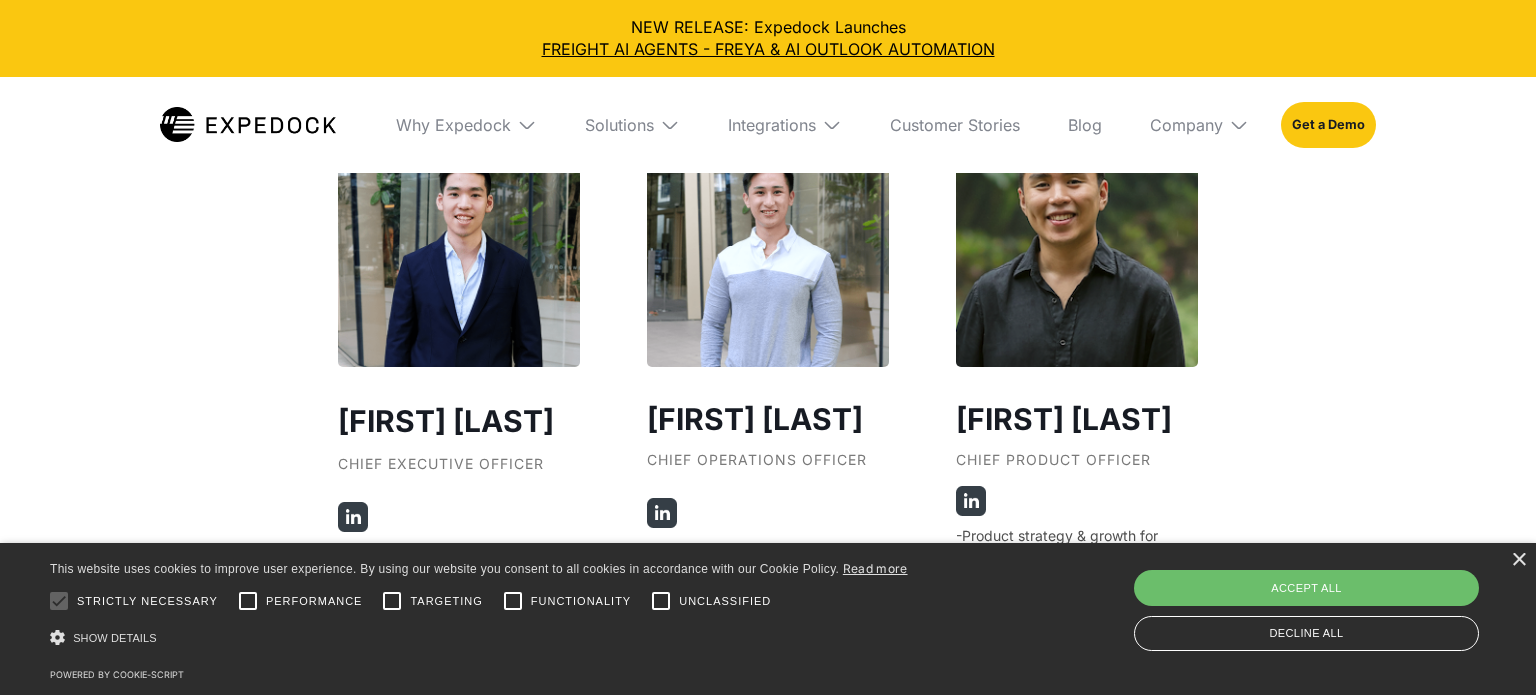 click at bounding box center (353, 517) 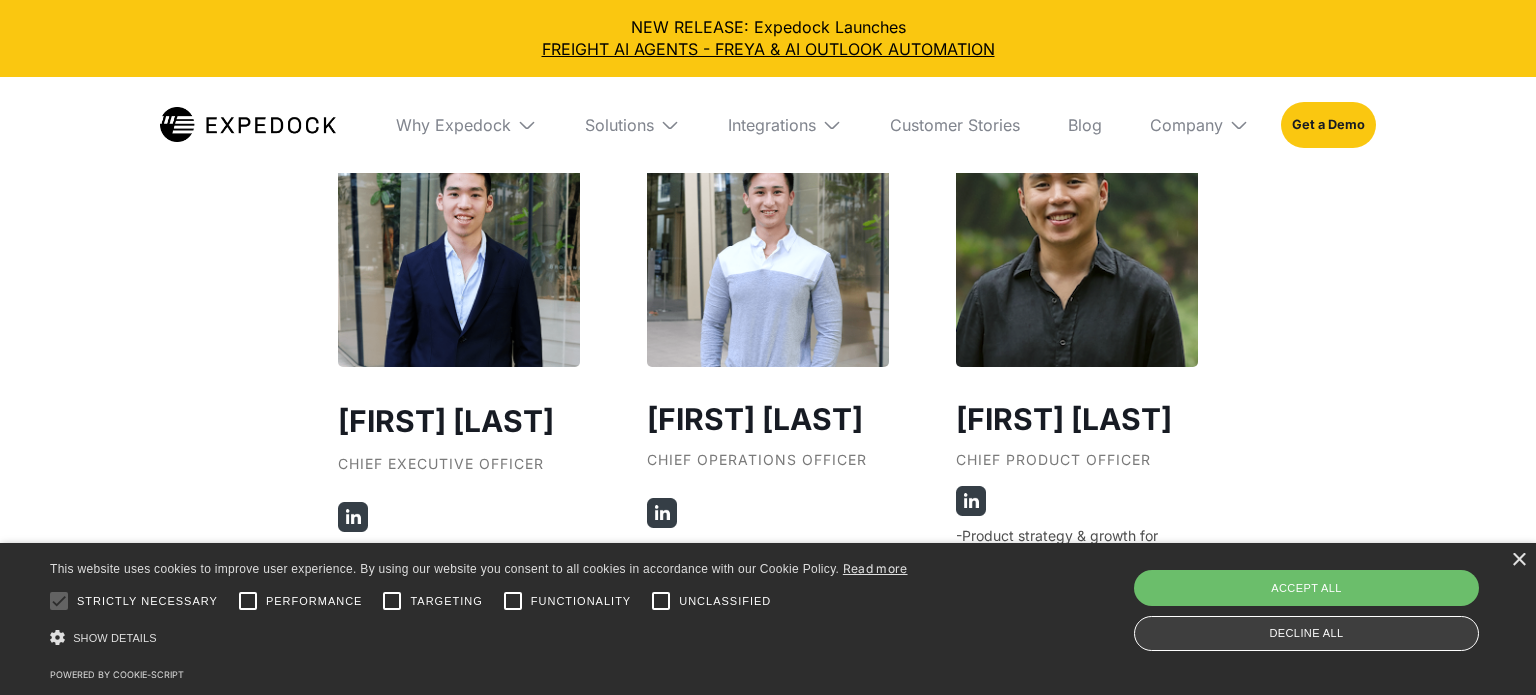 click on "Decline all" at bounding box center (1306, 633) 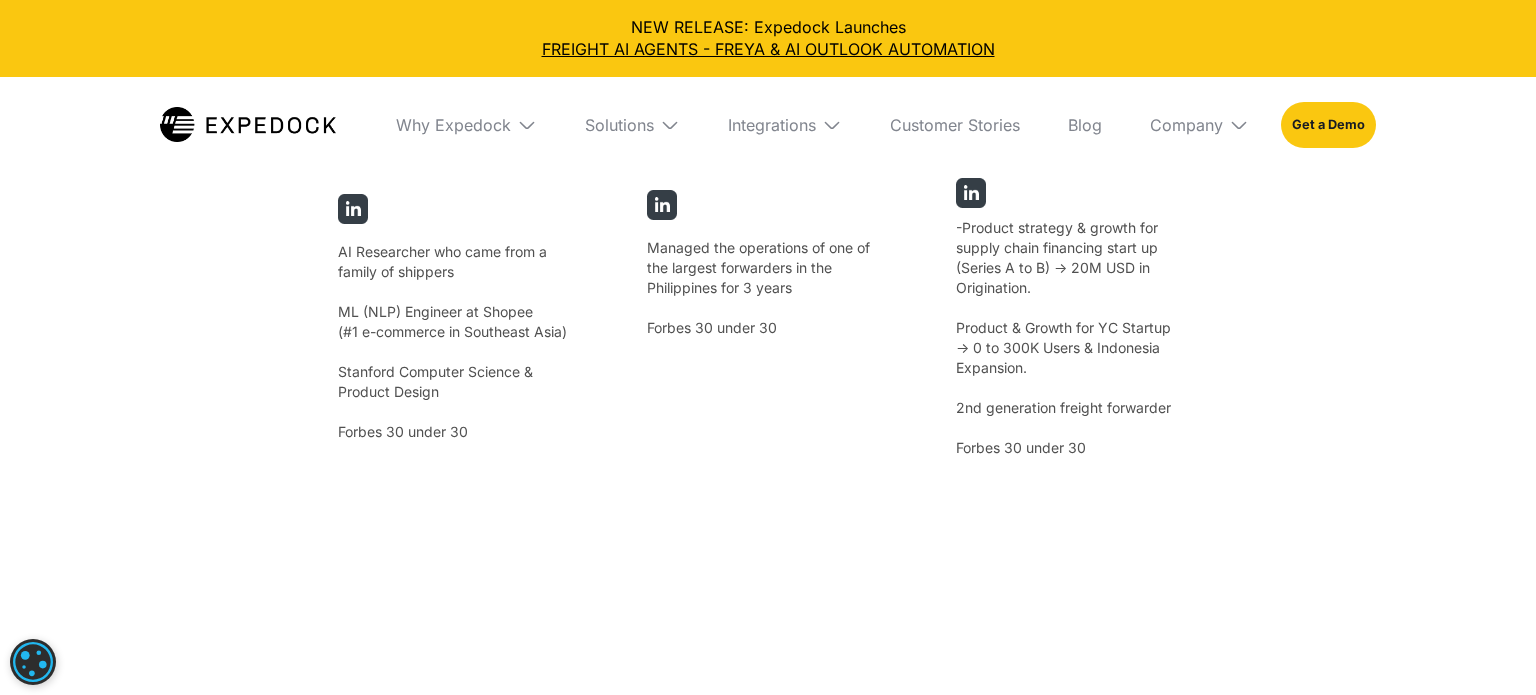 scroll, scrollTop: 3916, scrollLeft: 0, axis: vertical 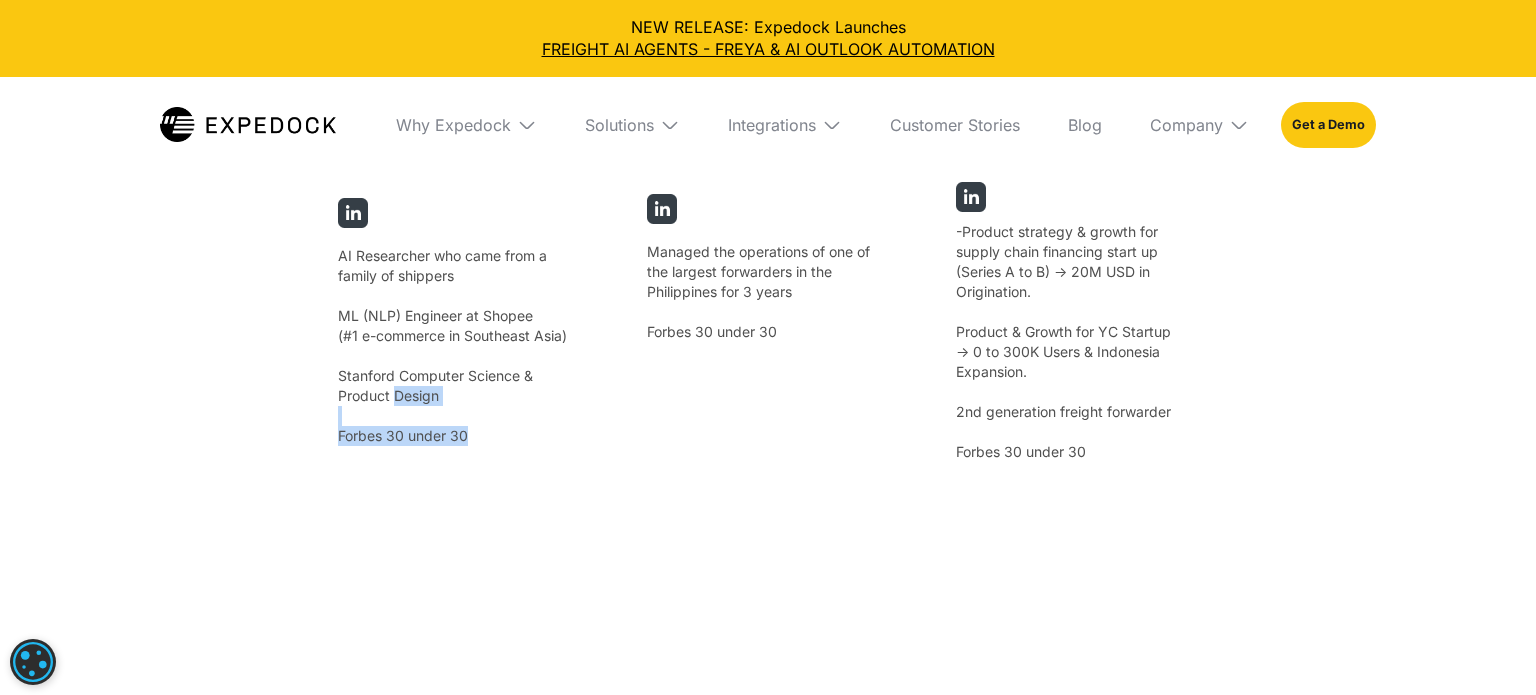 drag, startPoint x: 481, startPoint y: 434, endPoint x: 394, endPoint y: 400, distance: 93.40771 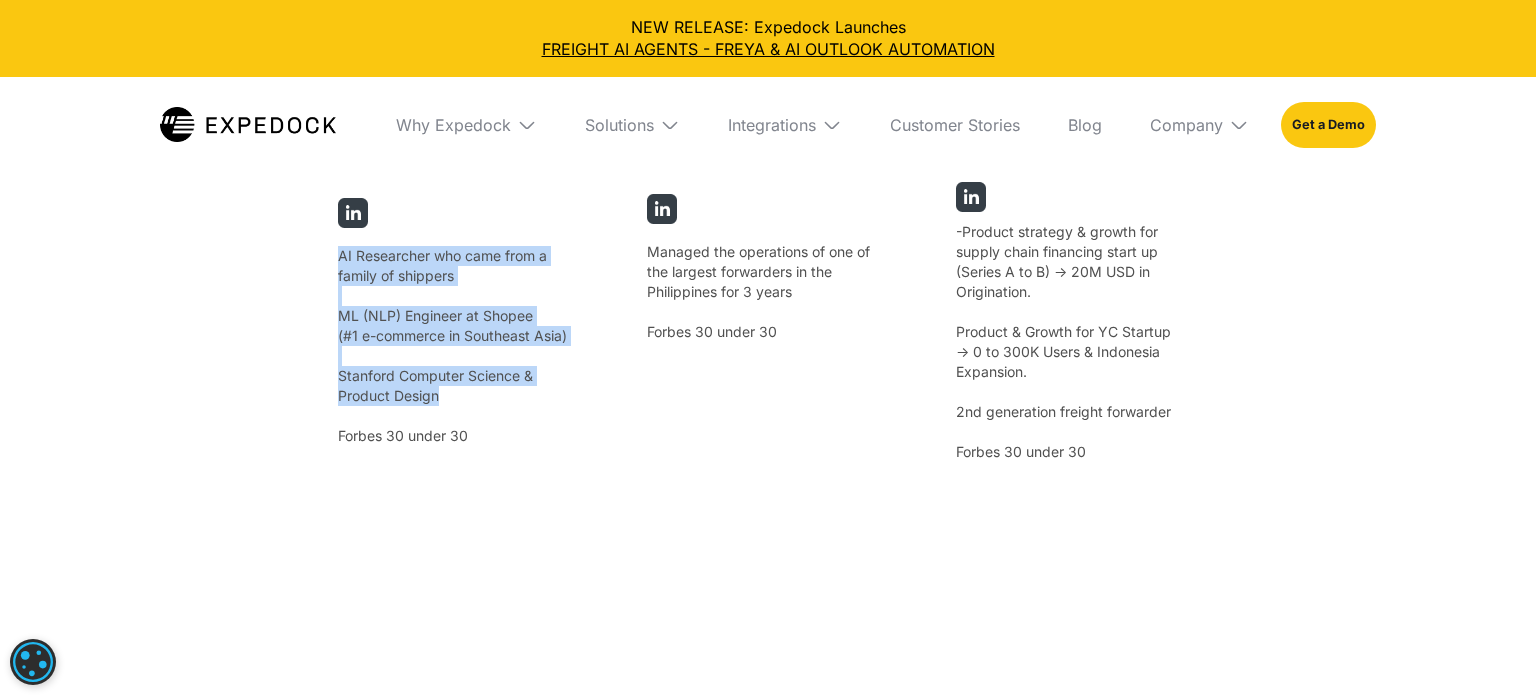 drag, startPoint x: 456, startPoint y: 401, endPoint x: 319, endPoint y: 260, distance: 196.59604 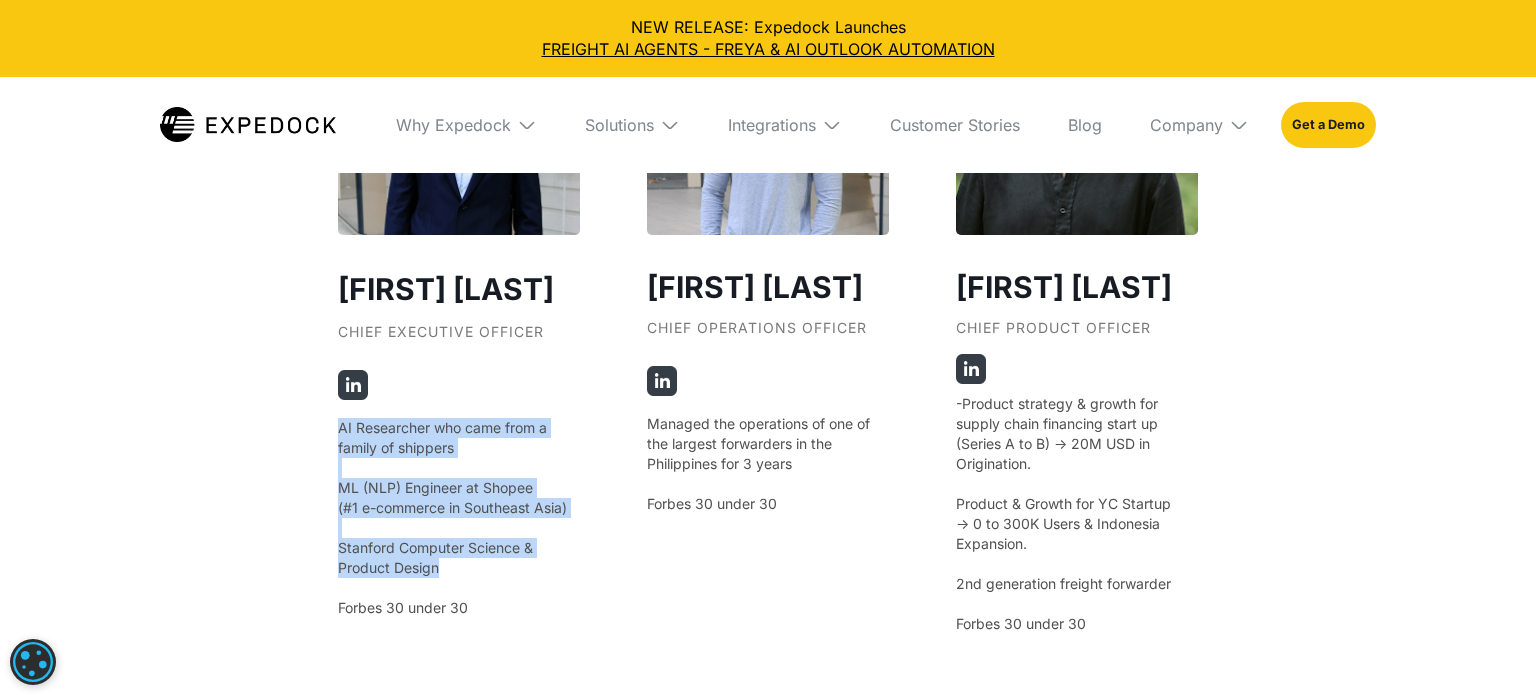 scroll, scrollTop: 3747, scrollLeft: 0, axis: vertical 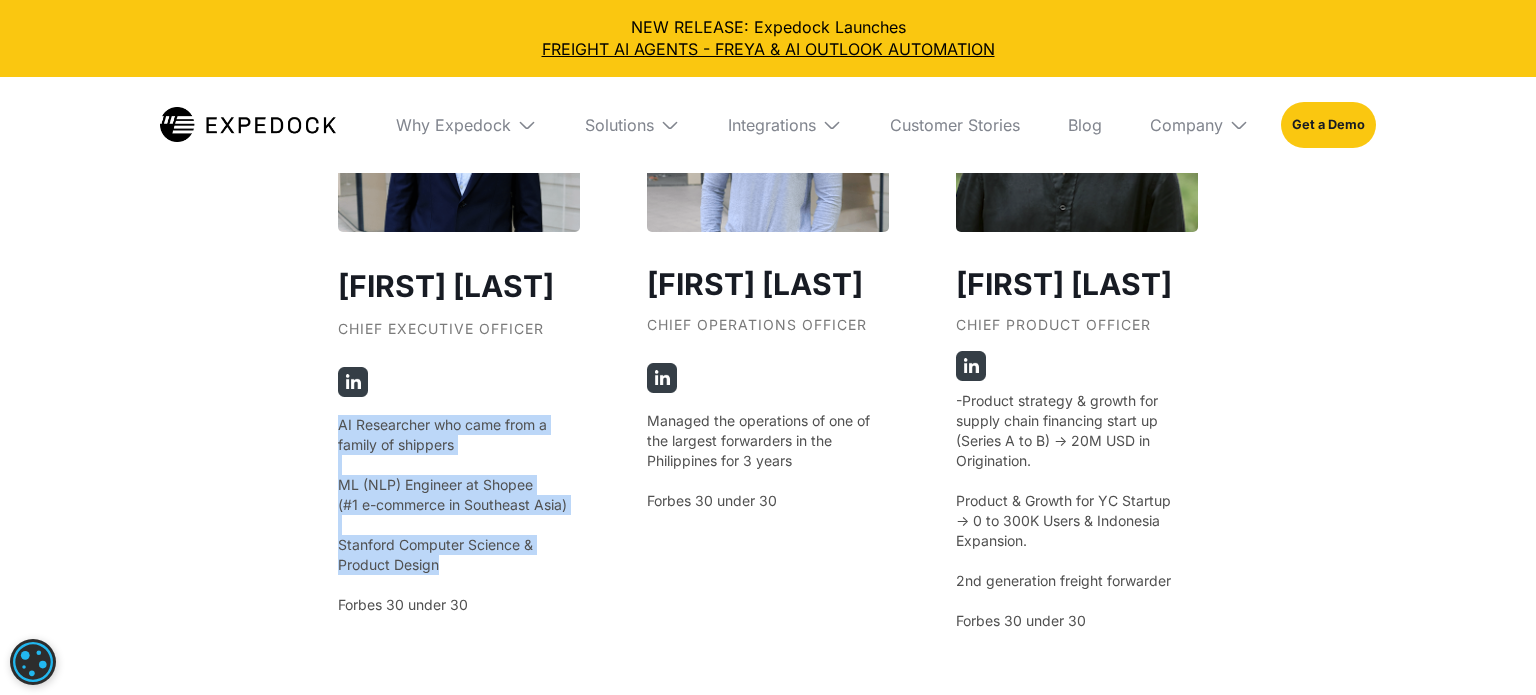 click at bounding box center [662, 378] 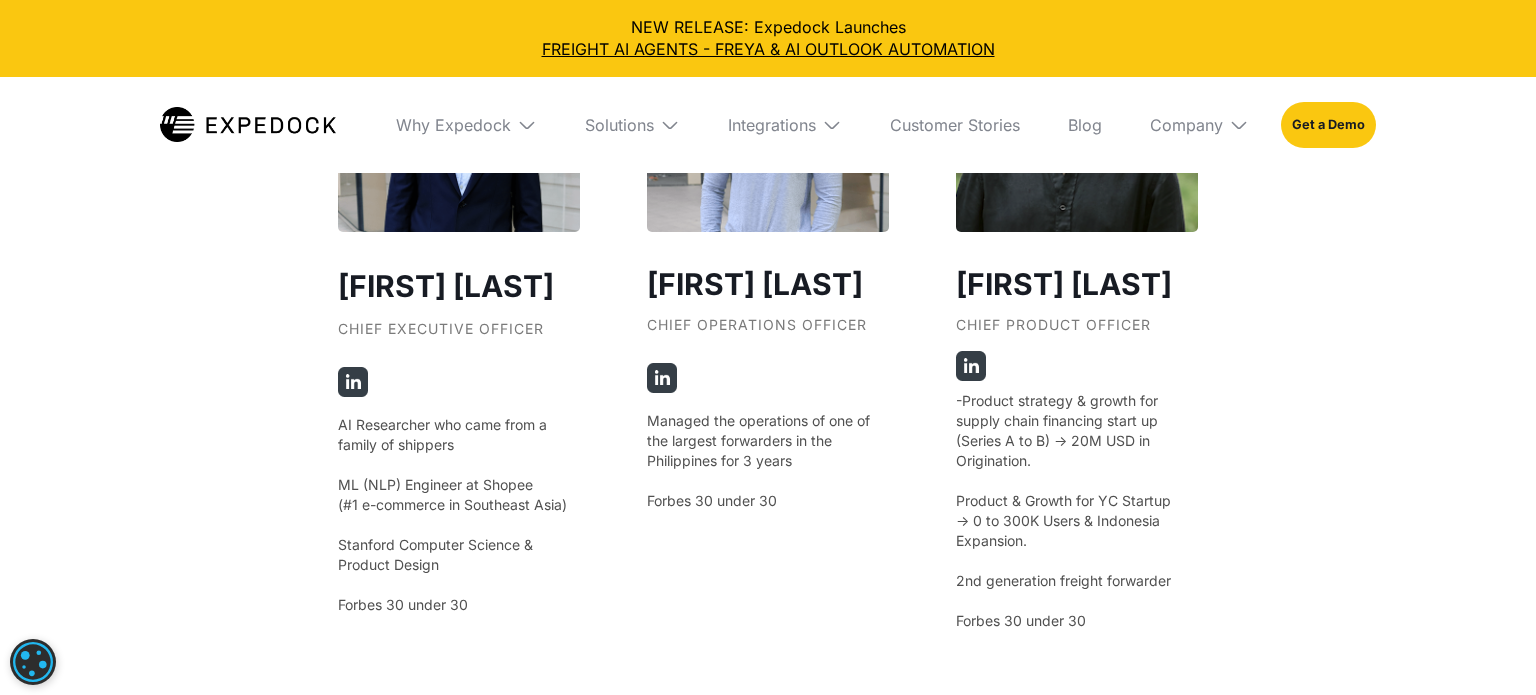 click on "Managed the operations of one of the largest forwarders in the Philippines for 3 years Forbes 30 under 30" at bounding box center [768, 461] 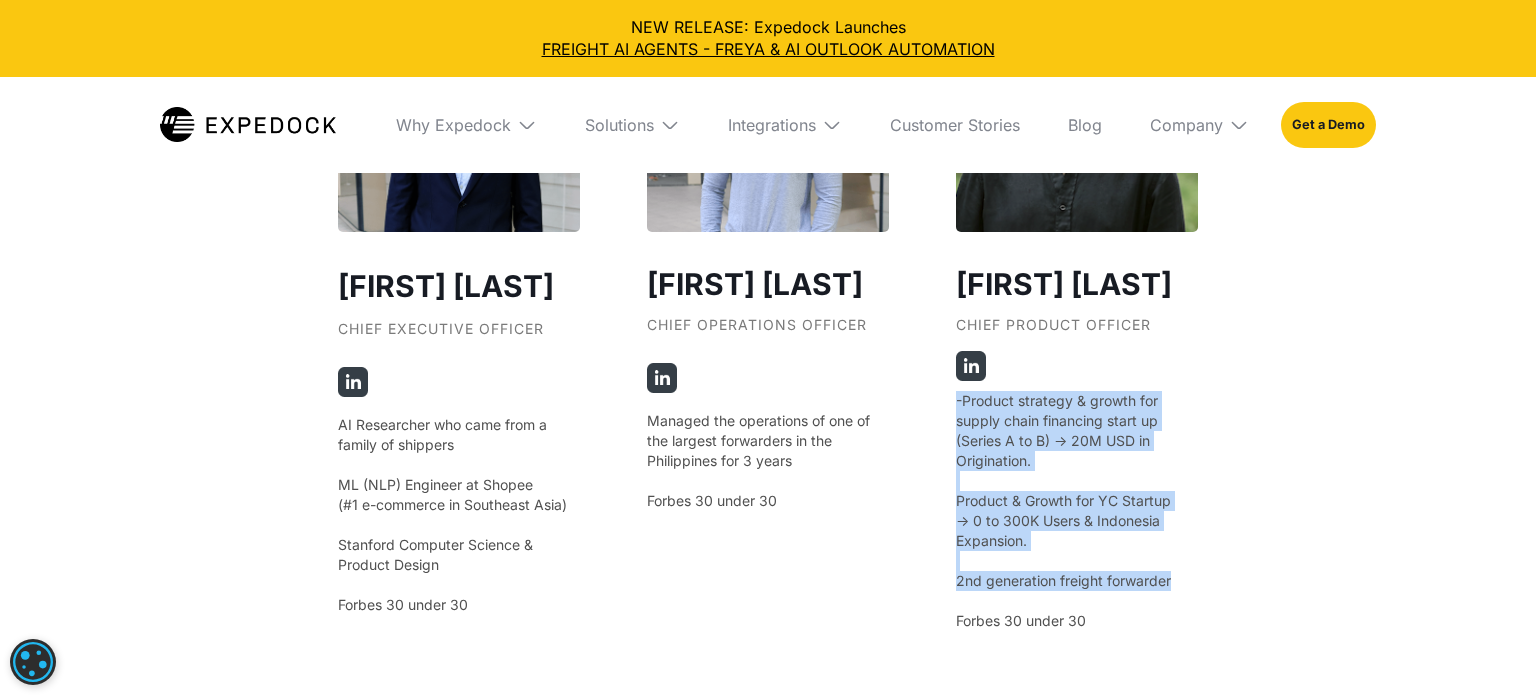 drag, startPoint x: 1168, startPoint y: 570, endPoint x: 943, endPoint y: 409, distance: 276.66946 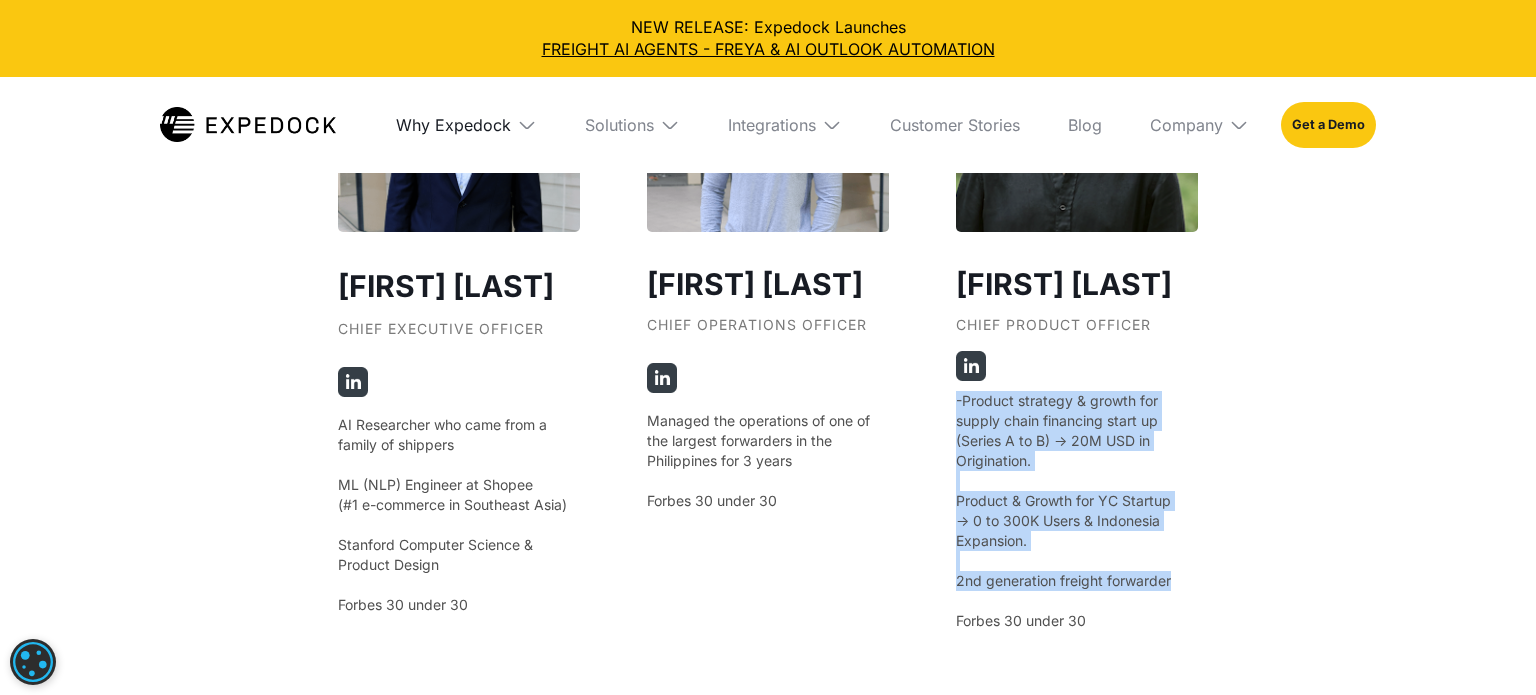 click on "Why Expedock" at bounding box center [453, 125] 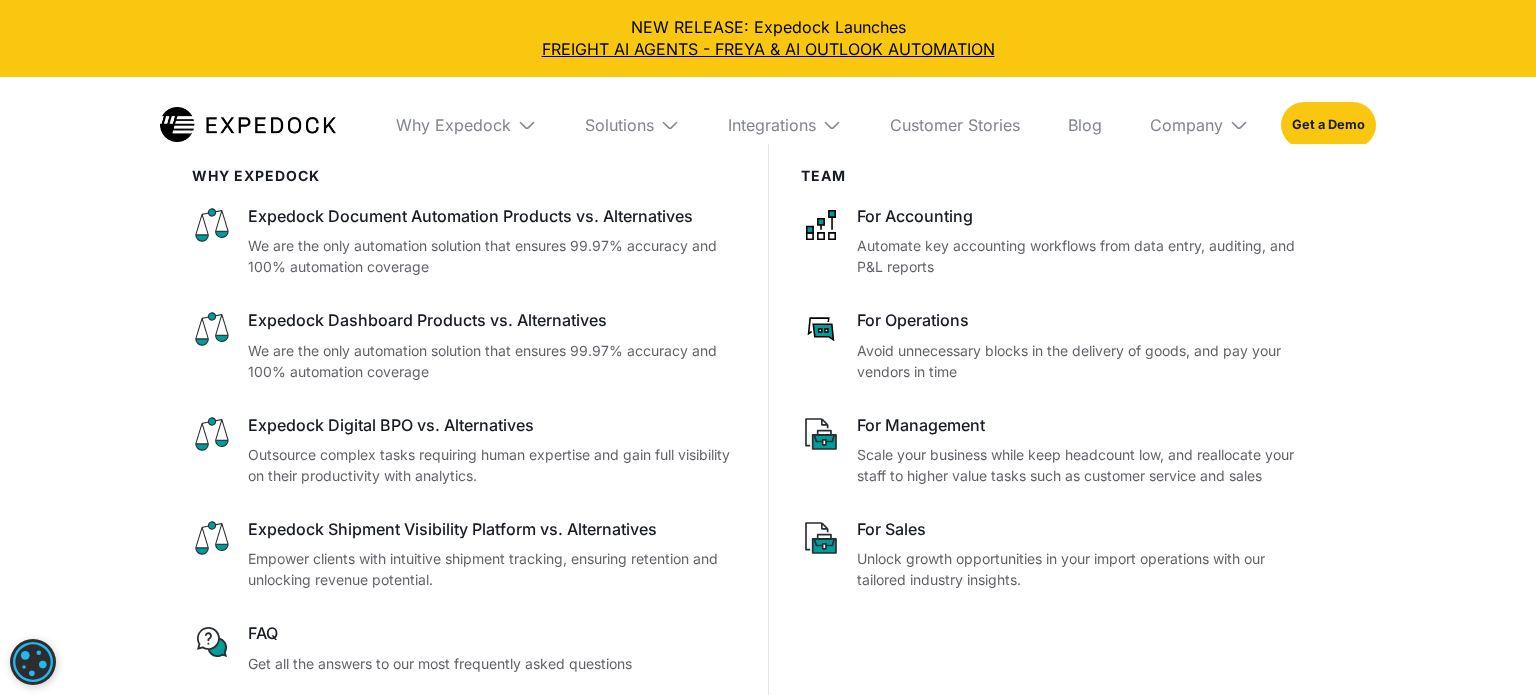 click on "WHy Expedock" at bounding box center (464, 176) 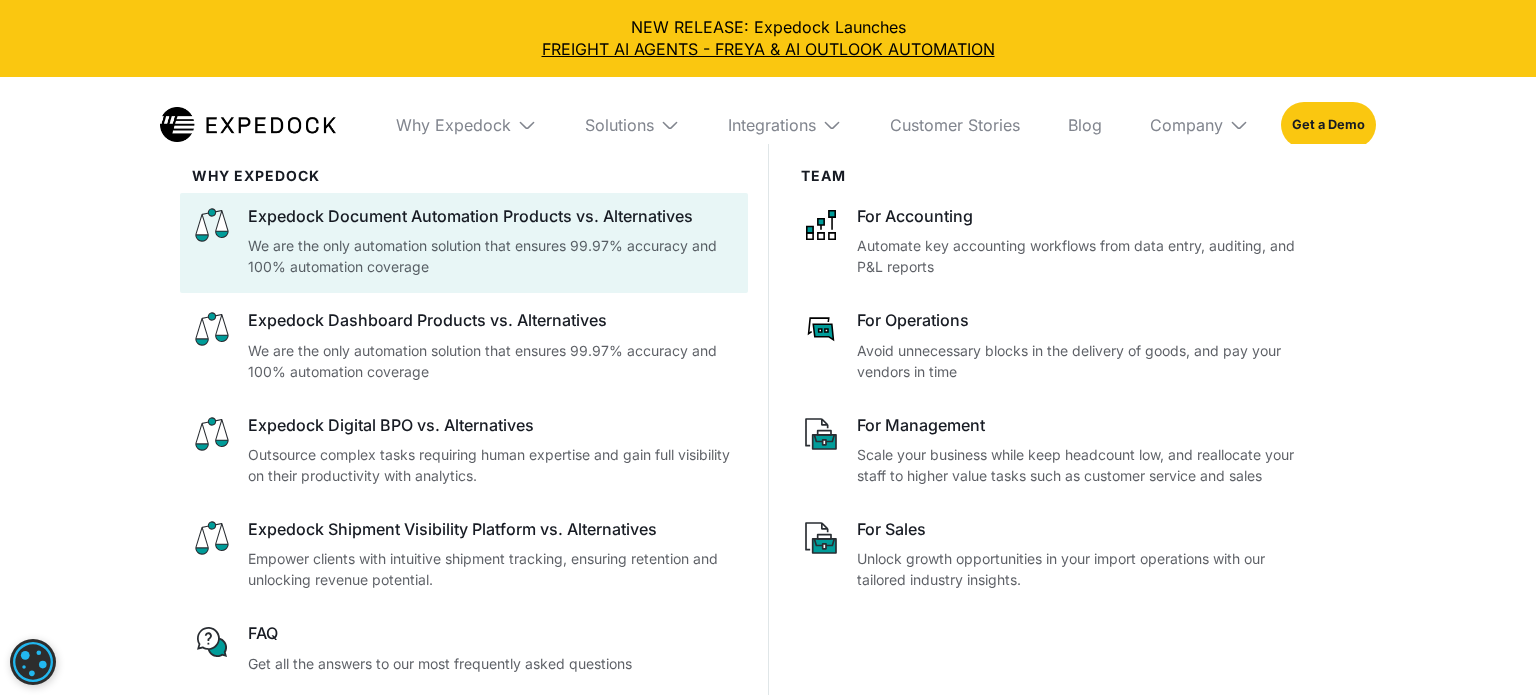 scroll, scrollTop: 3893, scrollLeft: 0, axis: vertical 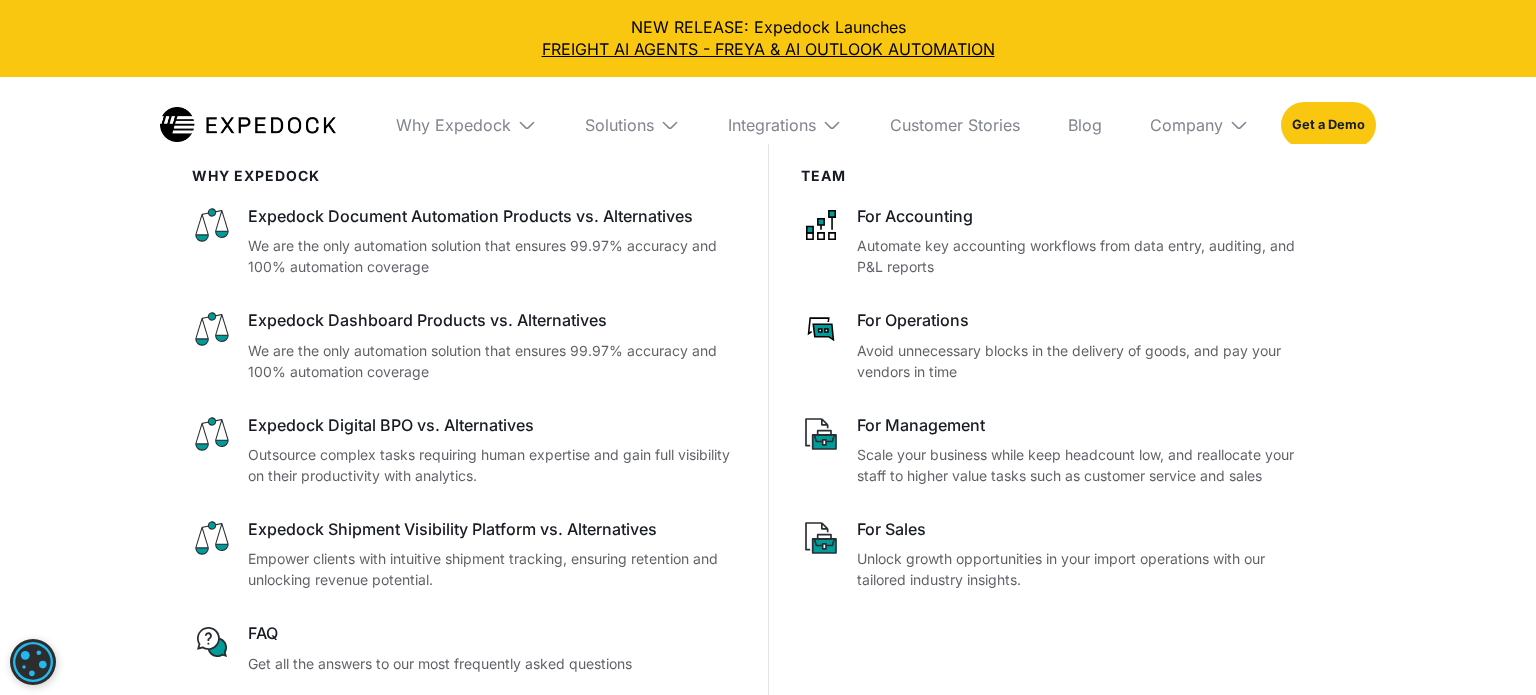 click on "Company" at bounding box center [1199, 125] 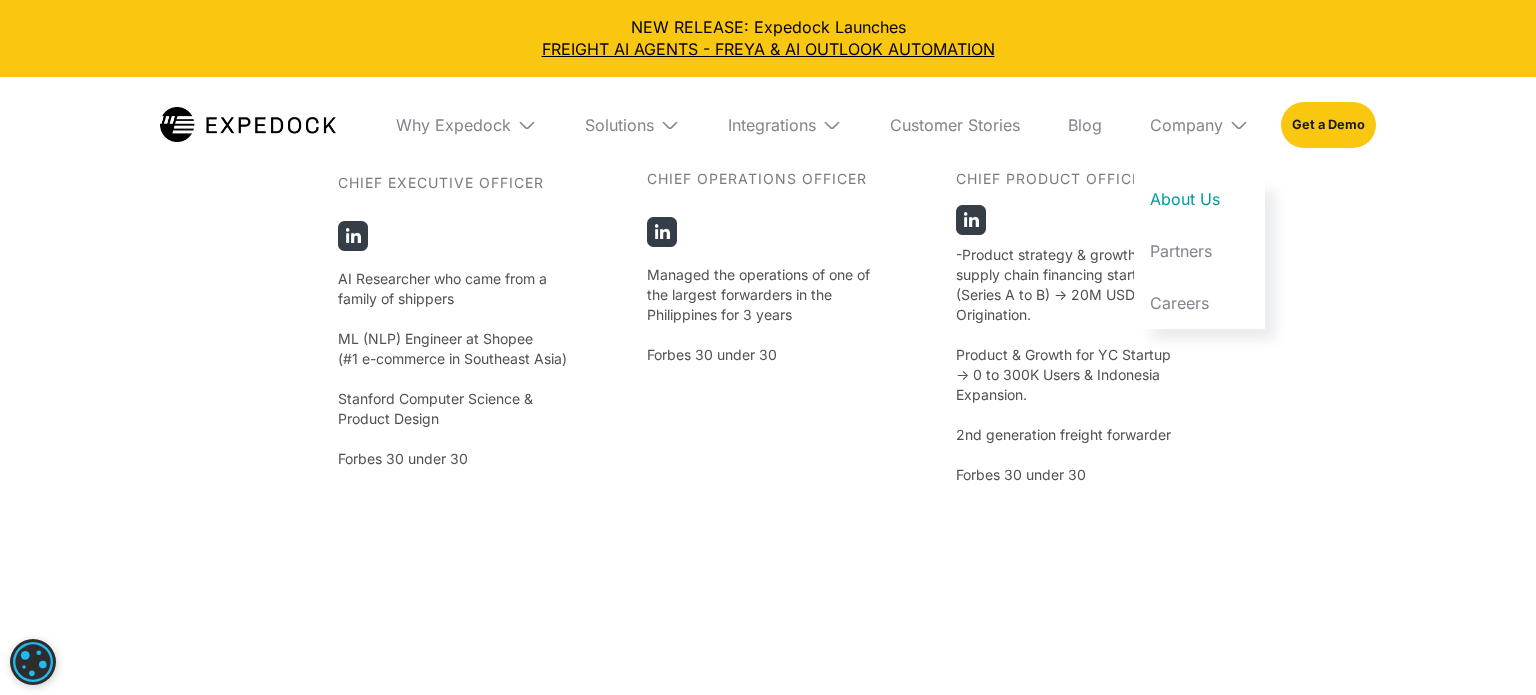 click on "About Us" at bounding box center [1199, 199] 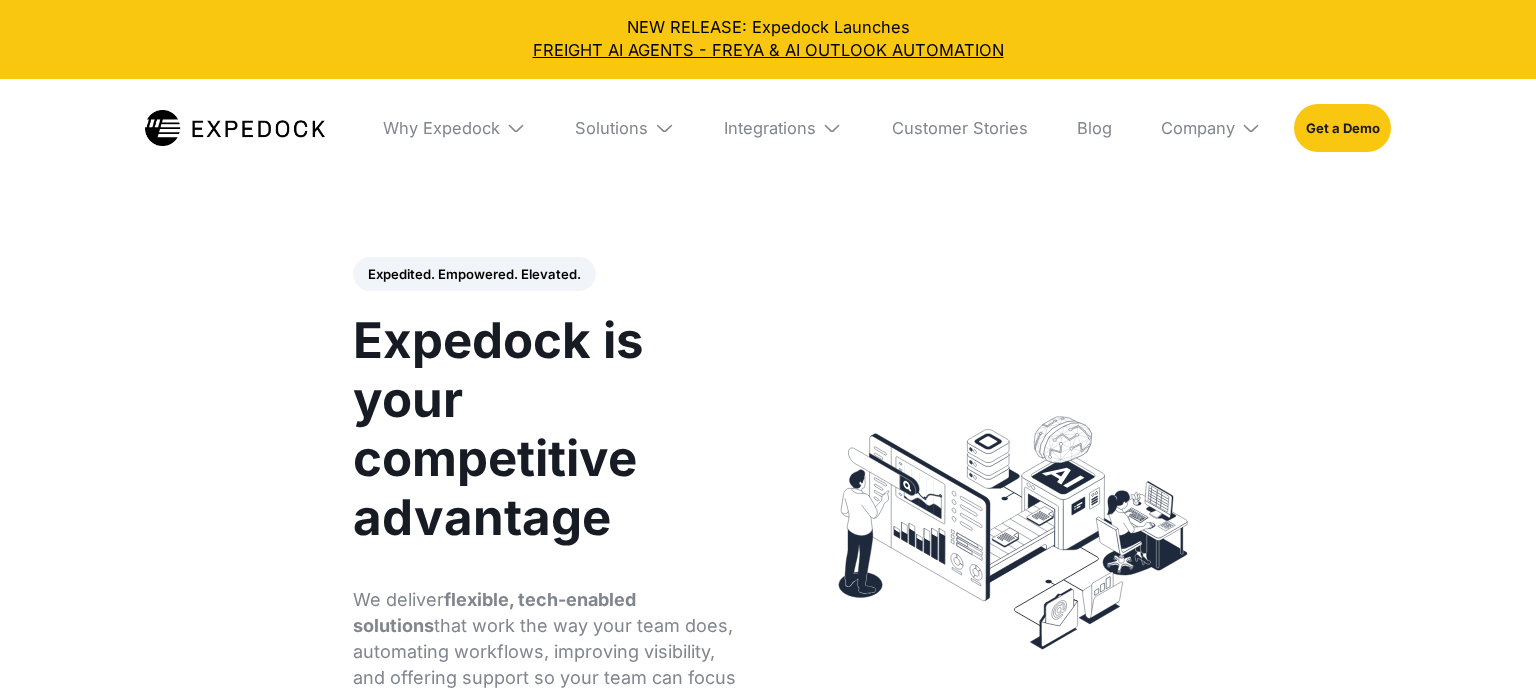 select 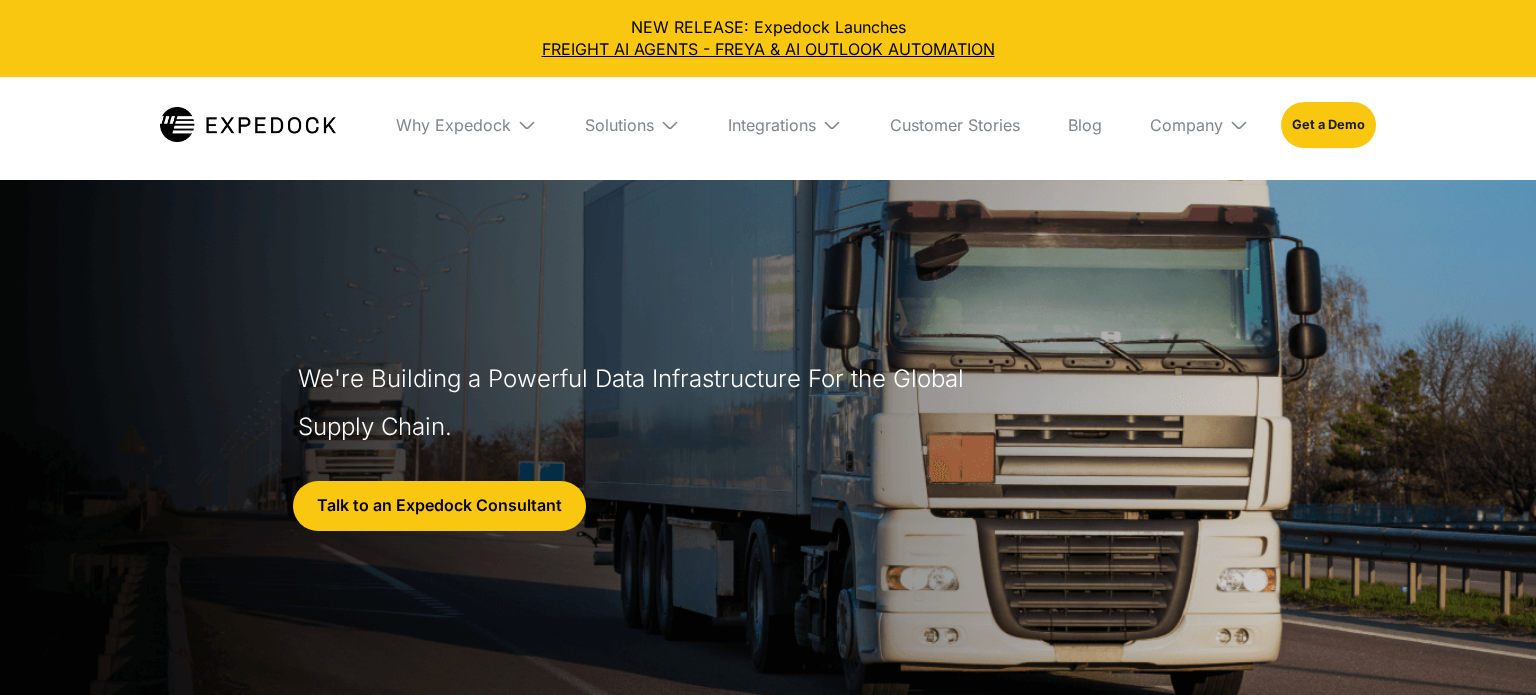 select 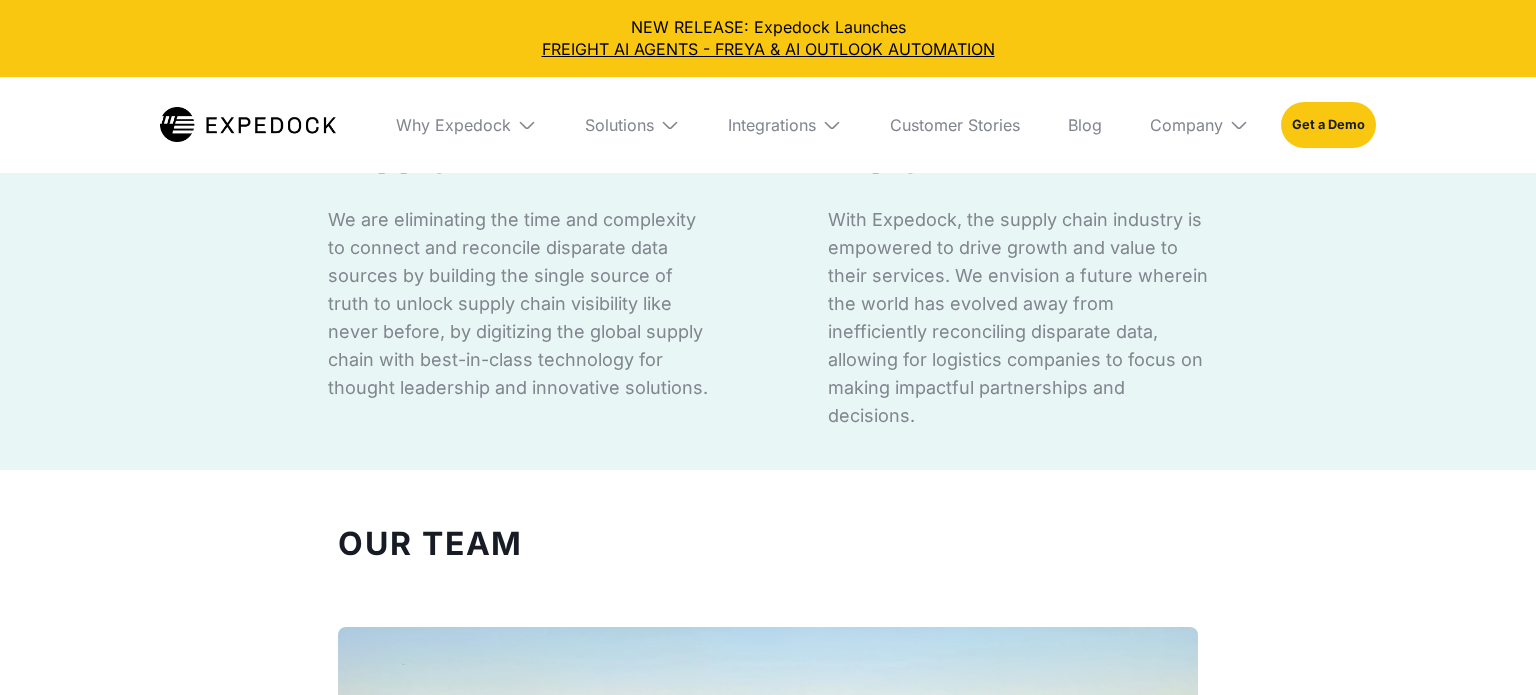 scroll, scrollTop: 0, scrollLeft: 0, axis: both 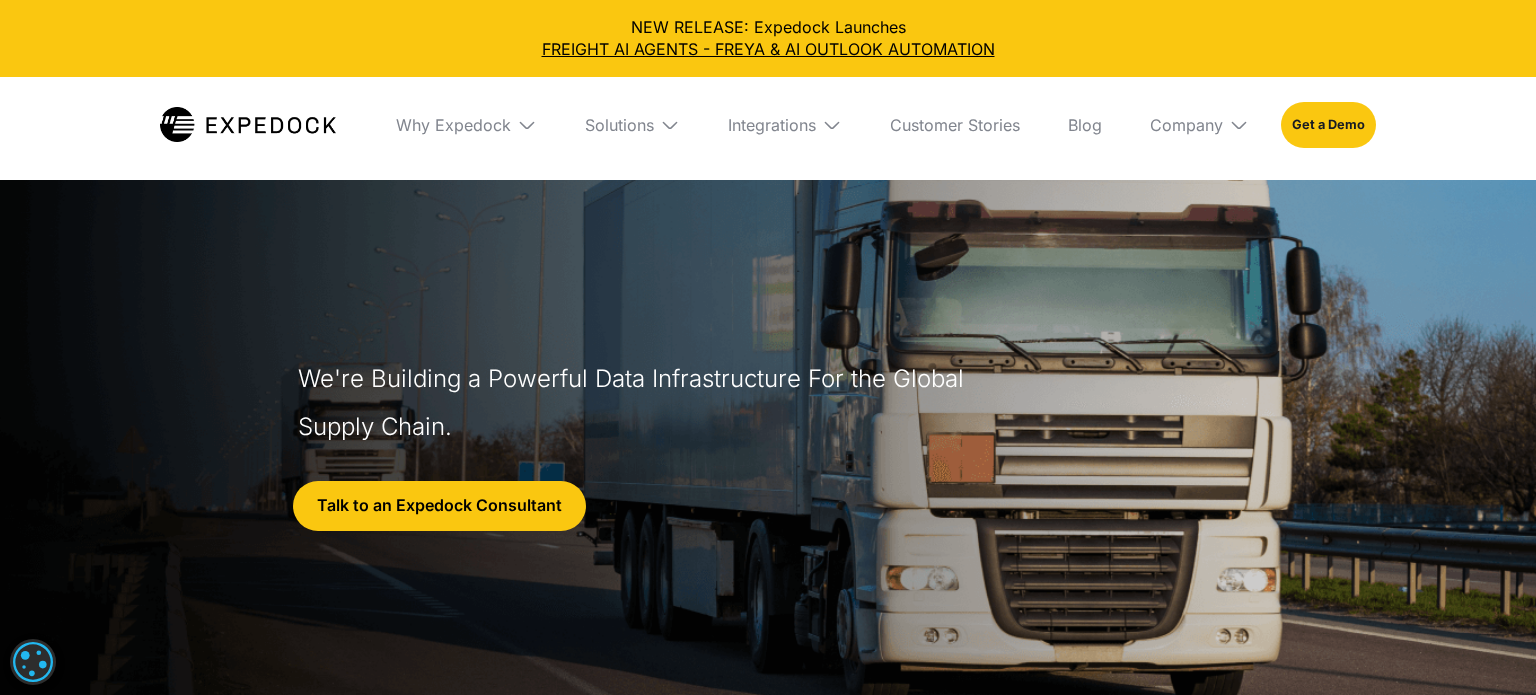 click at bounding box center (527, 125) 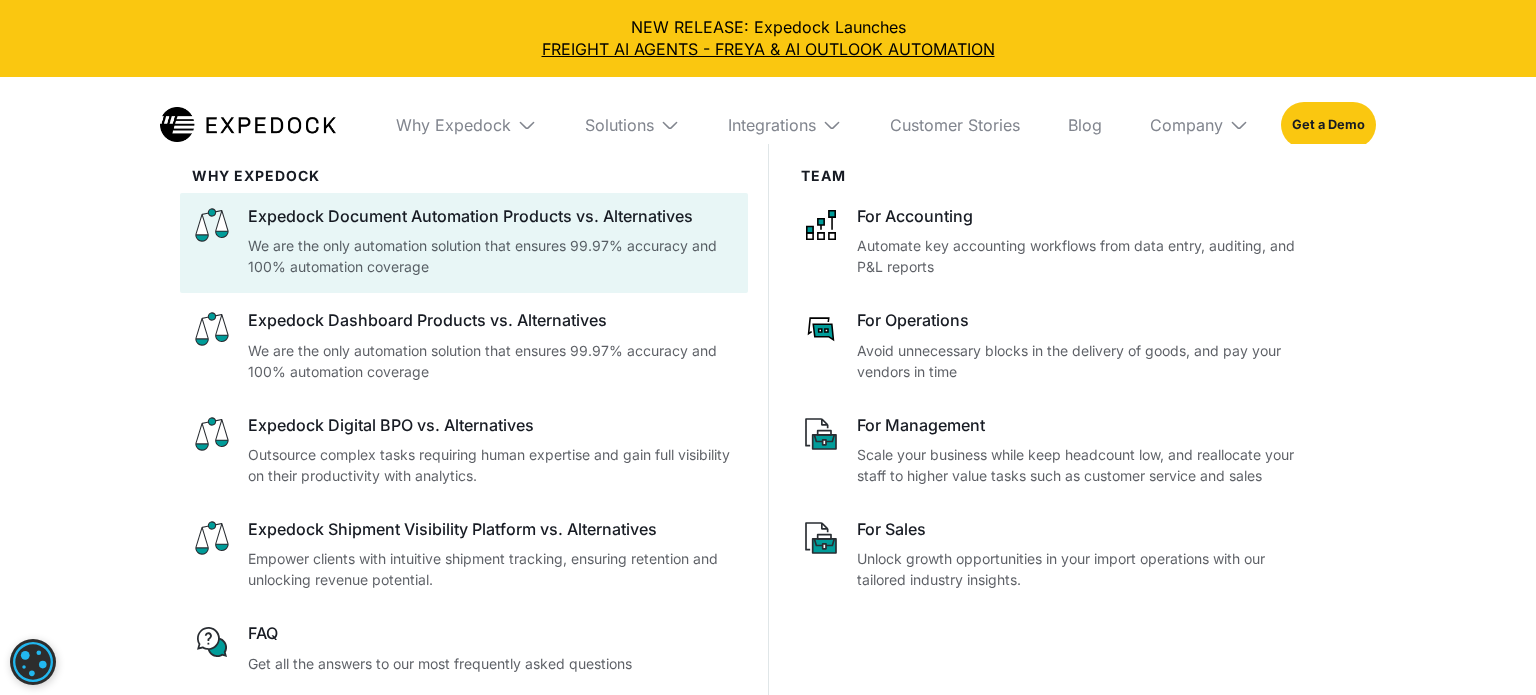 click on "Expedock Document Automation Products vs. Alternatives" at bounding box center [492, 216] 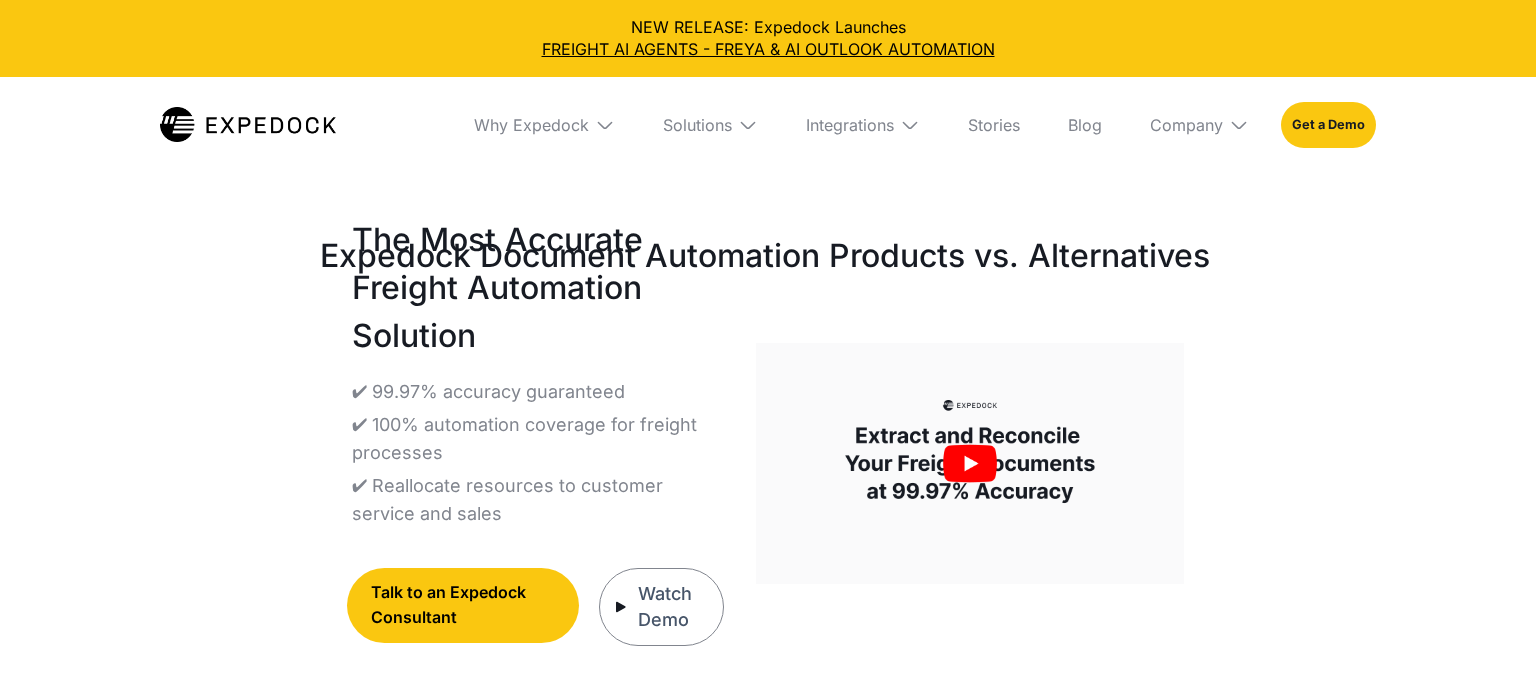 select 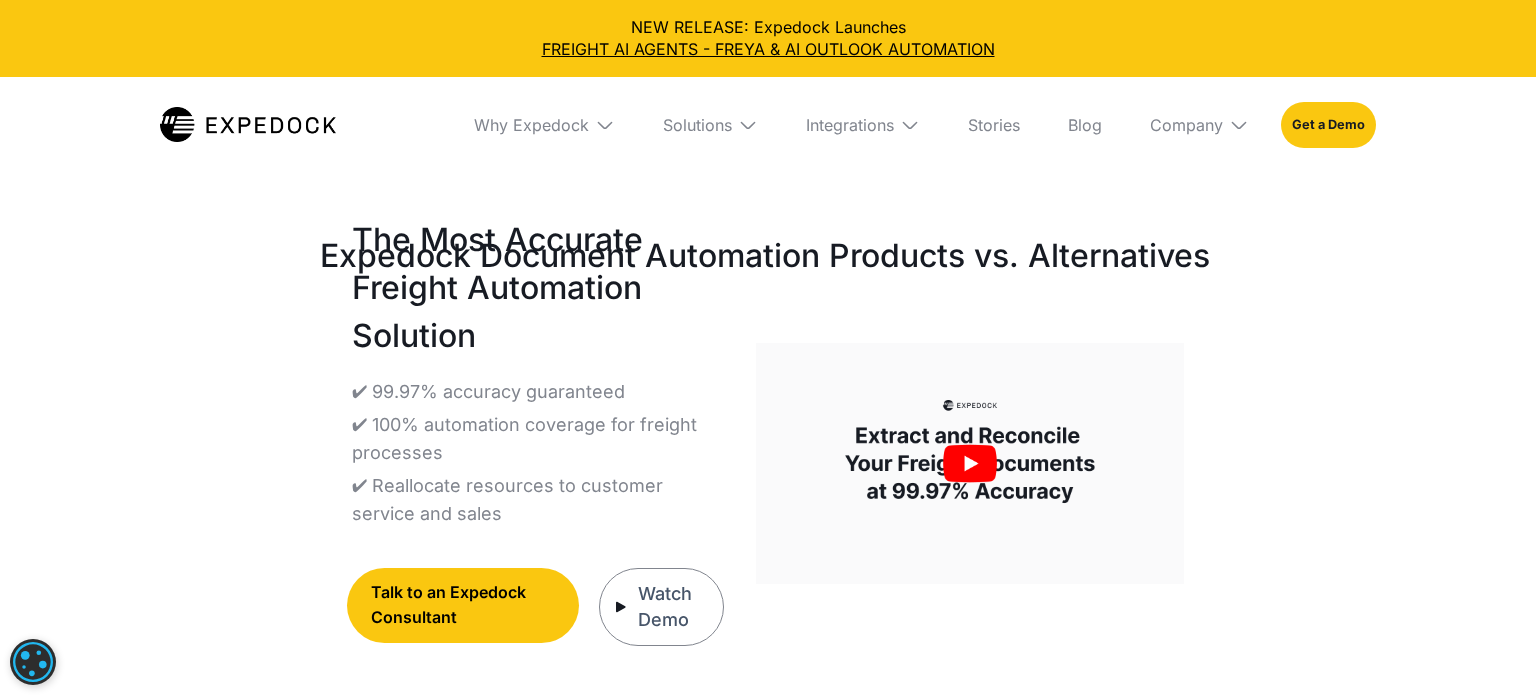 scroll, scrollTop: 0, scrollLeft: 0, axis: both 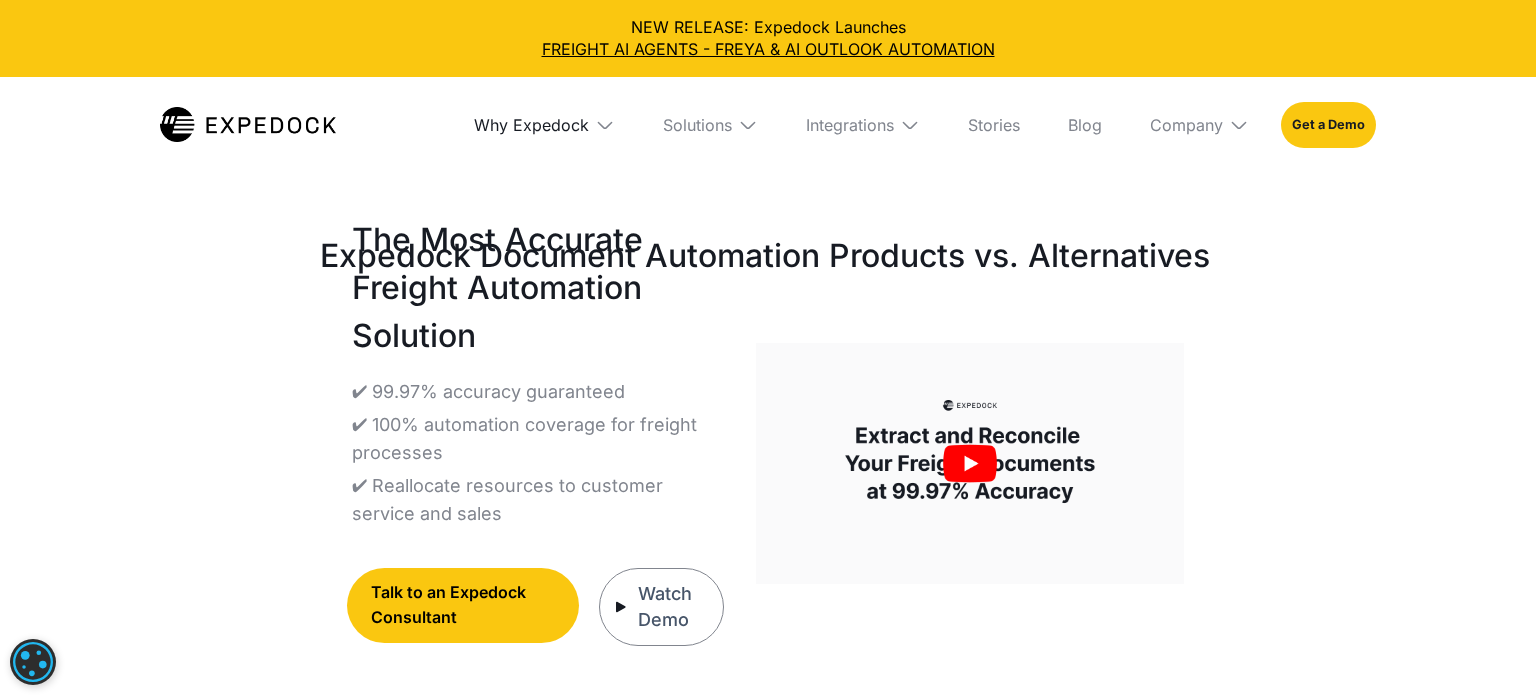 click on "Why Expedock" at bounding box center [531, 125] 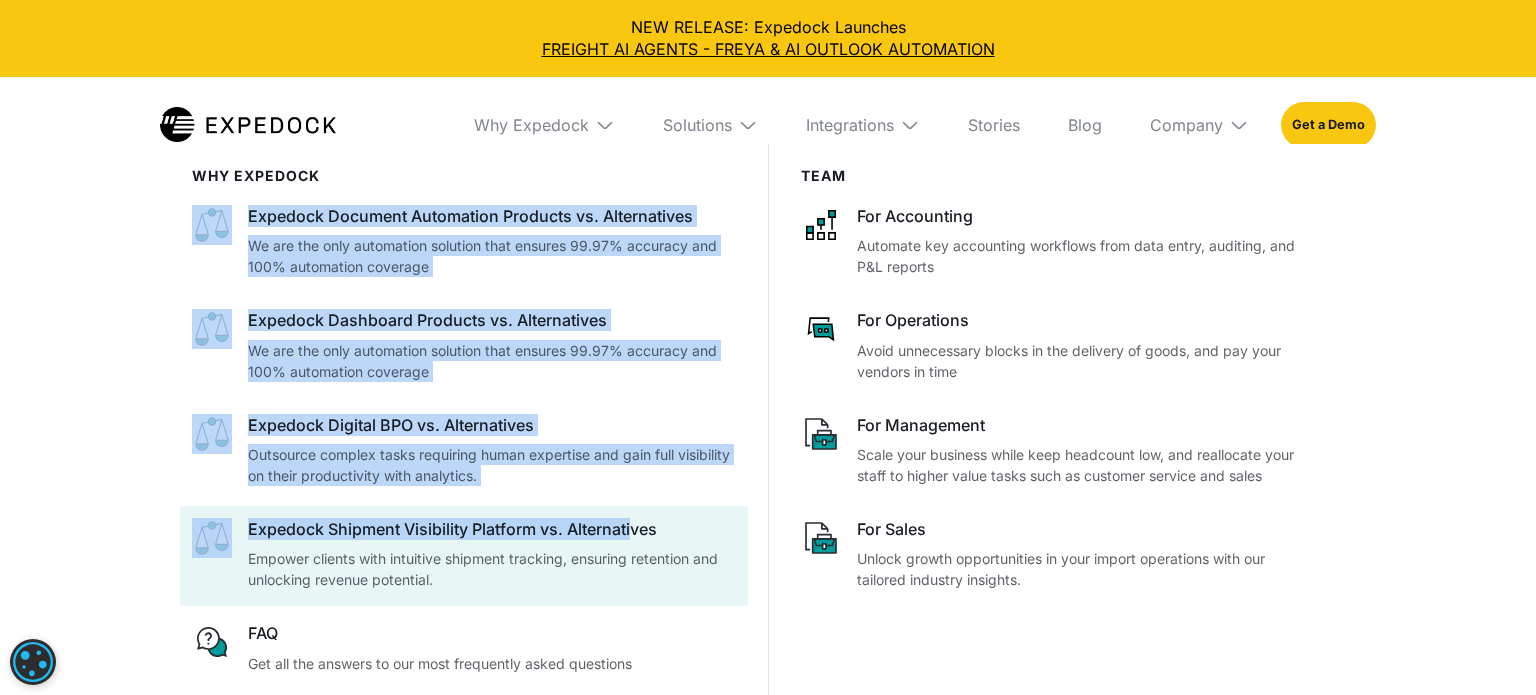 scroll, scrollTop: 48, scrollLeft: 0, axis: vertical 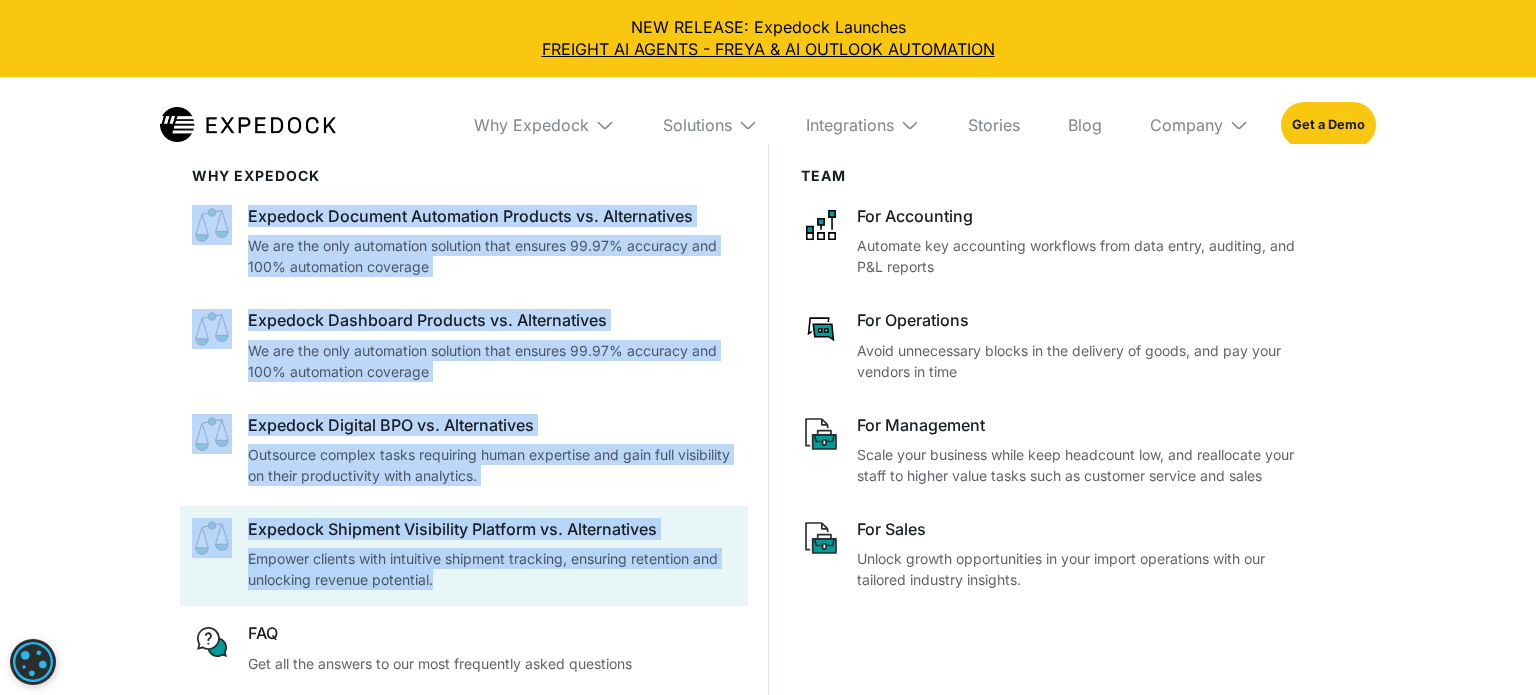 drag, startPoint x: 174, startPoint y: 199, endPoint x: 718, endPoint y: 584, distance: 666.45404 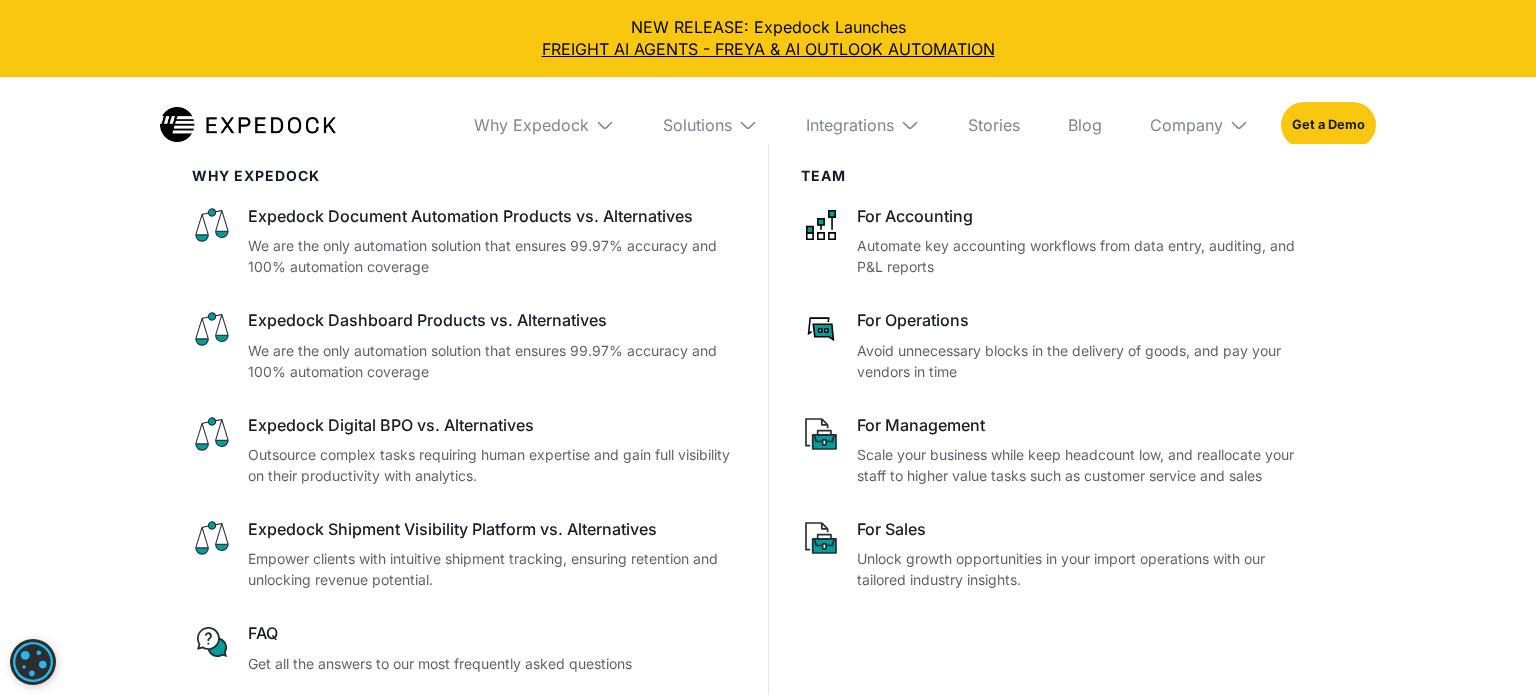 click on "Team For Accounting Automate key accounting workflows from data entry, auditing, and P&L reports For Operations Avoid unnecessary blocks in the delivery of goods, and pay your vendors in time For Management Scale your business while keep headcount low, and reallocate your staff to higher value tasks such as customer service and sales For Sales Unlock growth opportunities in your import operations with our tailored industry insights." at bounding box center [1056, 425] 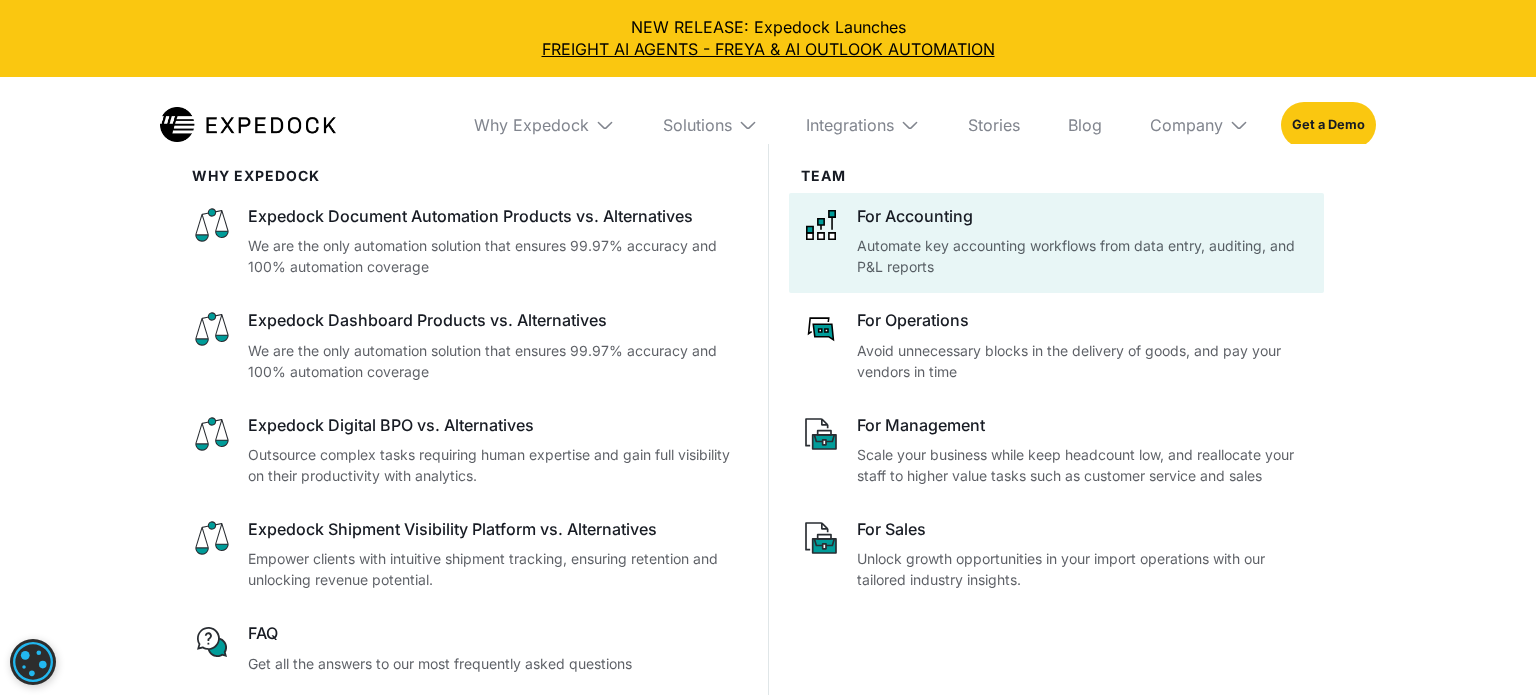 click on "Automate key accounting workflows from data entry, auditing, and P&L reports" at bounding box center [1084, 256] 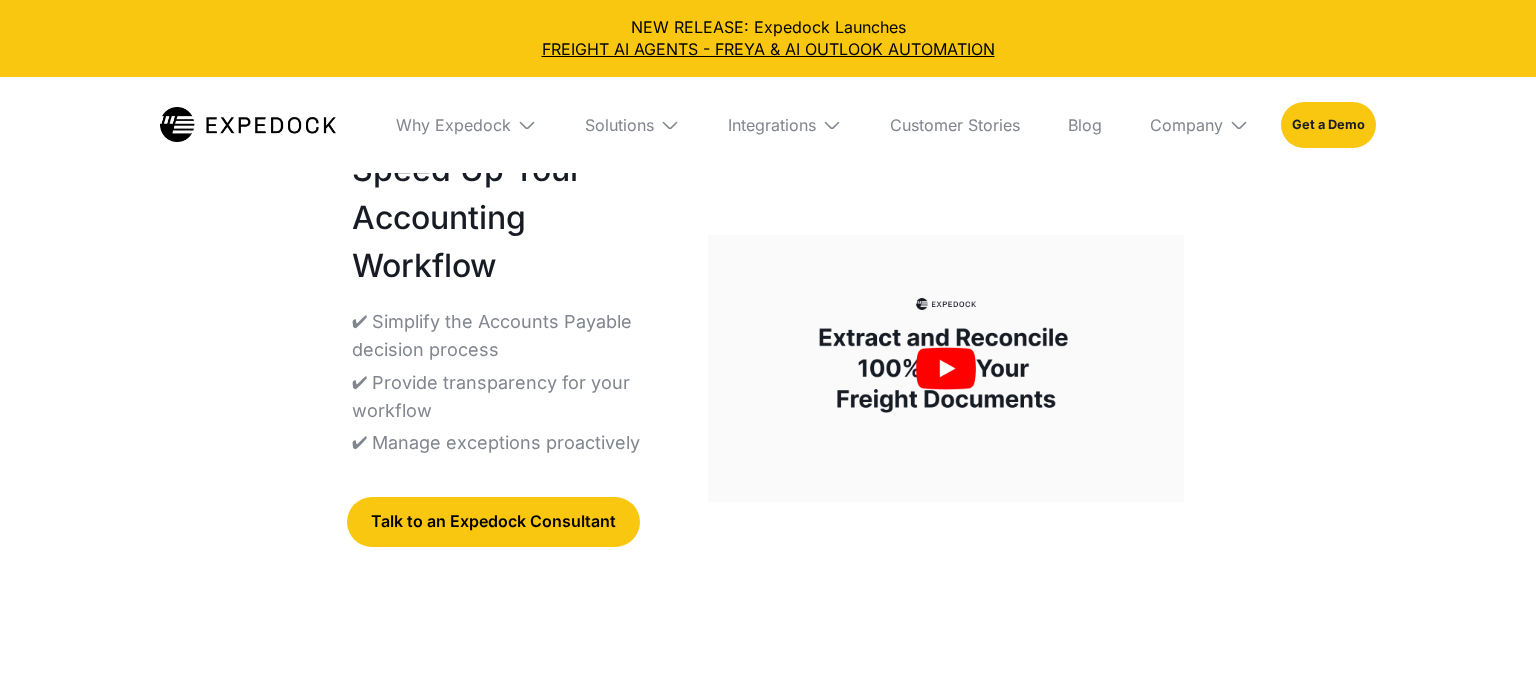select 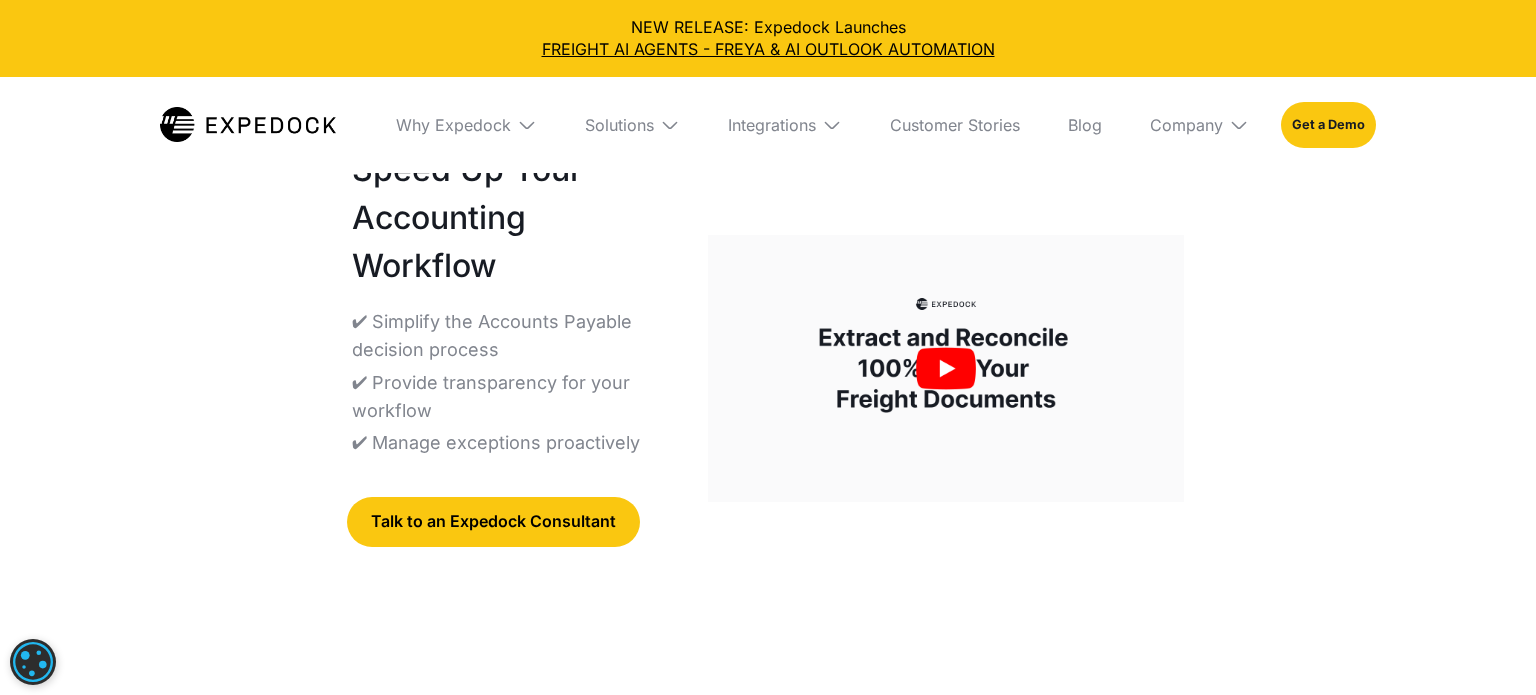 scroll, scrollTop: 0, scrollLeft: 0, axis: both 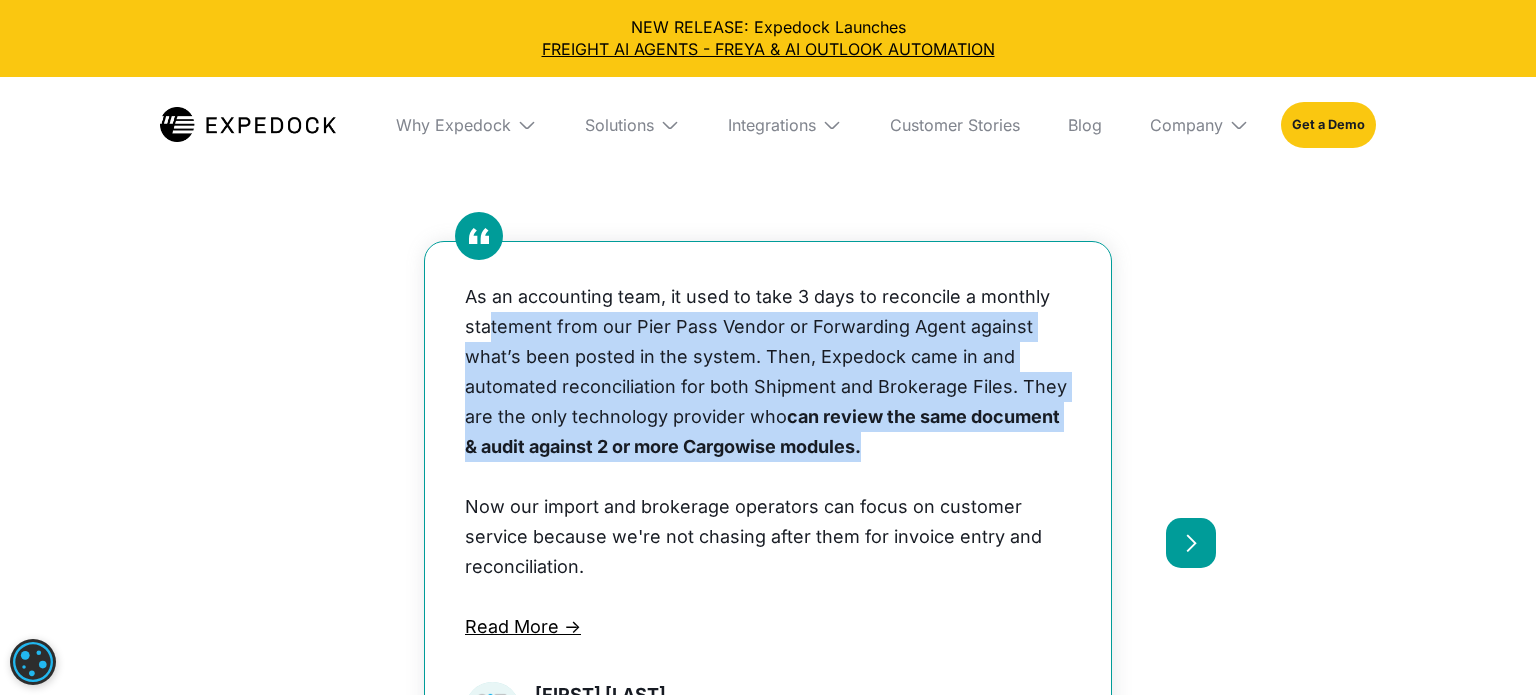 drag, startPoint x: 877, startPoint y: 447, endPoint x: 542, endPoint y: 325, distance: 356.5235 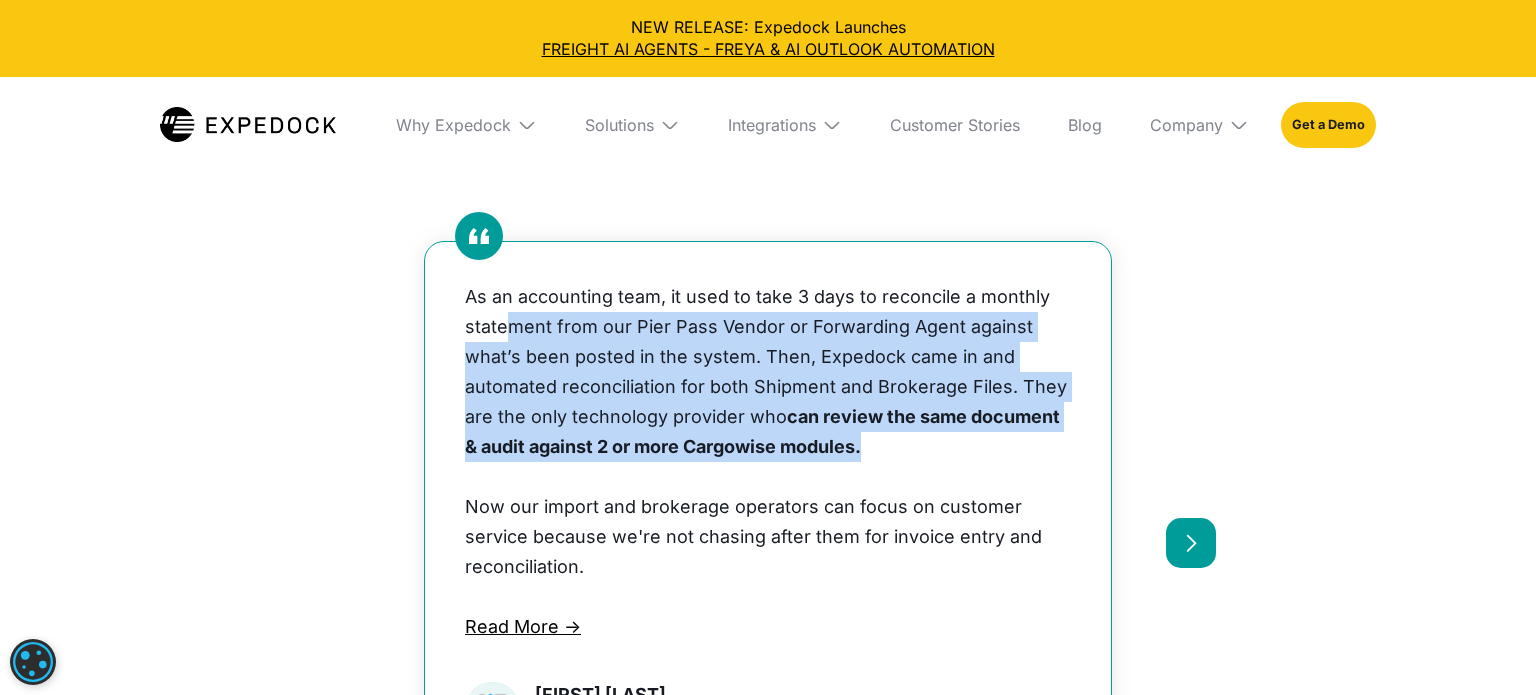 click on "As an accounting team, it used to take 3 days to reconcile a monthly statement from our Pier Pass Vendor or Forwarding Agent against what’s been posted in the system. Then, Expedock came in and automated reconciliation for both Shipment and Brokerage Files. They are the only technology provider who  can review the same document & audit against 2 or more Cargowise modules." at bounding box center (768, 372) 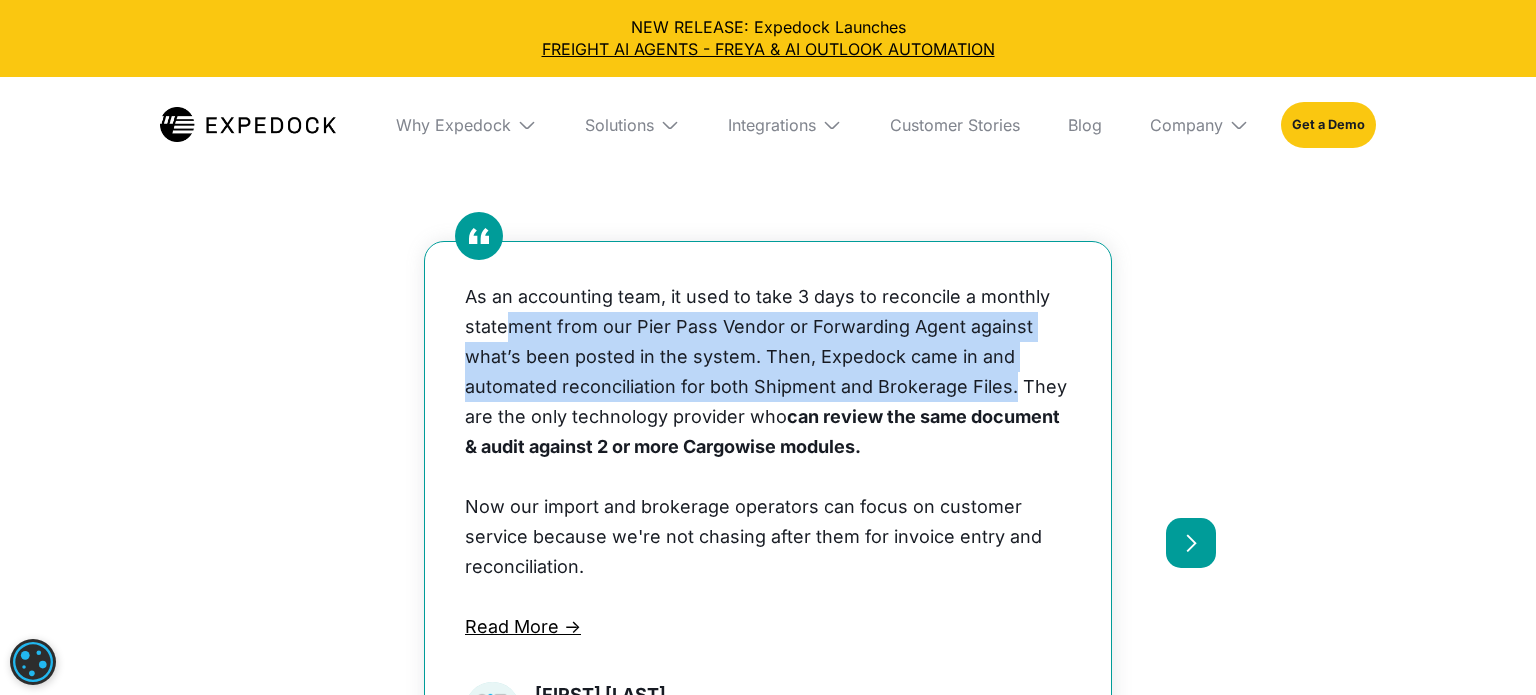 drag, startPoint x: 1012, startPoint y: 387, endPoint x: 506, endPoint y: 336, distance: 508.56366 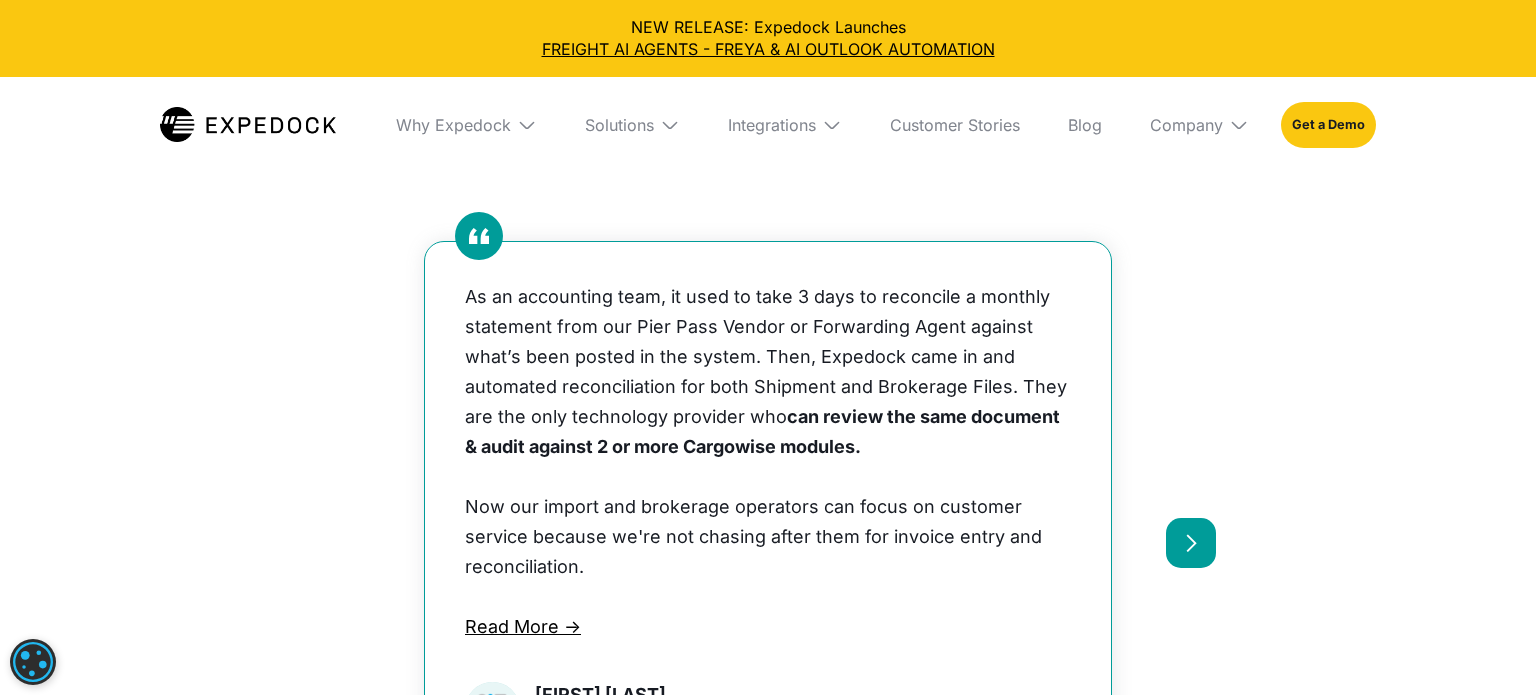 click on "As an accounting team, it used to take 3 days to reconcile a monthly statement from our Pier Pass Vendor or Forwarding Agent against what’s been posted in the system. Then, Expedock came in and automated reconciliation for both Shipment and Brokerage Files. They are the only technology provider who  can review the same document & audit against 2 or more Cargowise modules." at bounding box center [768, 372] 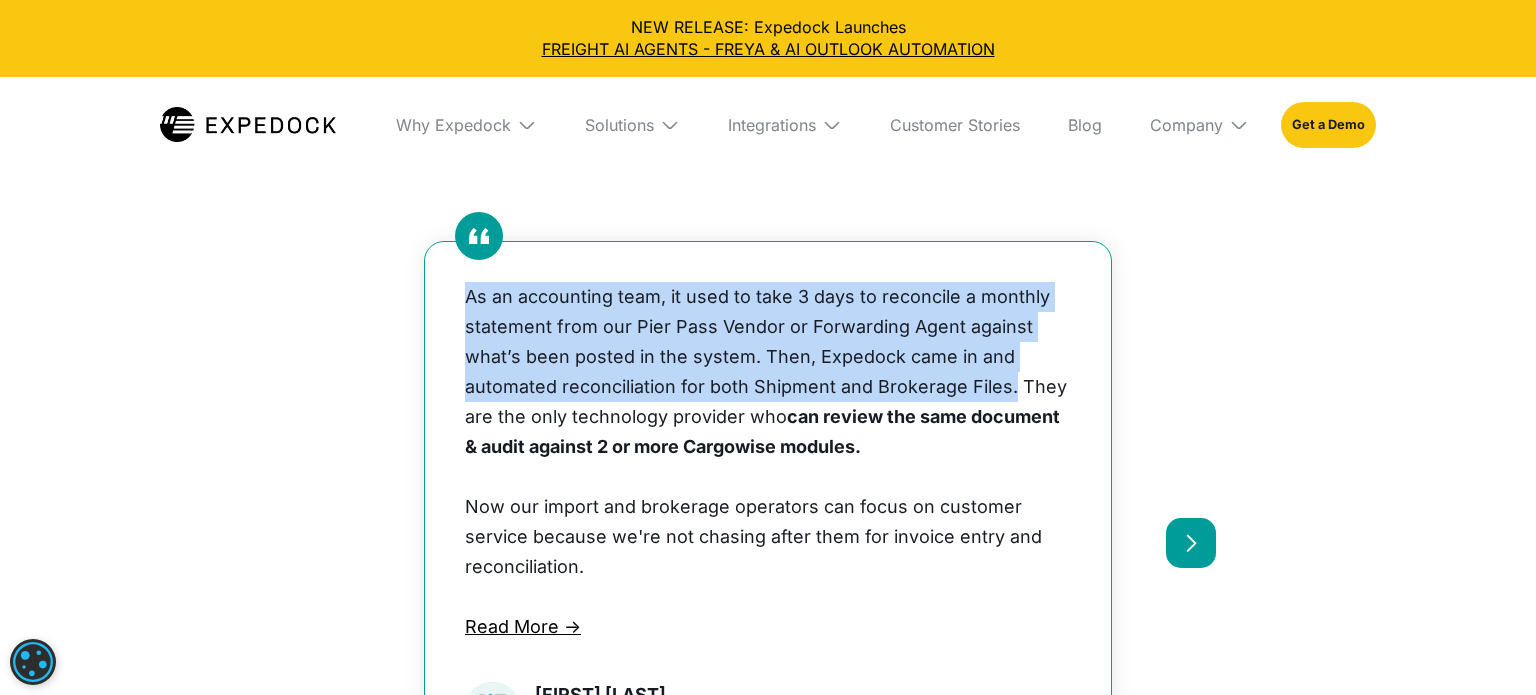 drag, startPoint x: 1010, startPoint y: 387, endPoint x: 462, endPoint y: 288, distance: 556.8707 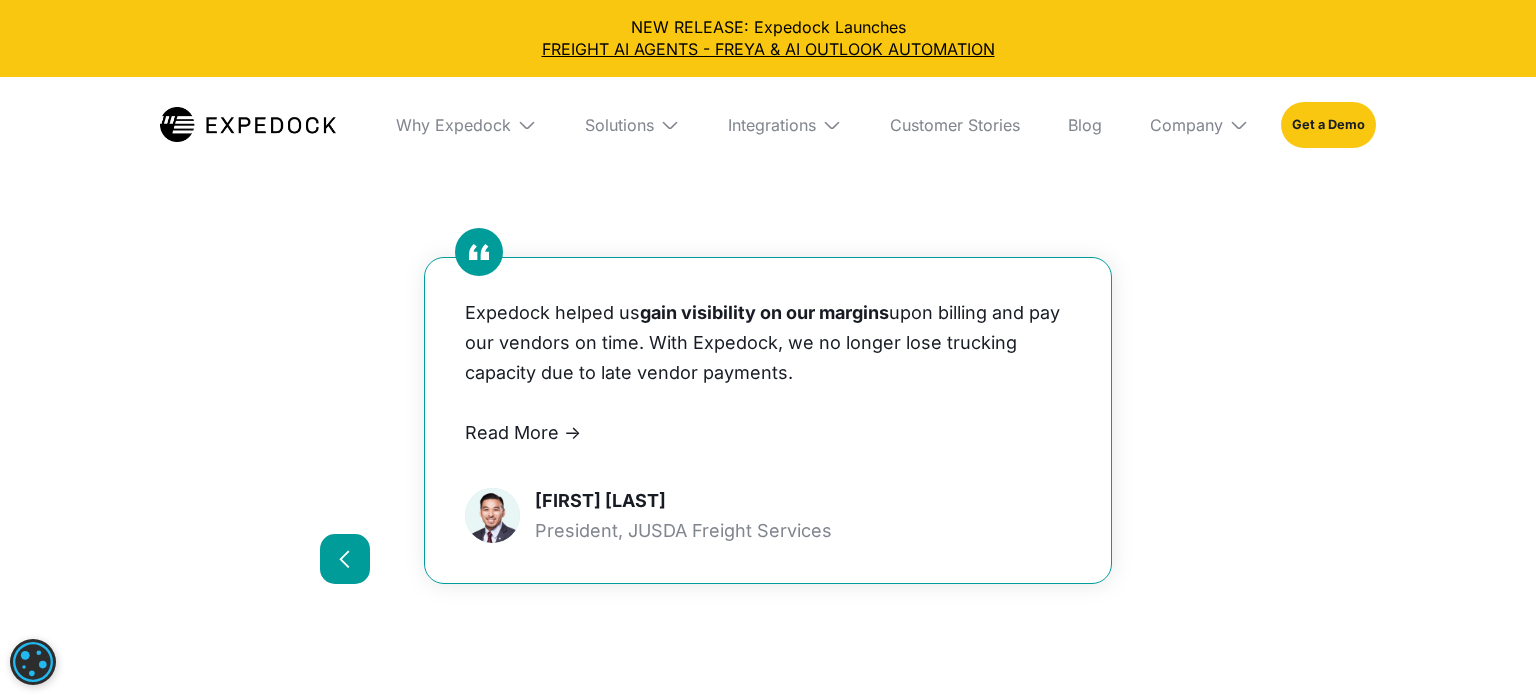scroll, scrollTop: 1124, scrollLeft: 0, axis: vertical 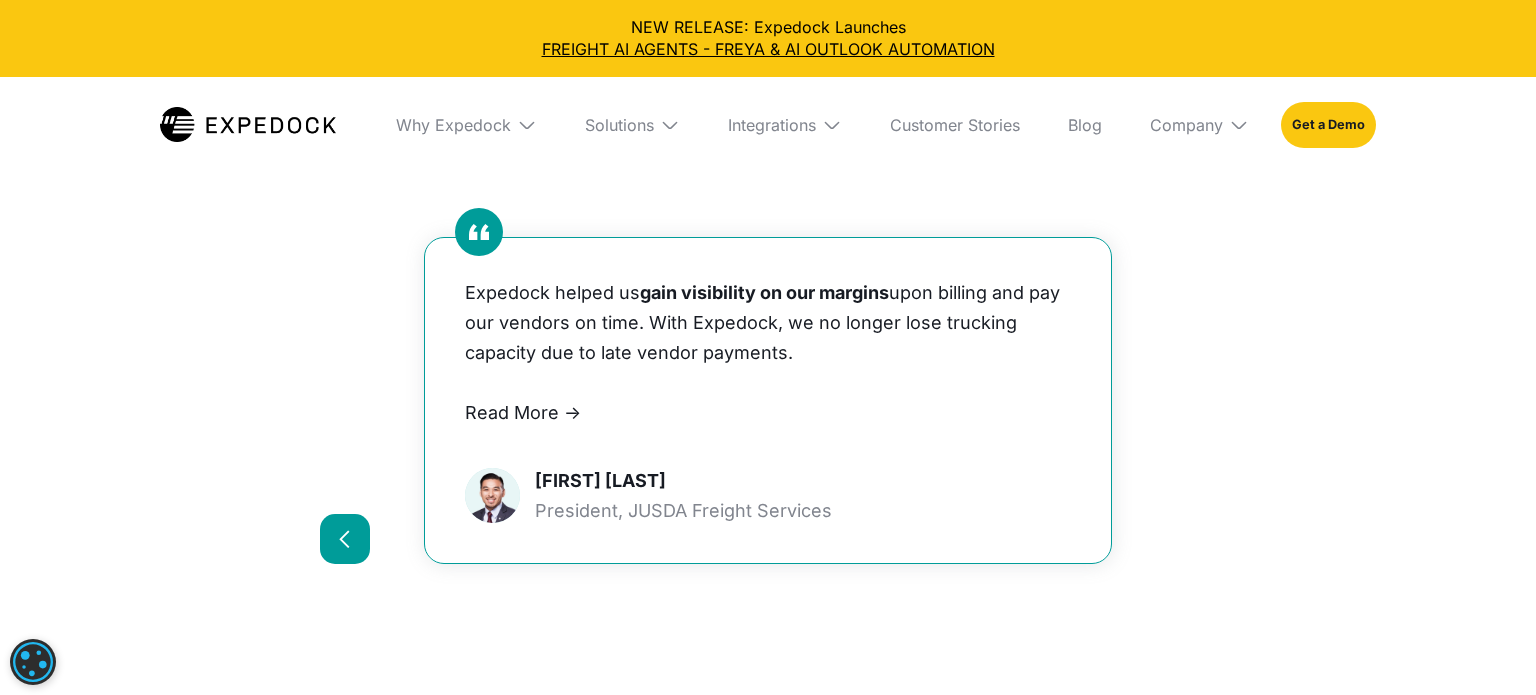 click at bounding box center (345, 539) 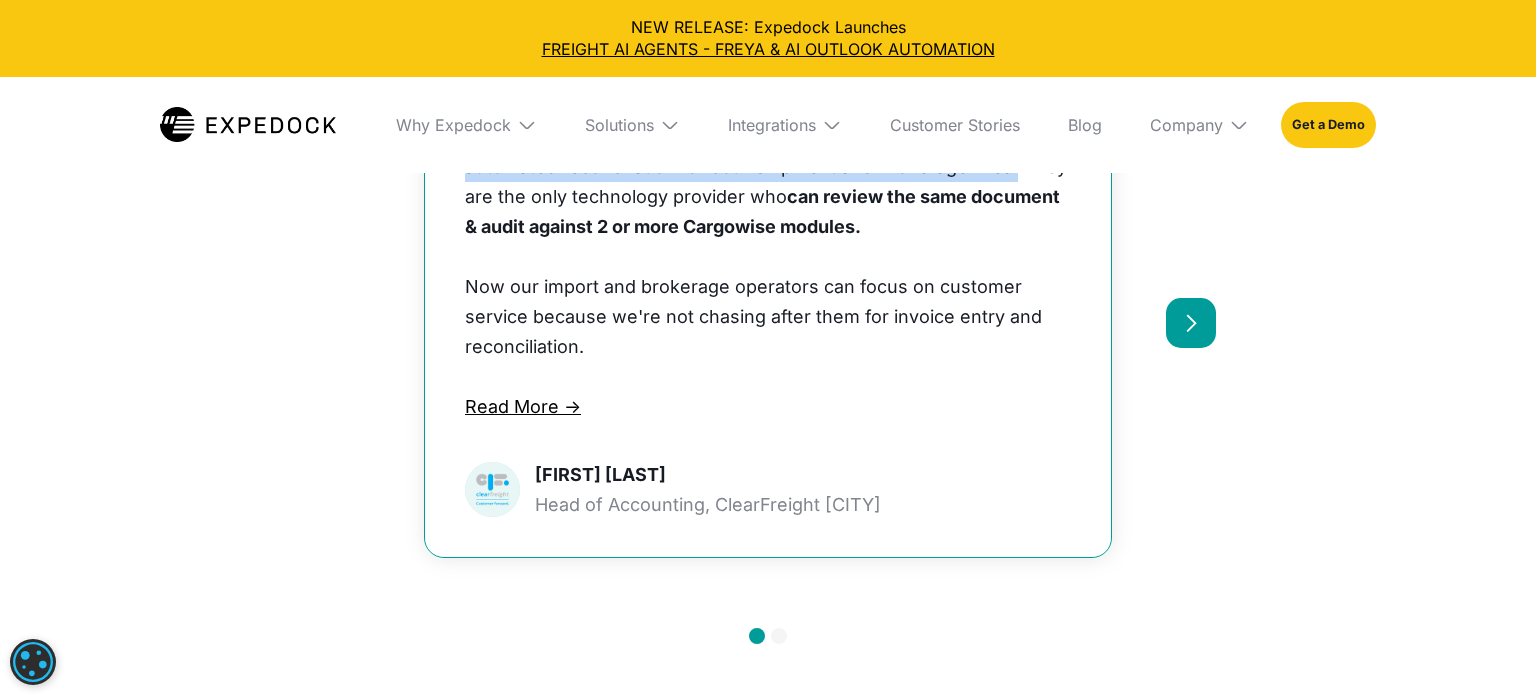 scroll, scrollTop: 1360, scrollLeft: 0, axis: vertical 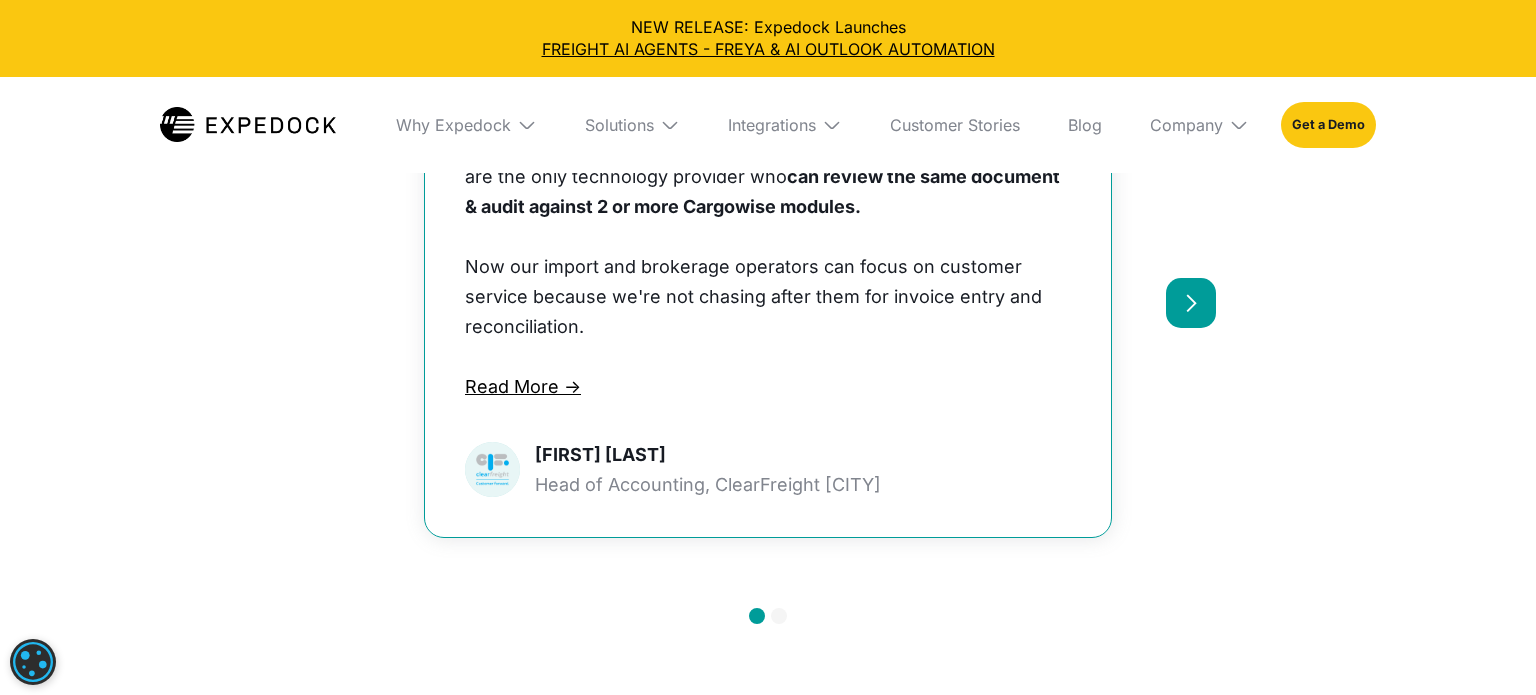 drag, startPoint x: 961, startPoint y: 481, endPoint x: 521, endPoint y: 454, distance: 440.82764 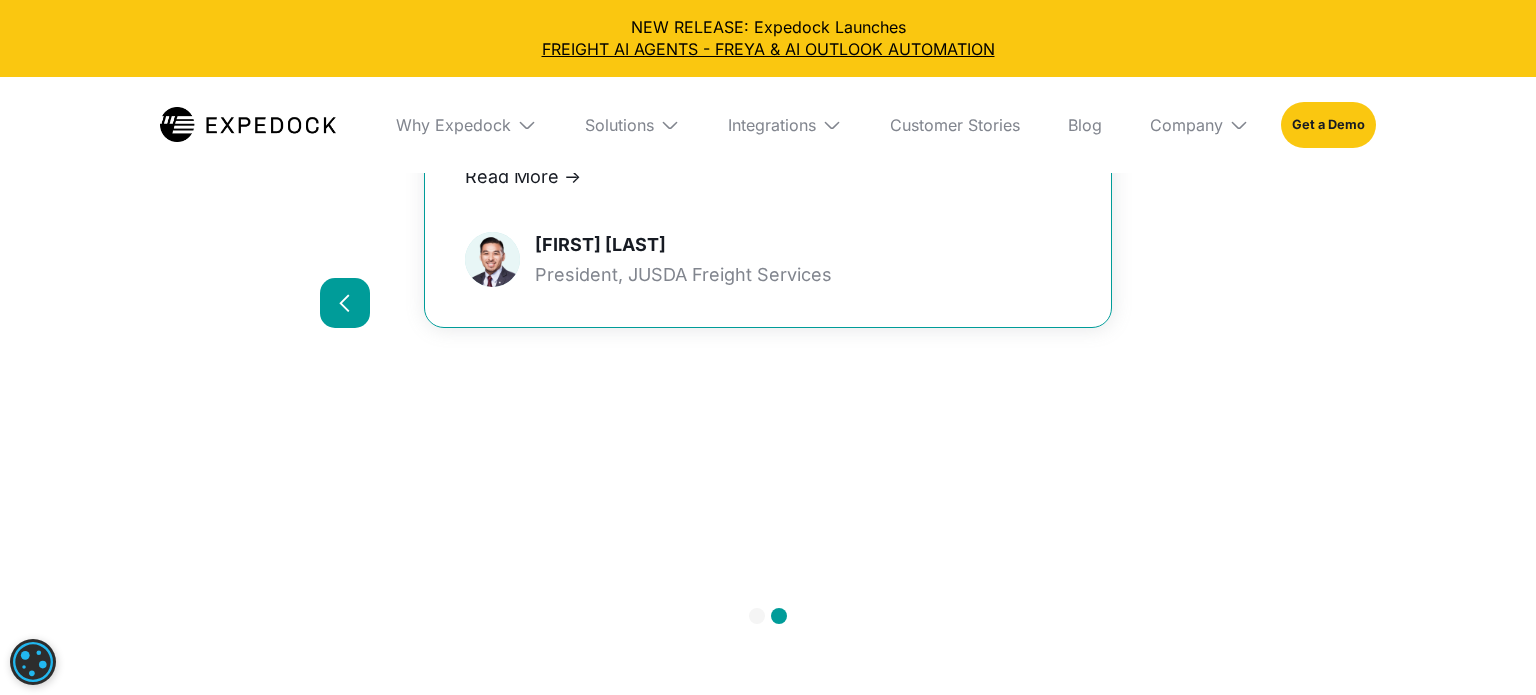 click at bounding box center (527, 125) 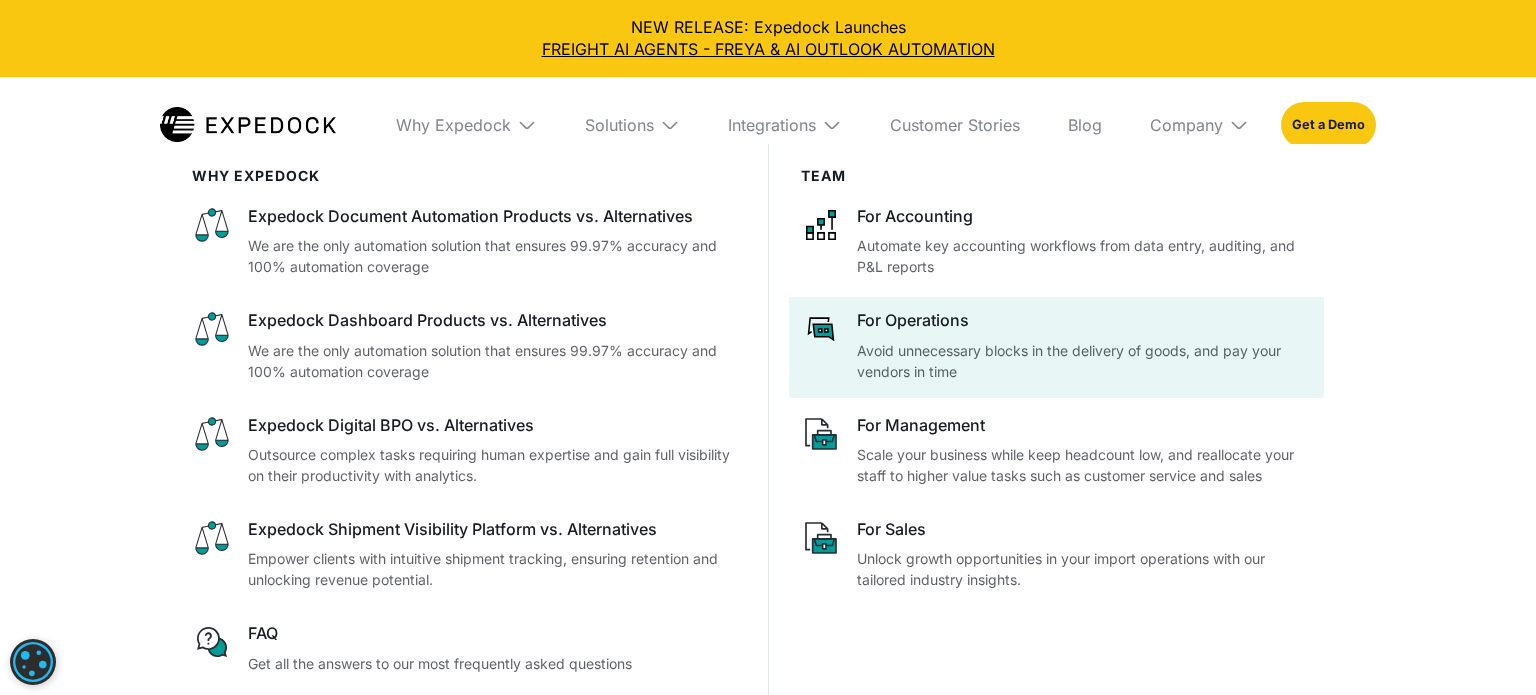click on "Avoid unnecessary blocks in the delivery of goods, and pay your vendors in time" at bounding box center [1084, 361] 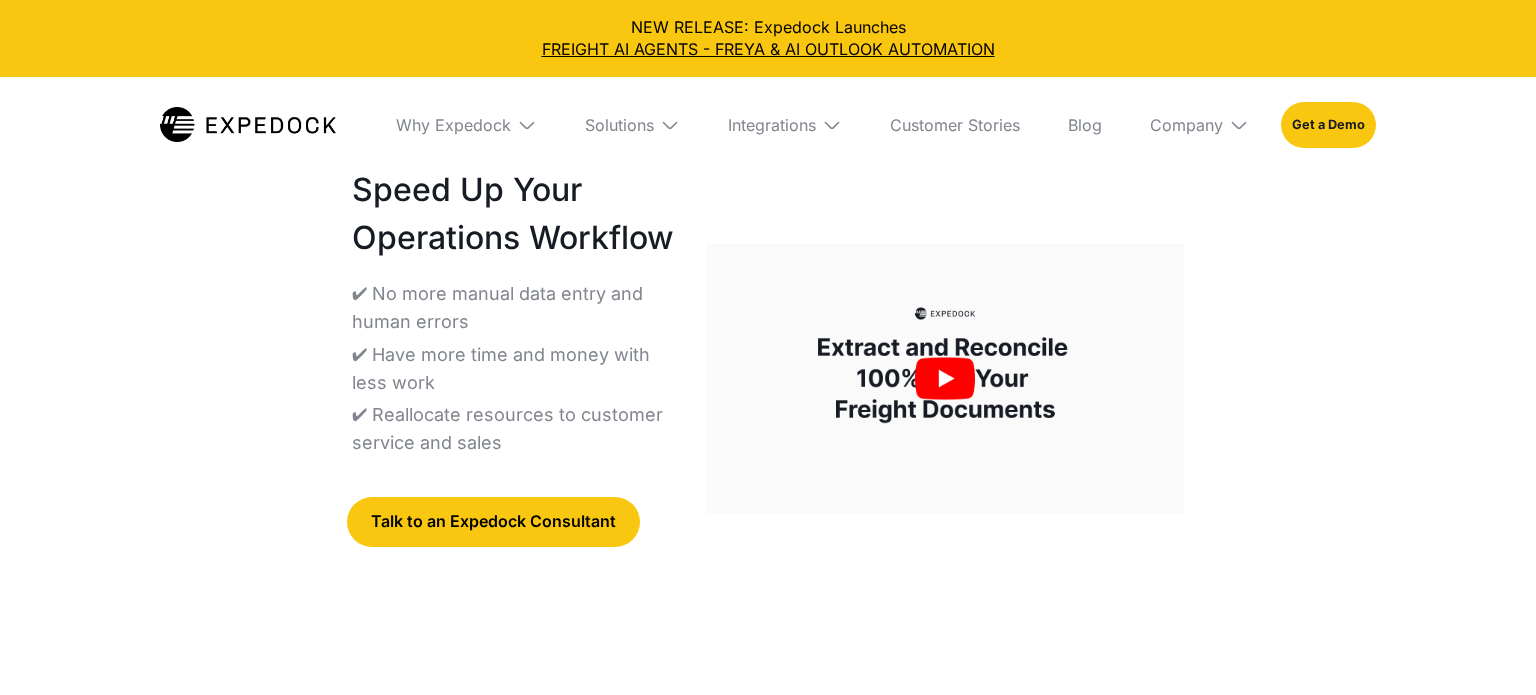select 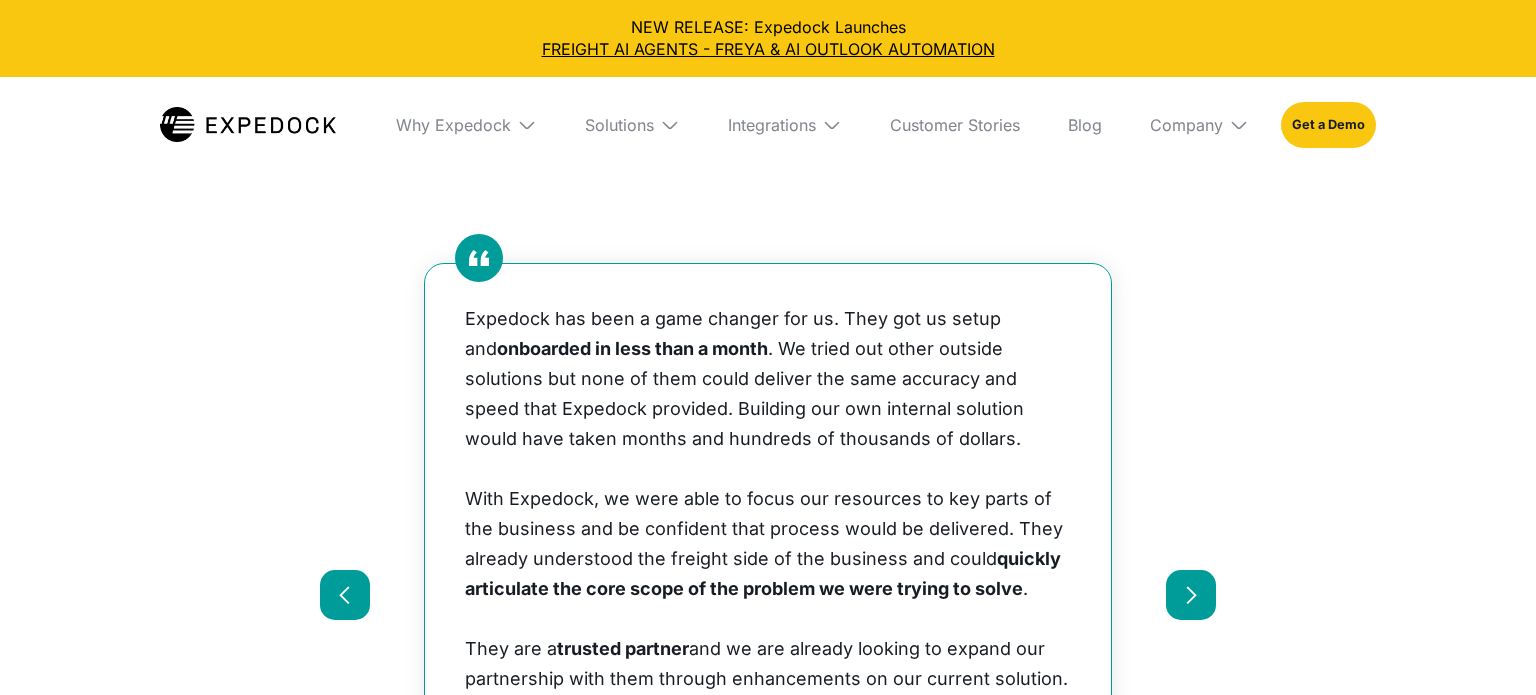 scroll, scrollTop: 0, scrollLeft: 0, axis: both 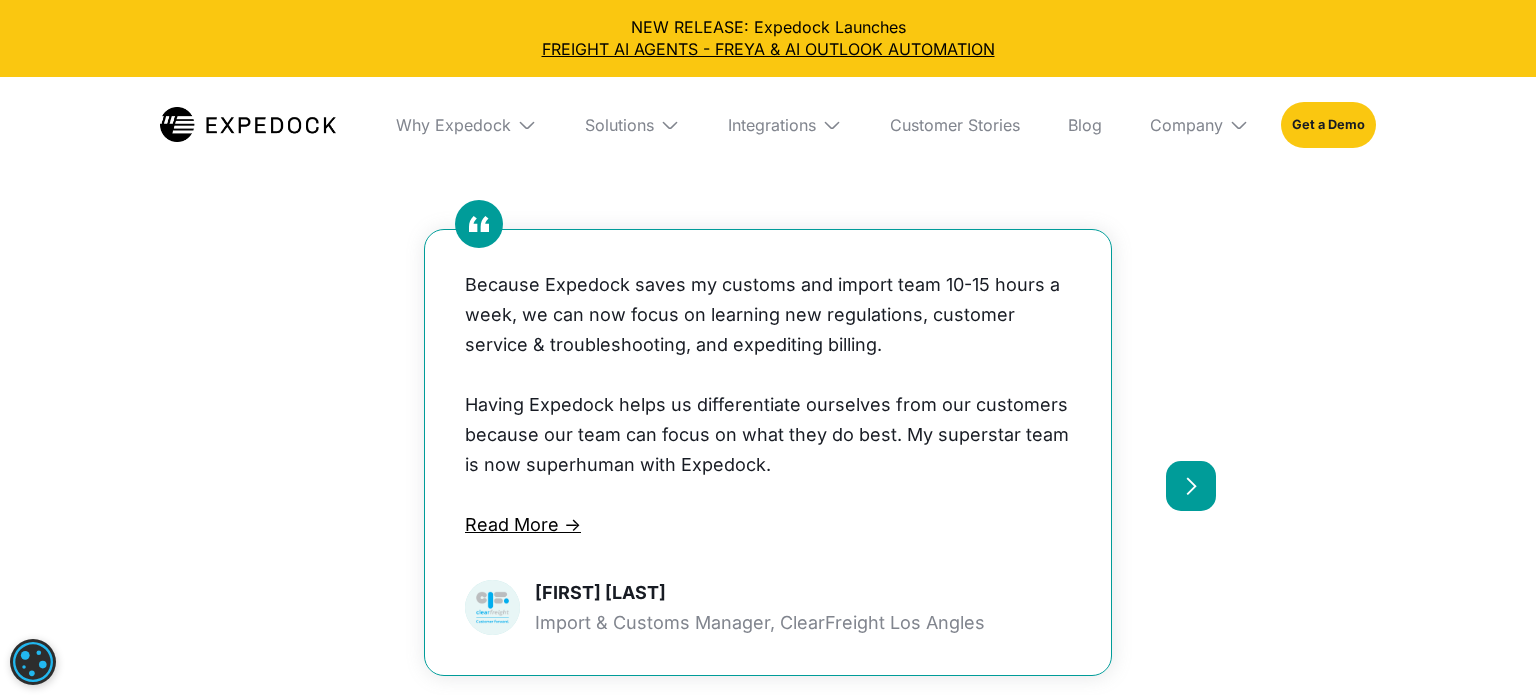 click at bounding box center [1191, 486] 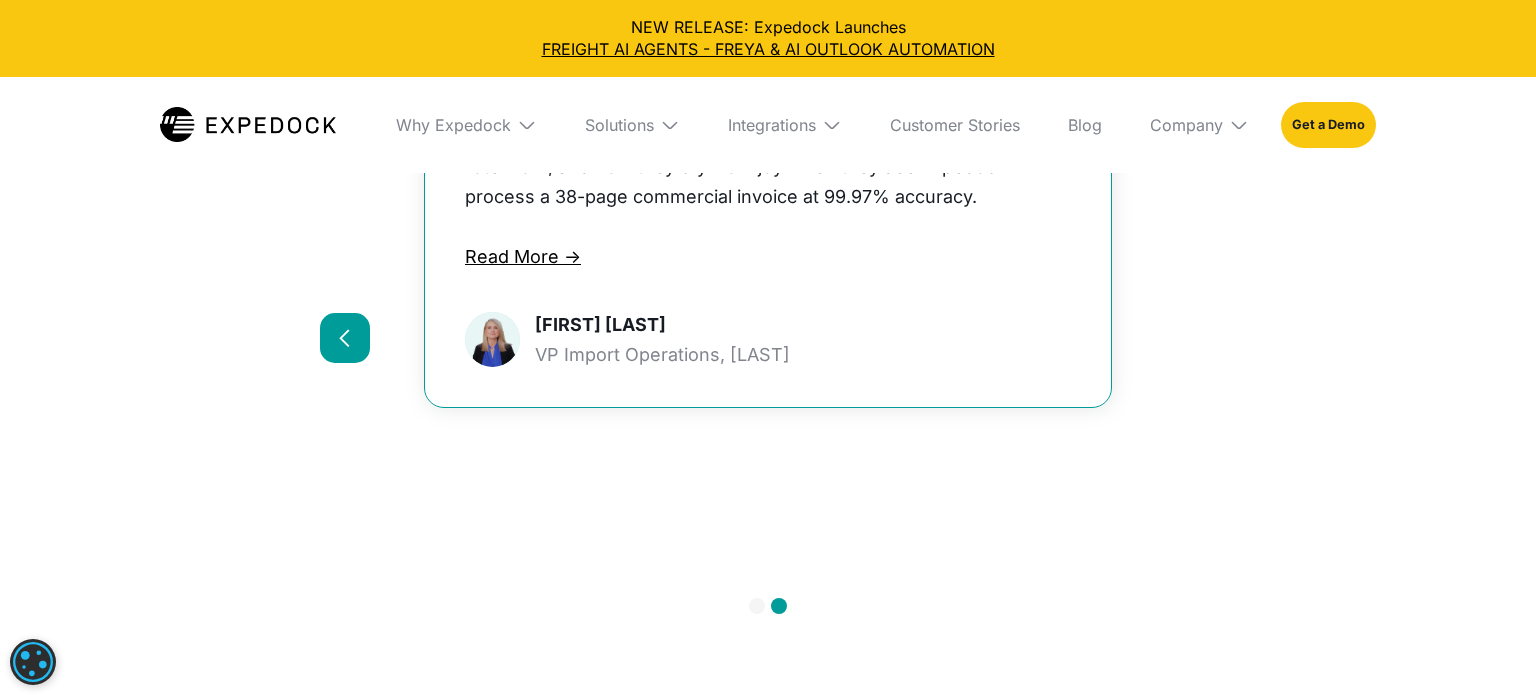 scroll, scrollTop: 1278, scrollLeft: 0, axis: vertical 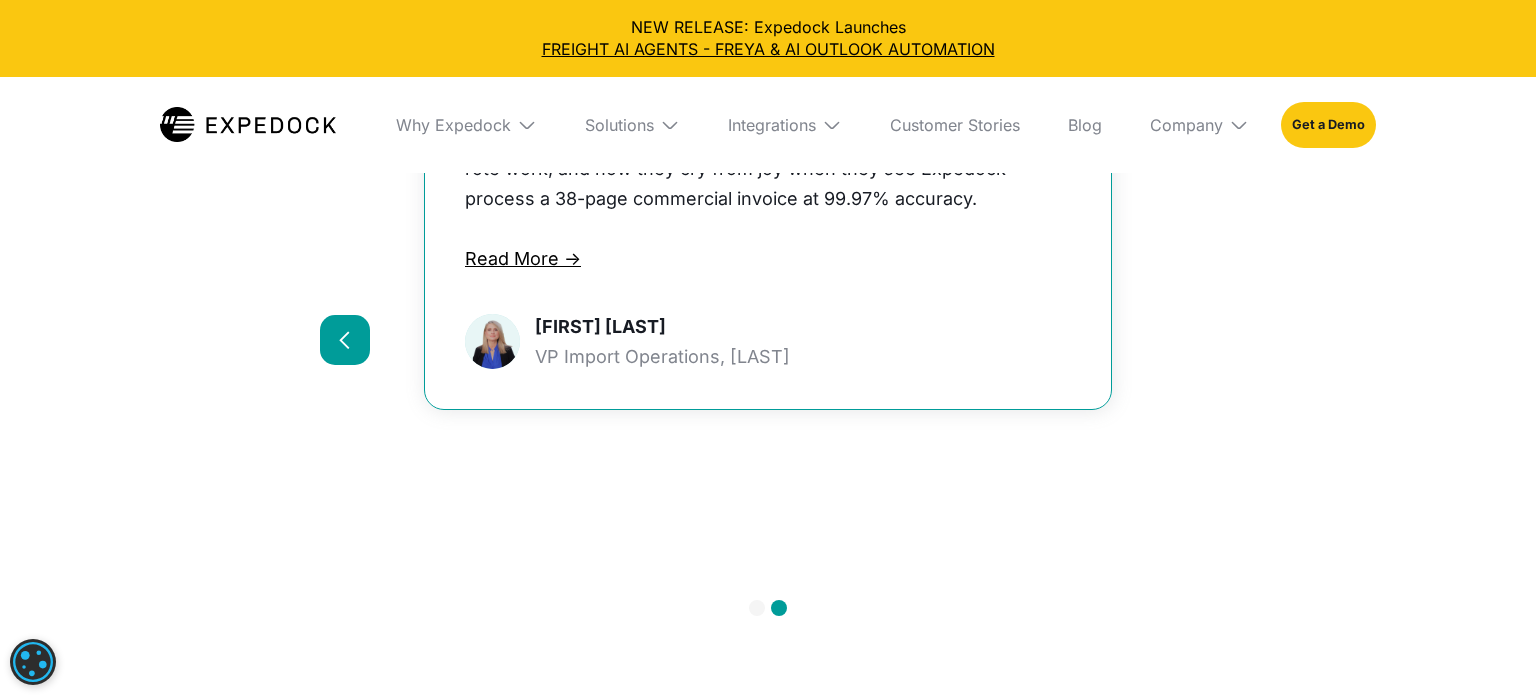 click at bounding box center [345, 340] 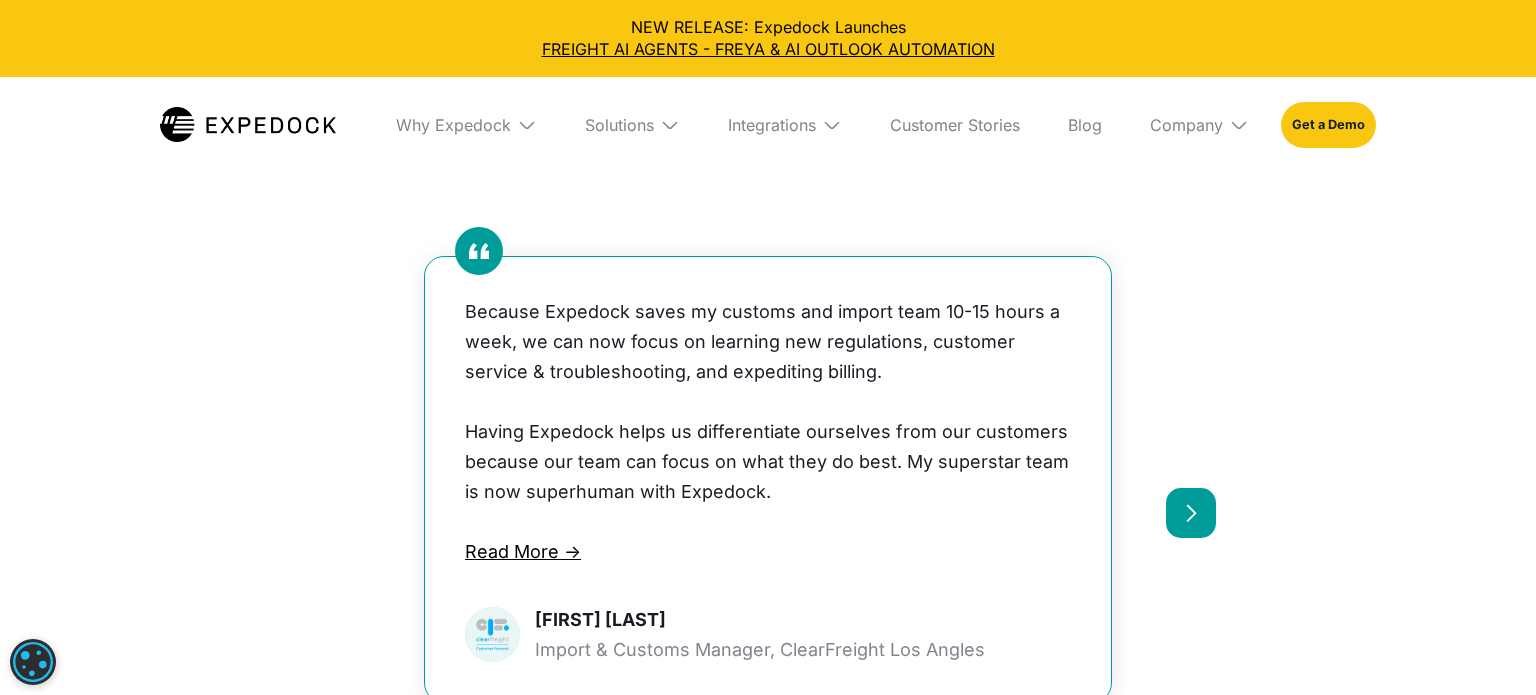 scroll, scrollTop: 1106, scrollLeft: 0, axis: vertical 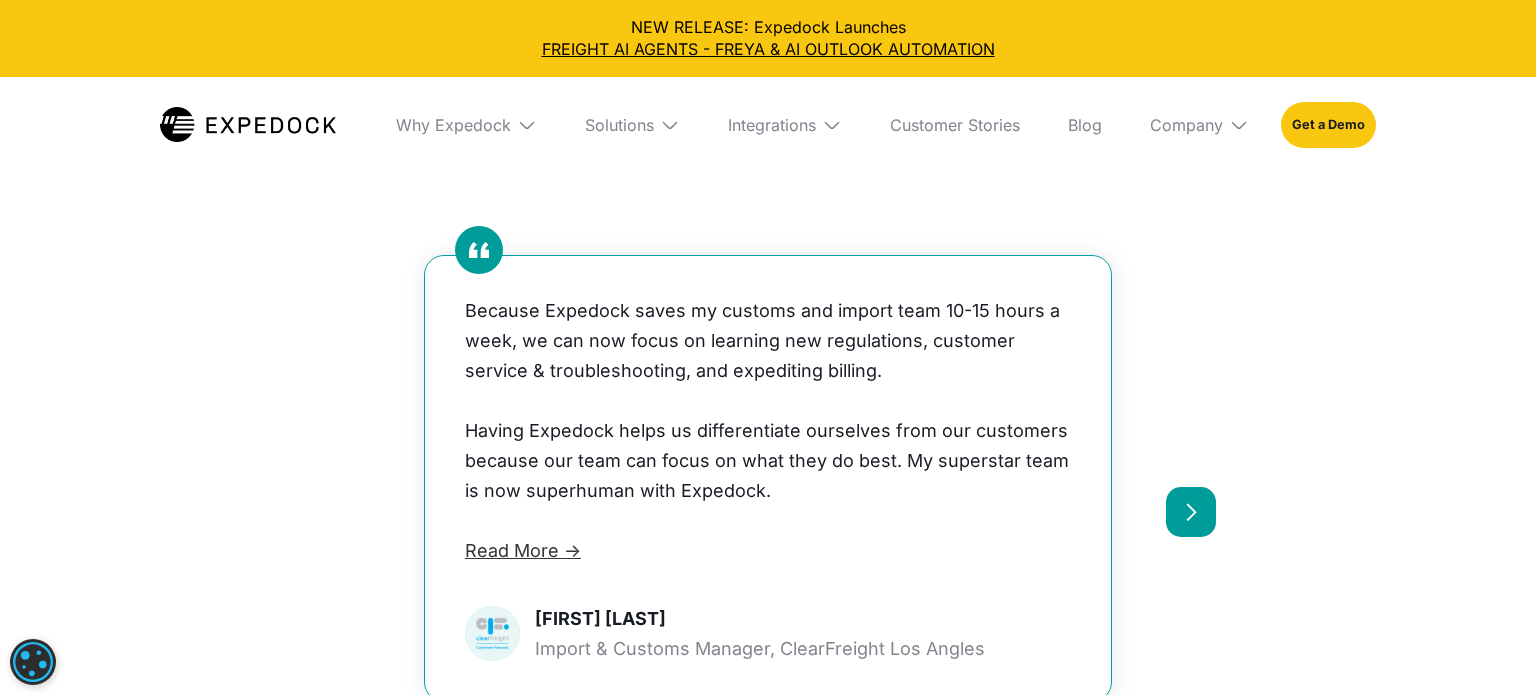 click on "Read More ->" at bounding box center (768, 551) 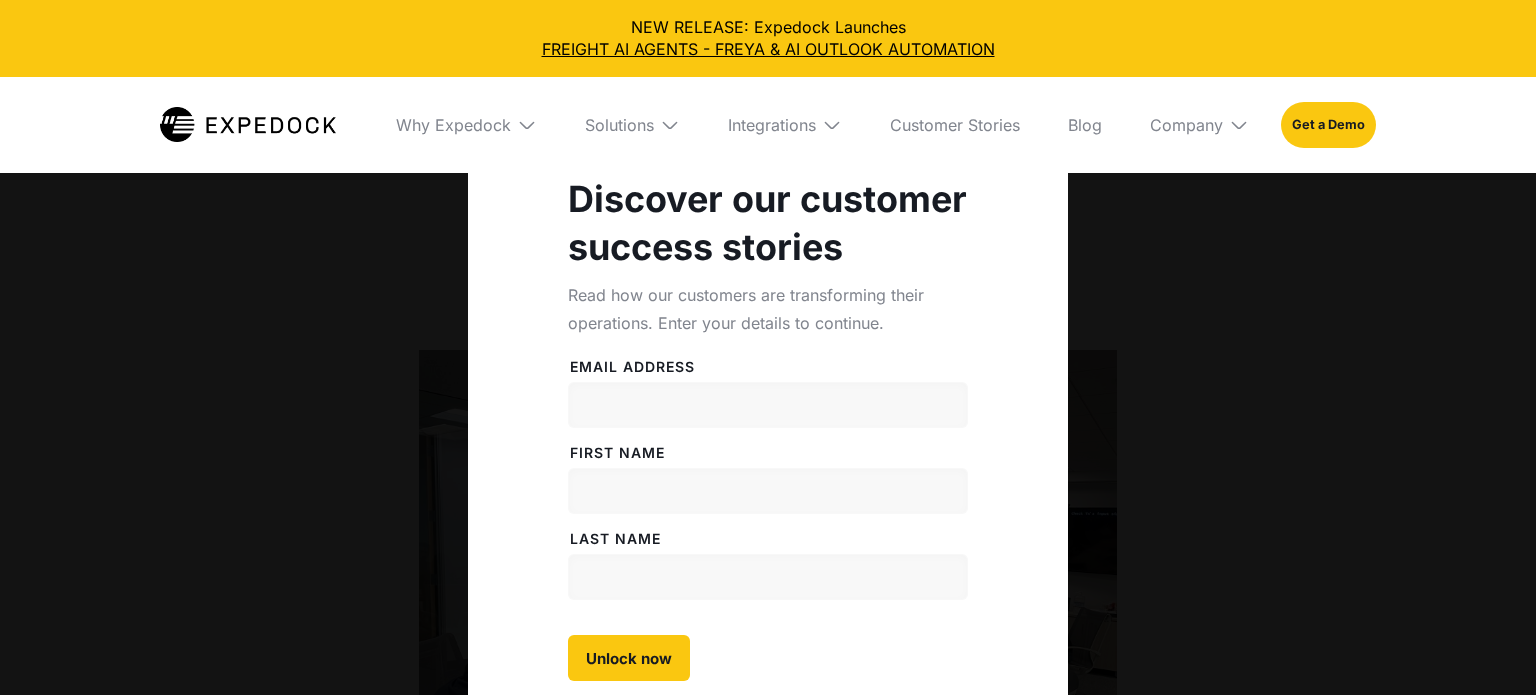 select 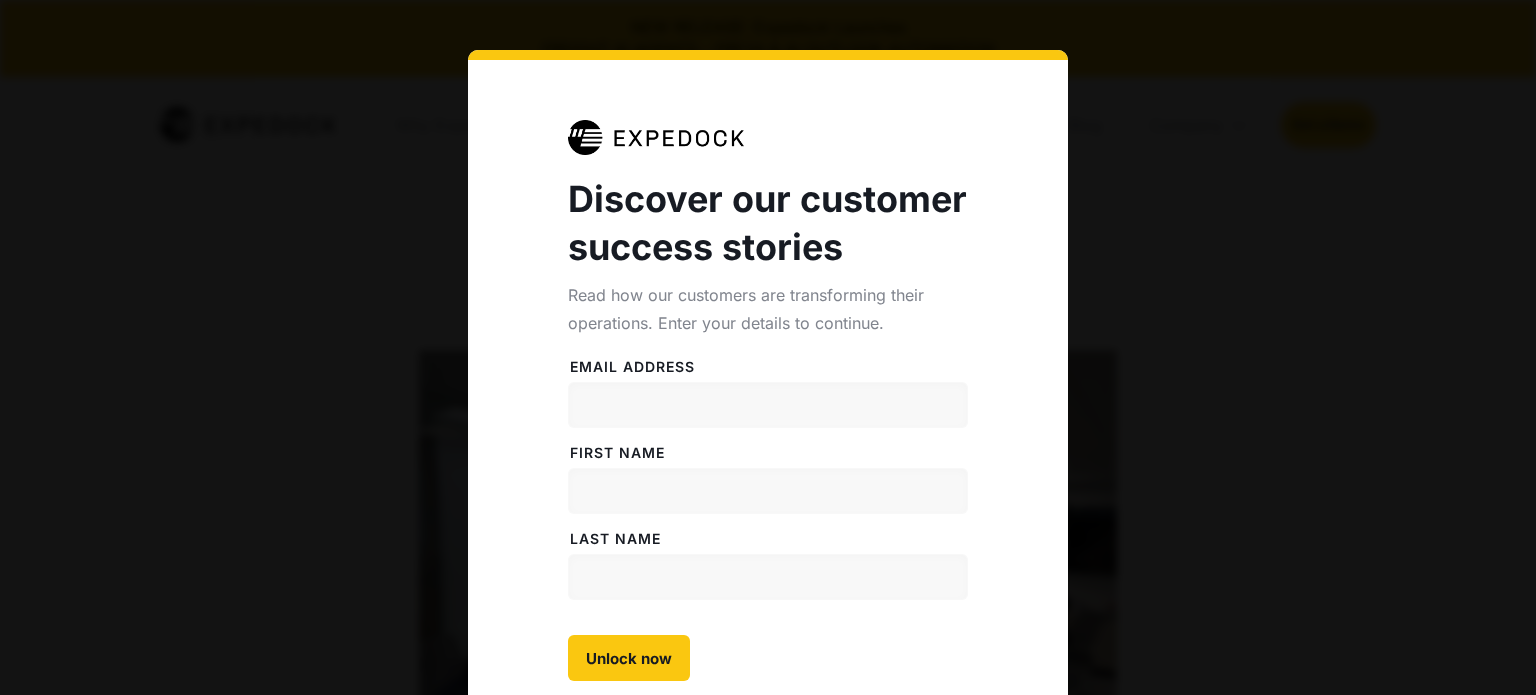 scroll, scrollTop: 0, scrollLeft: 0, axis: both 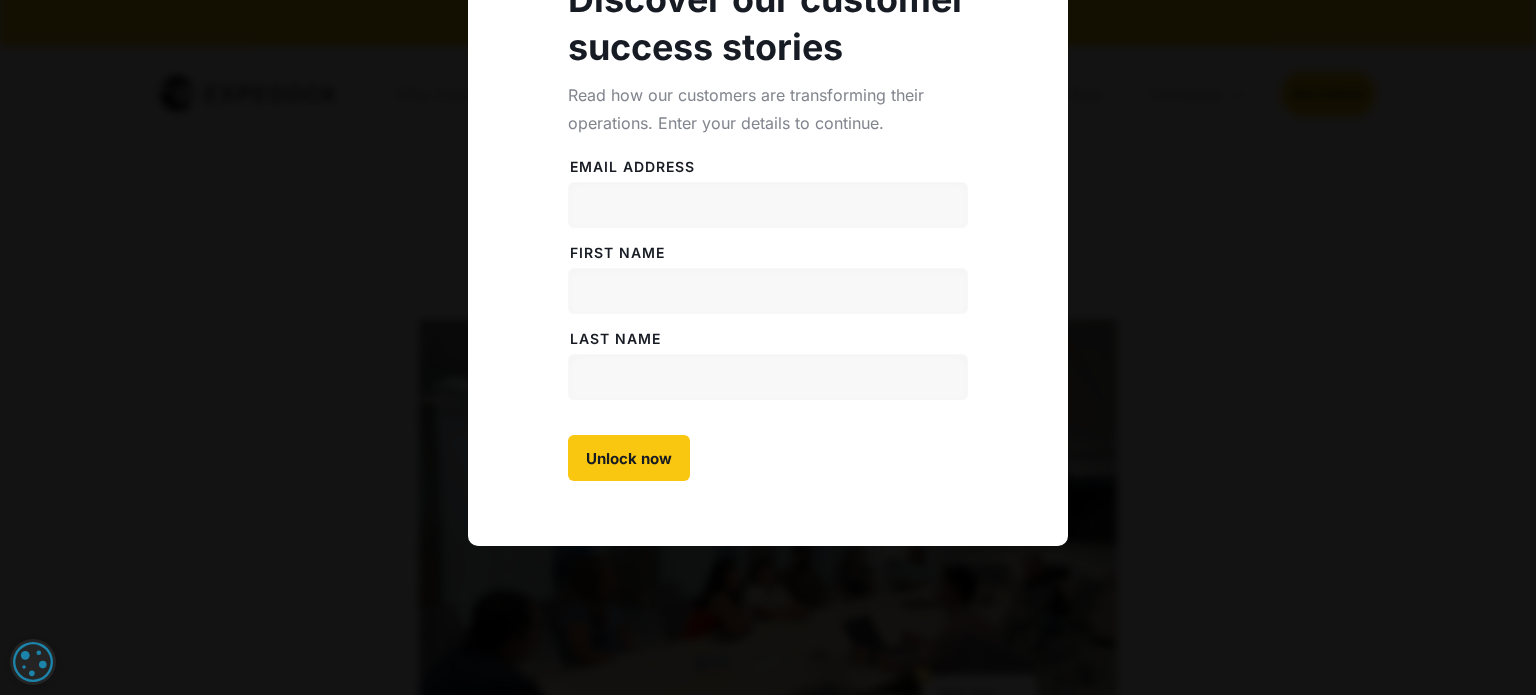 drag, startPoint x: 44, startPoint y: 250, endPoint x: 57, endPoint y: 242, distance: 15.264338 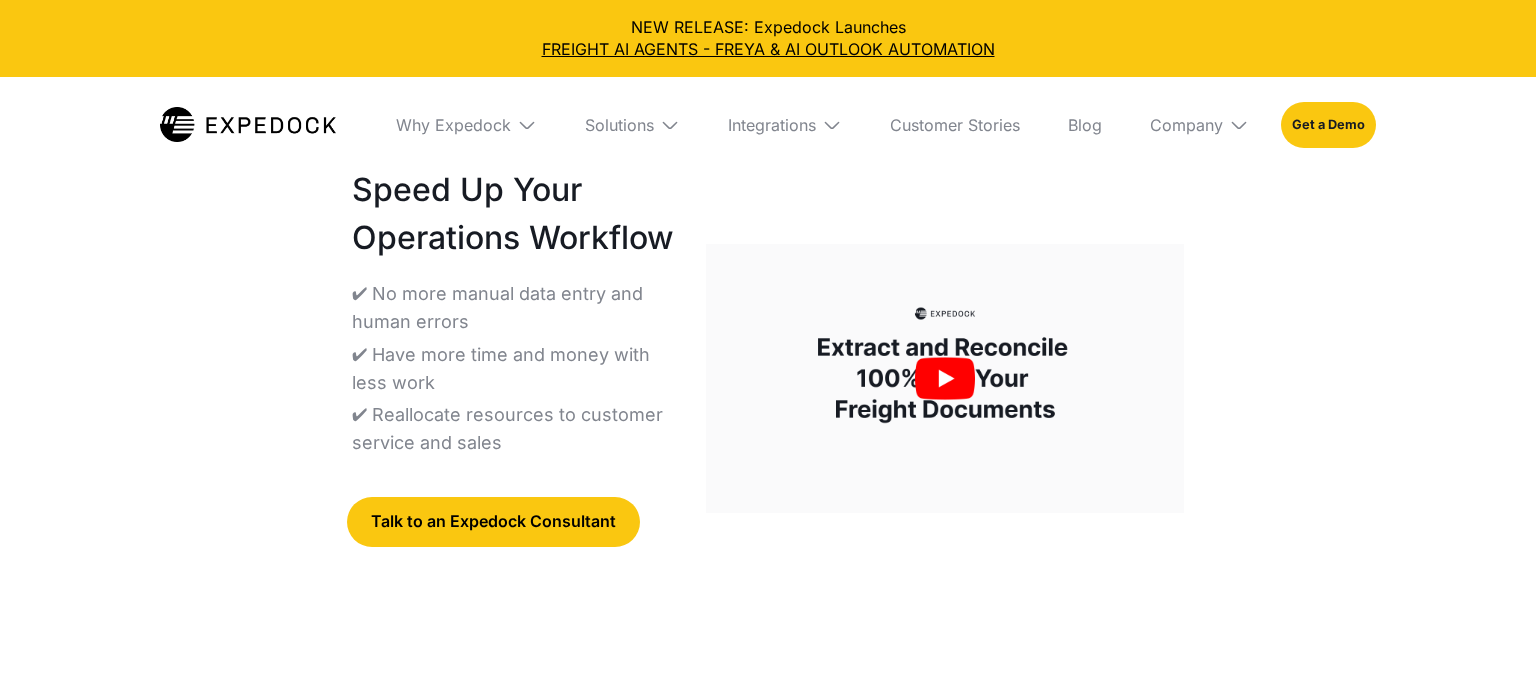 select 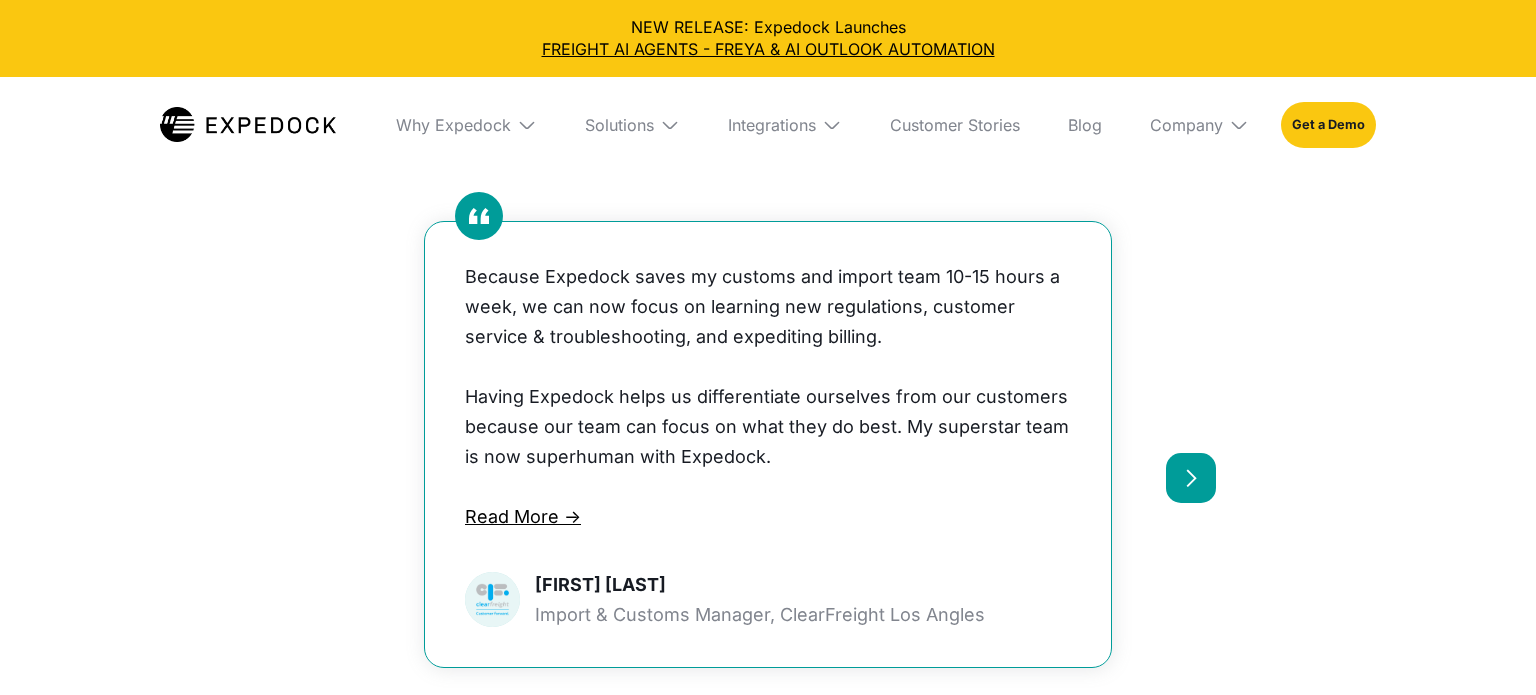 scroll, scrollTop: 0, scrollLeft: 0, axis: both 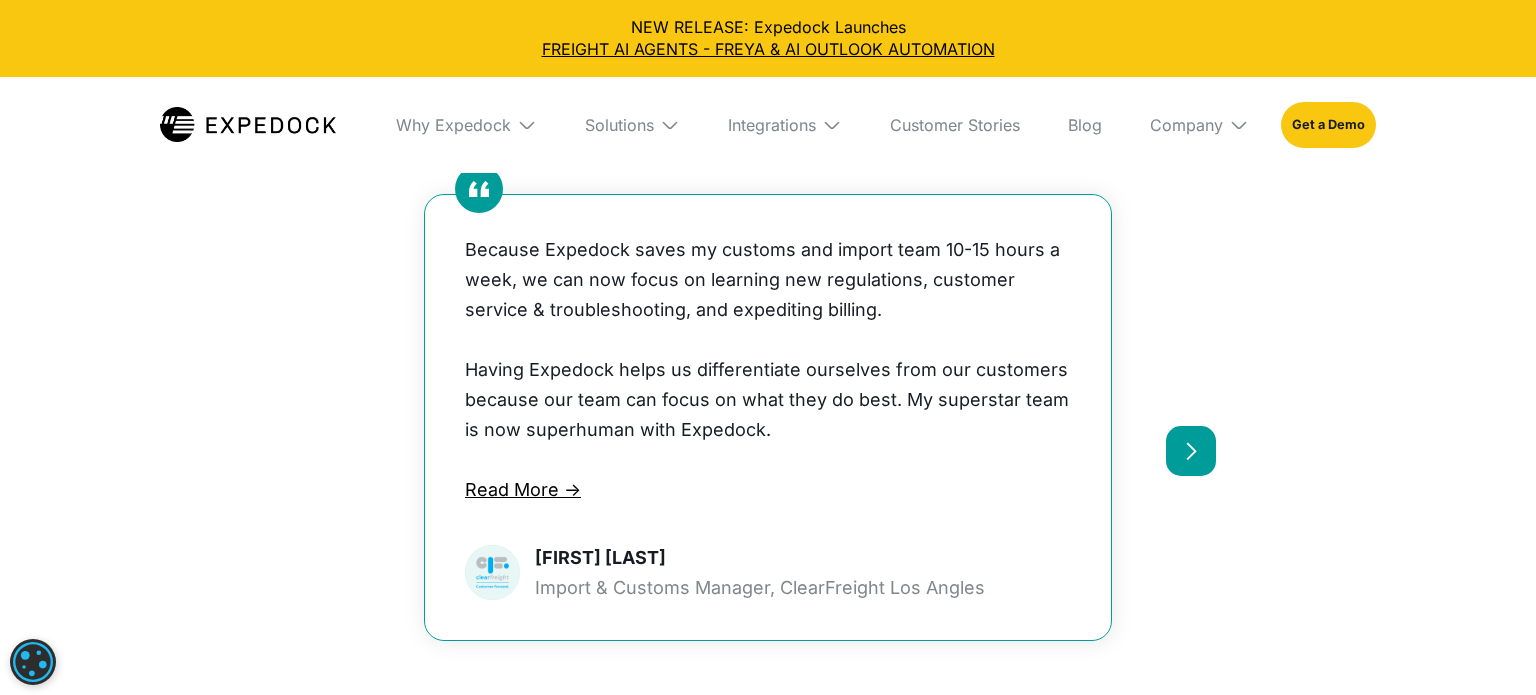 click on "Because Expedock saves my customs and import team 10-15 hours a week, we can now focus on learning new regulations, customer service & troubleshooting, and expediting billing." at bounding box center (768, 280) 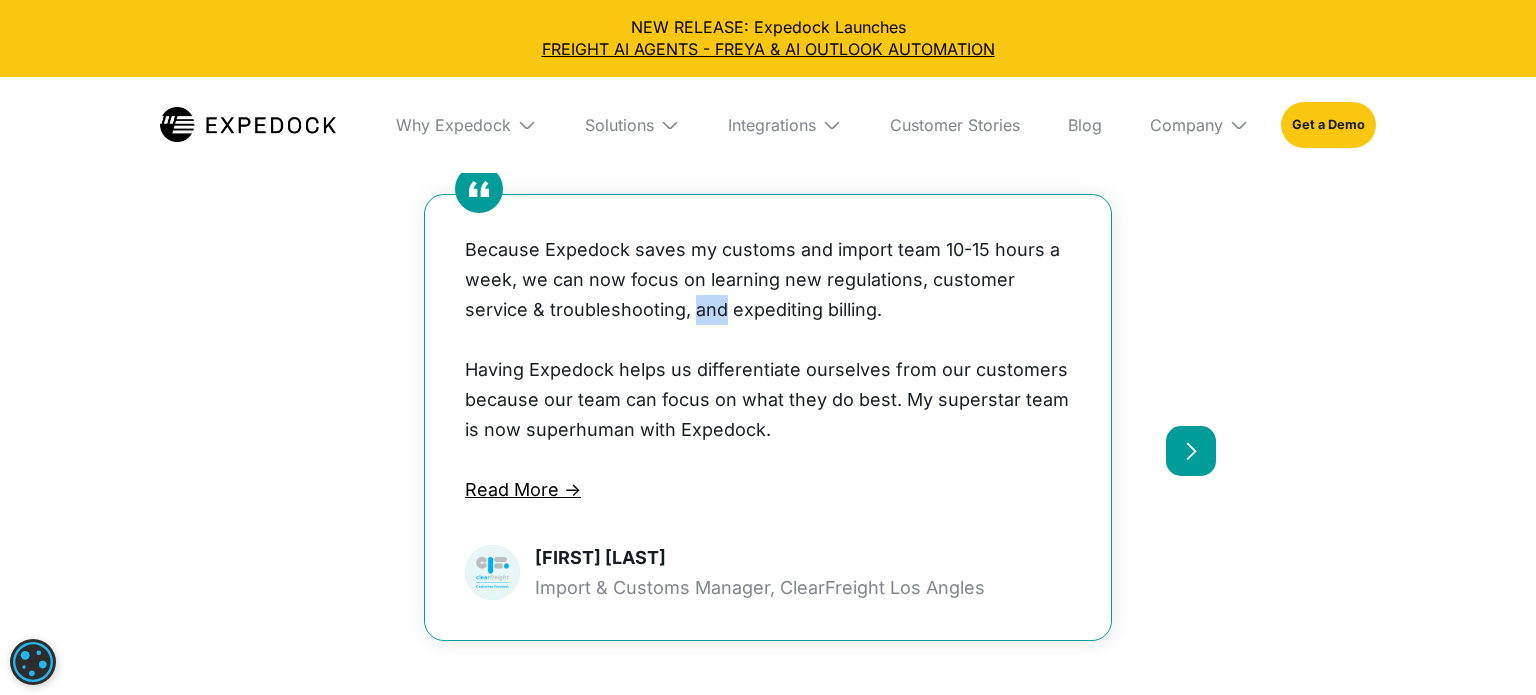 click on "Because Expedock saves my customs and import team 10-15 hours a week, we can now focus on learning new regulations, customer service & troubleshooting, and expediting billing." at bounding box center [768, 280] 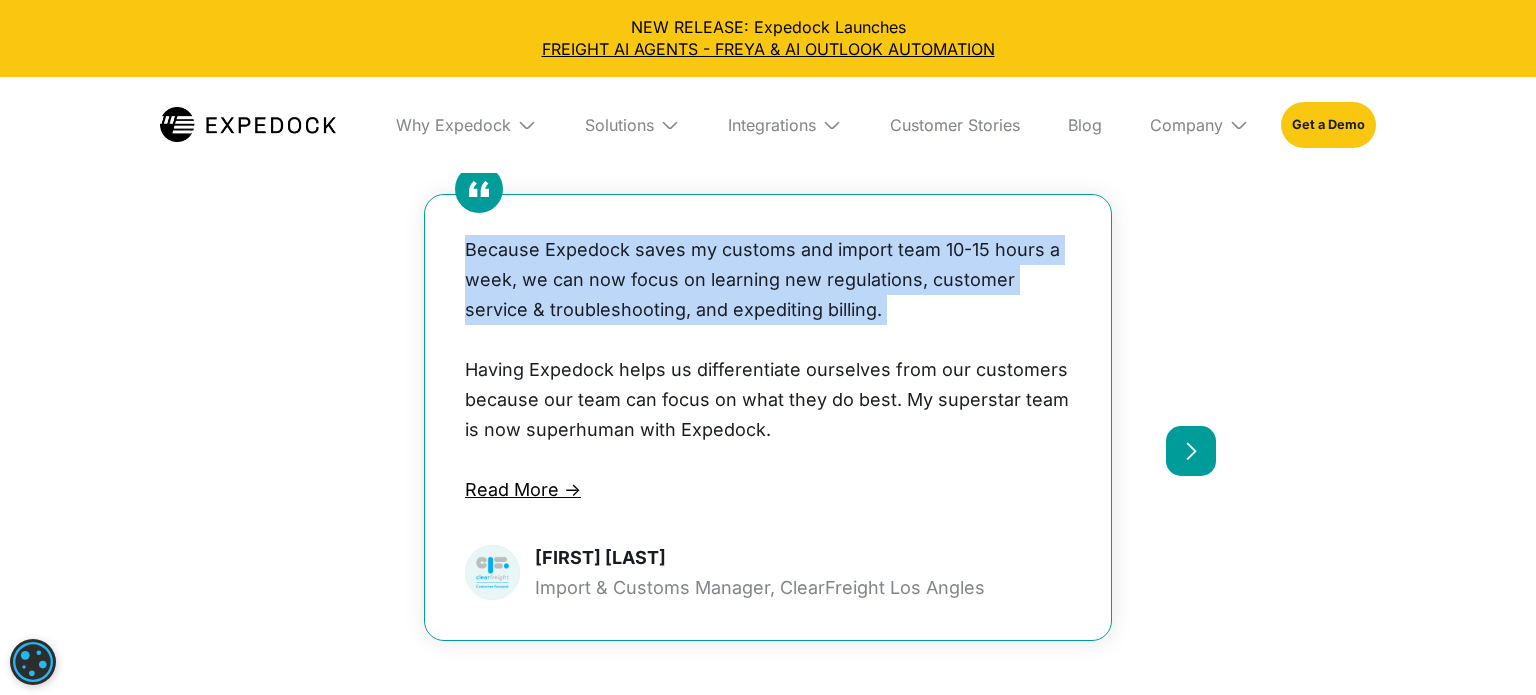 click on "Because Expedock saves my customs and import team 10-15 hours a week, we can now focus on learning new regulations, customer service & troubleshooting, and expediting billing." at bounding box center (768, 280) 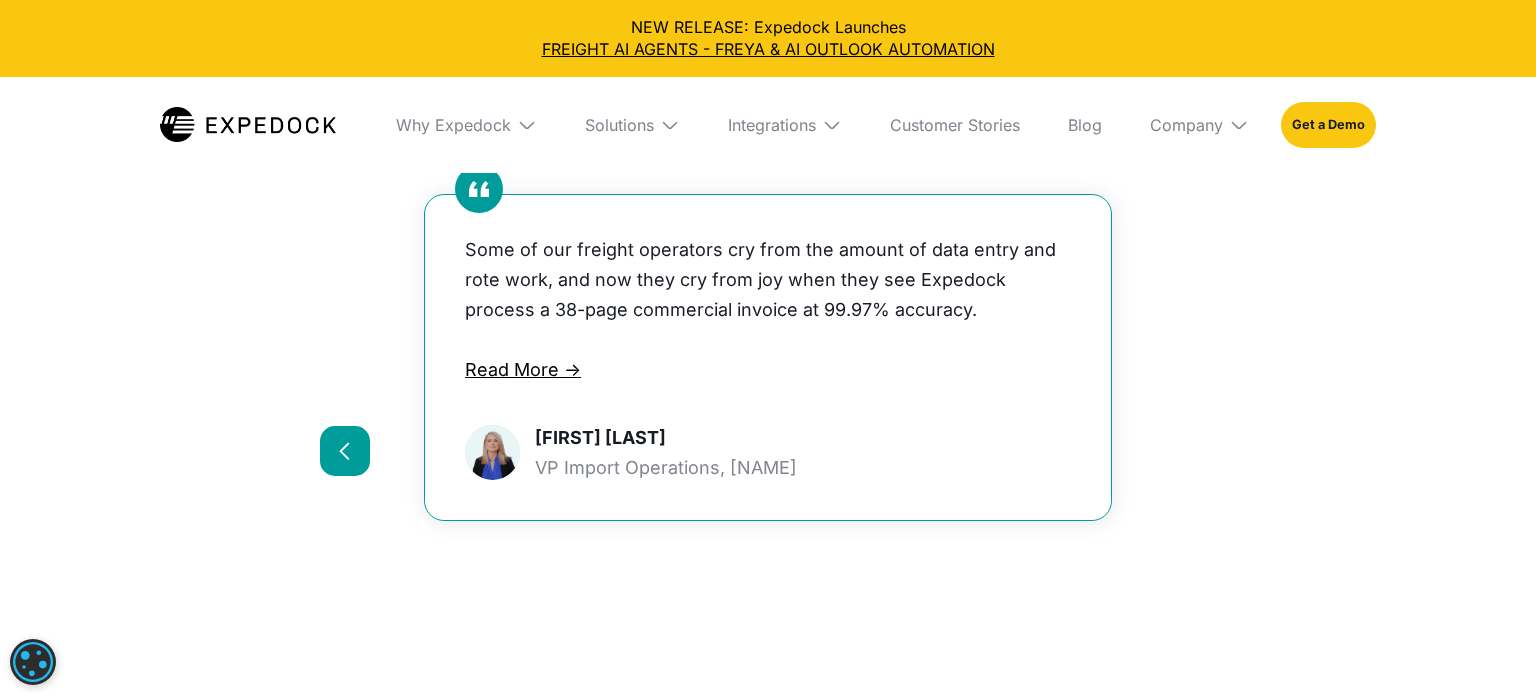 click on "Some of our freight operators cry from the amount of data entry and rote work, and now they cry from joy when they see Expedock process a 38-page commercial invoice at 99.97% accuracy." at bounding box center (768, 280) 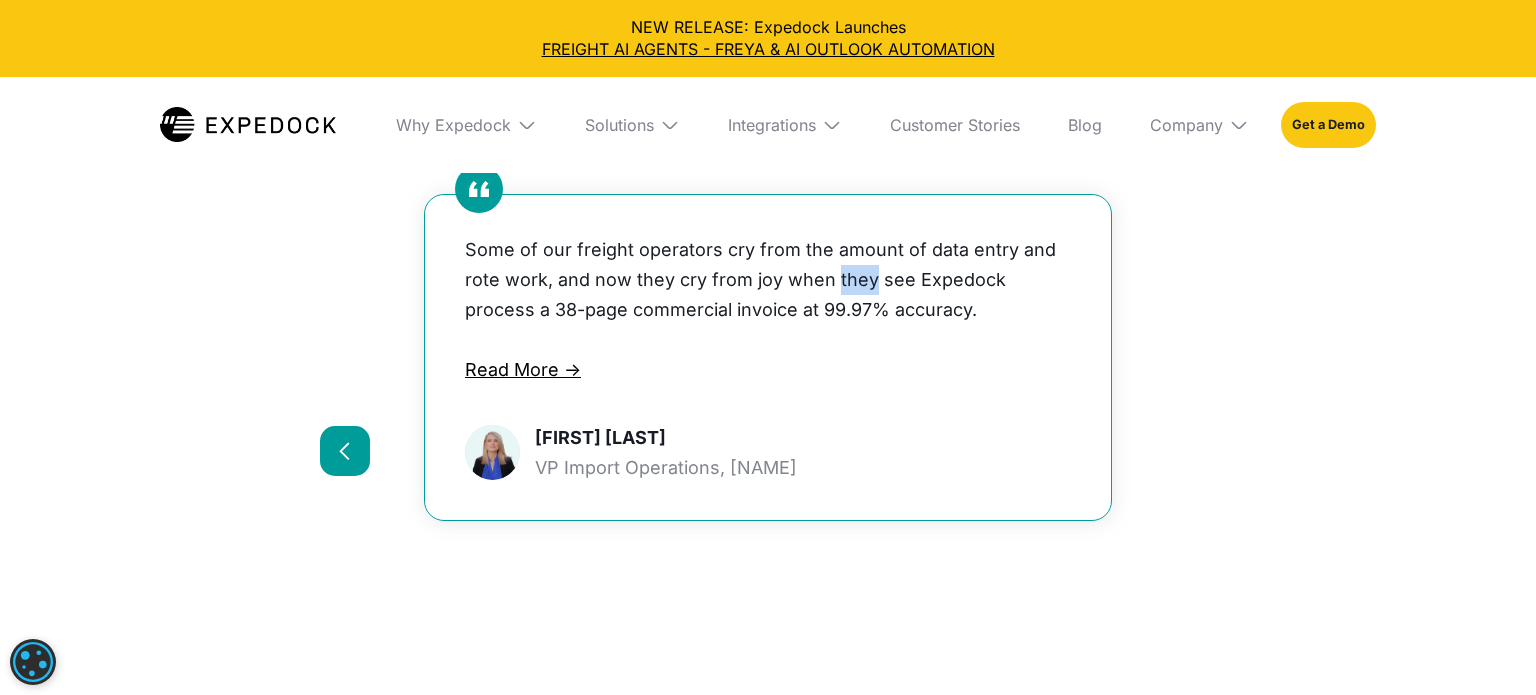 click on "Some of our freight operators cry from the amount of data entry and rote work, and now they cry from joy when they see Expedock process a 38-page commercial invoice at 99.97% accuracy." at bounding box center (768, 280) 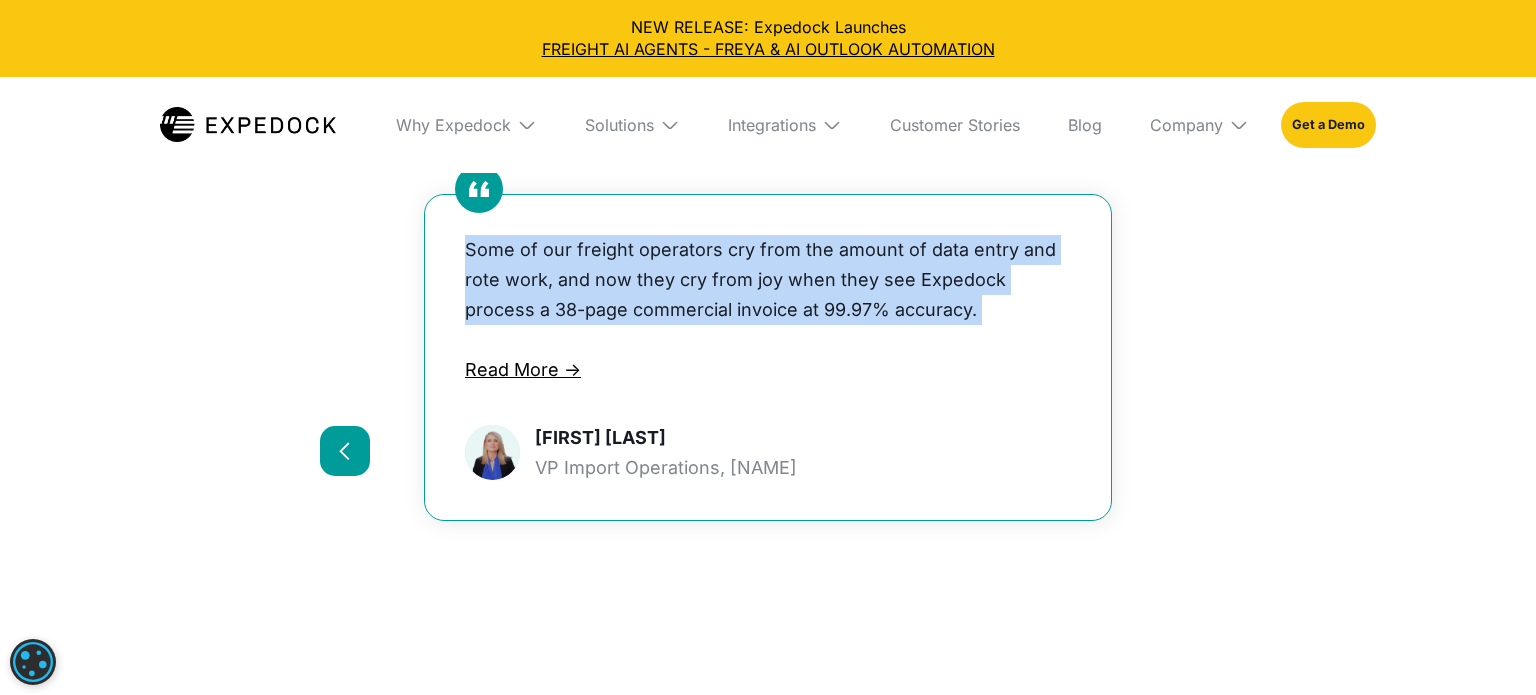 click on "Some of our freight operators cry from the amount of data entry and rote work, and now they cry from joy when they see Expedock process a 38-page commercial invoice at 99.97% accuracy." at bounding box center (768, 280) 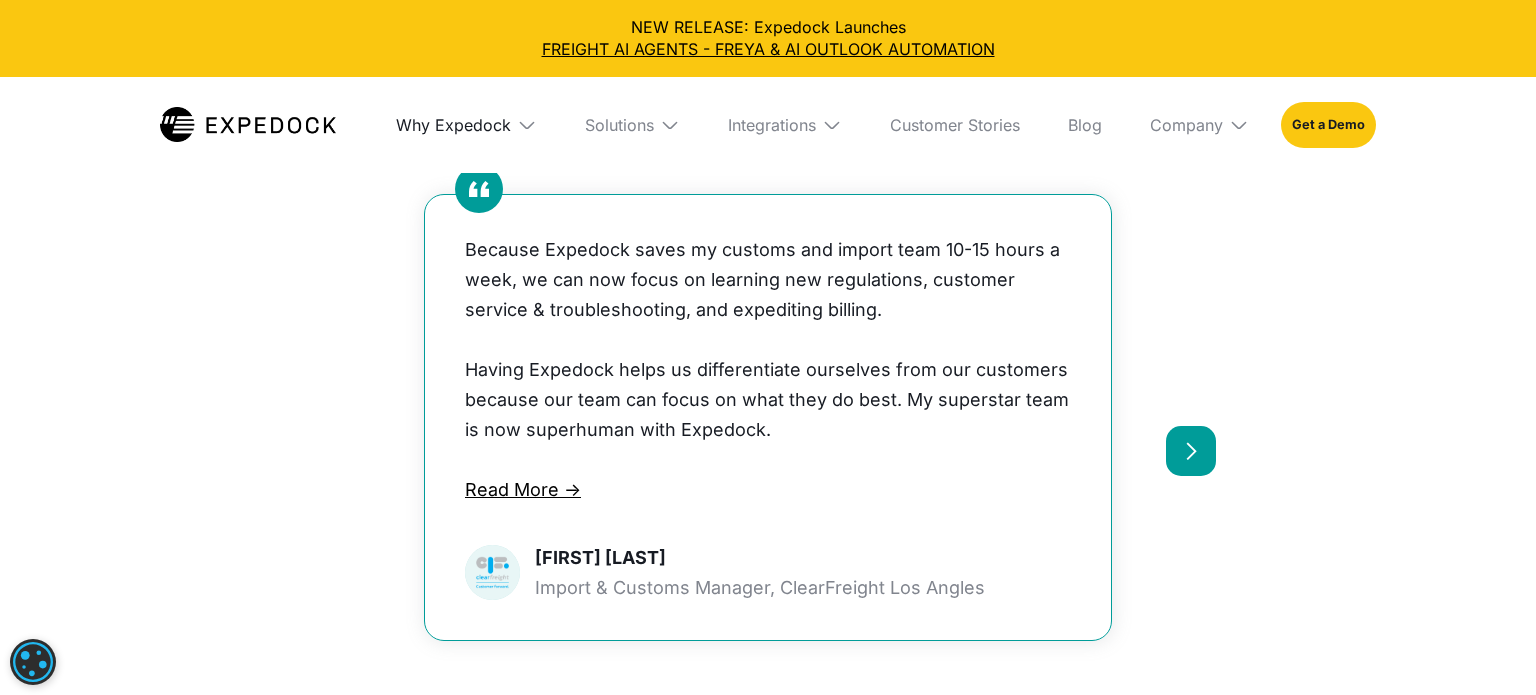 click on "Why Expedock" at bounding box center [453, 125] 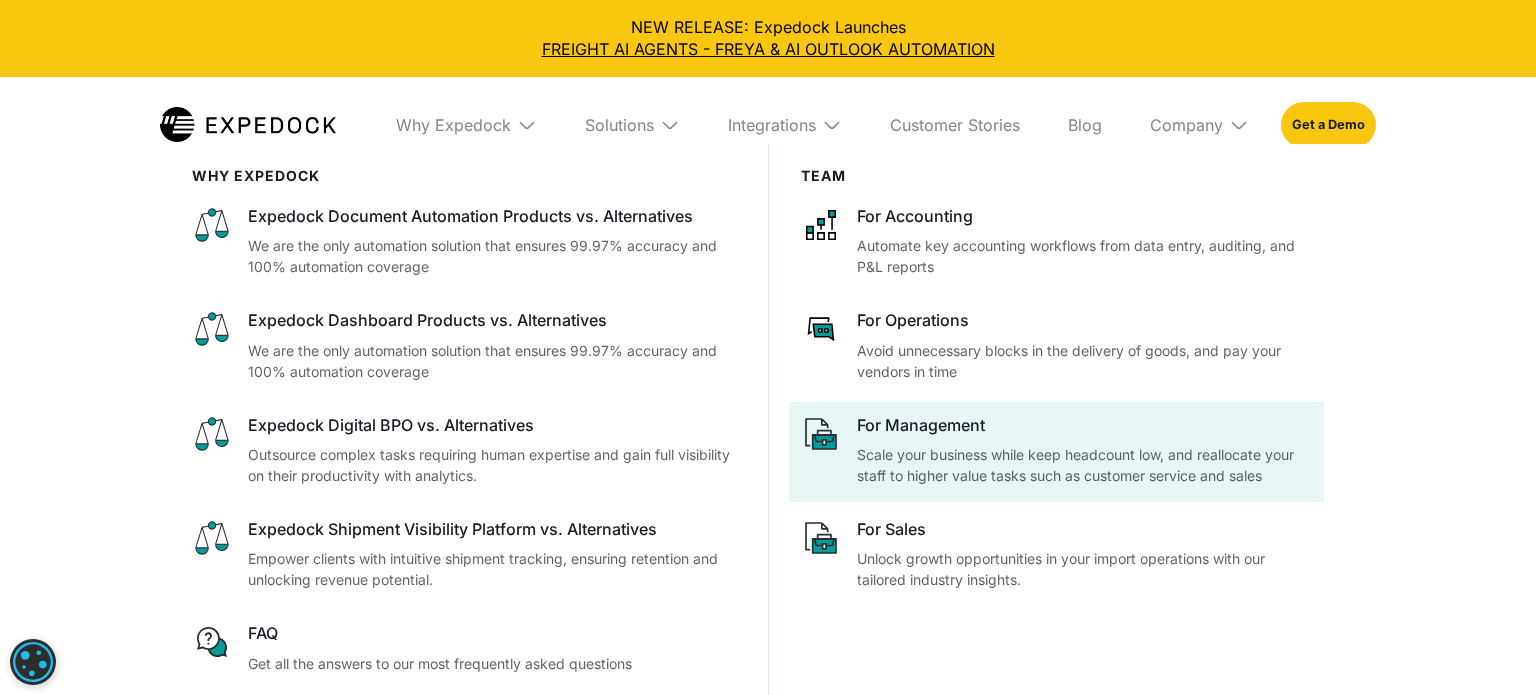 click on "For Management" at bounding box center [1084, 425] 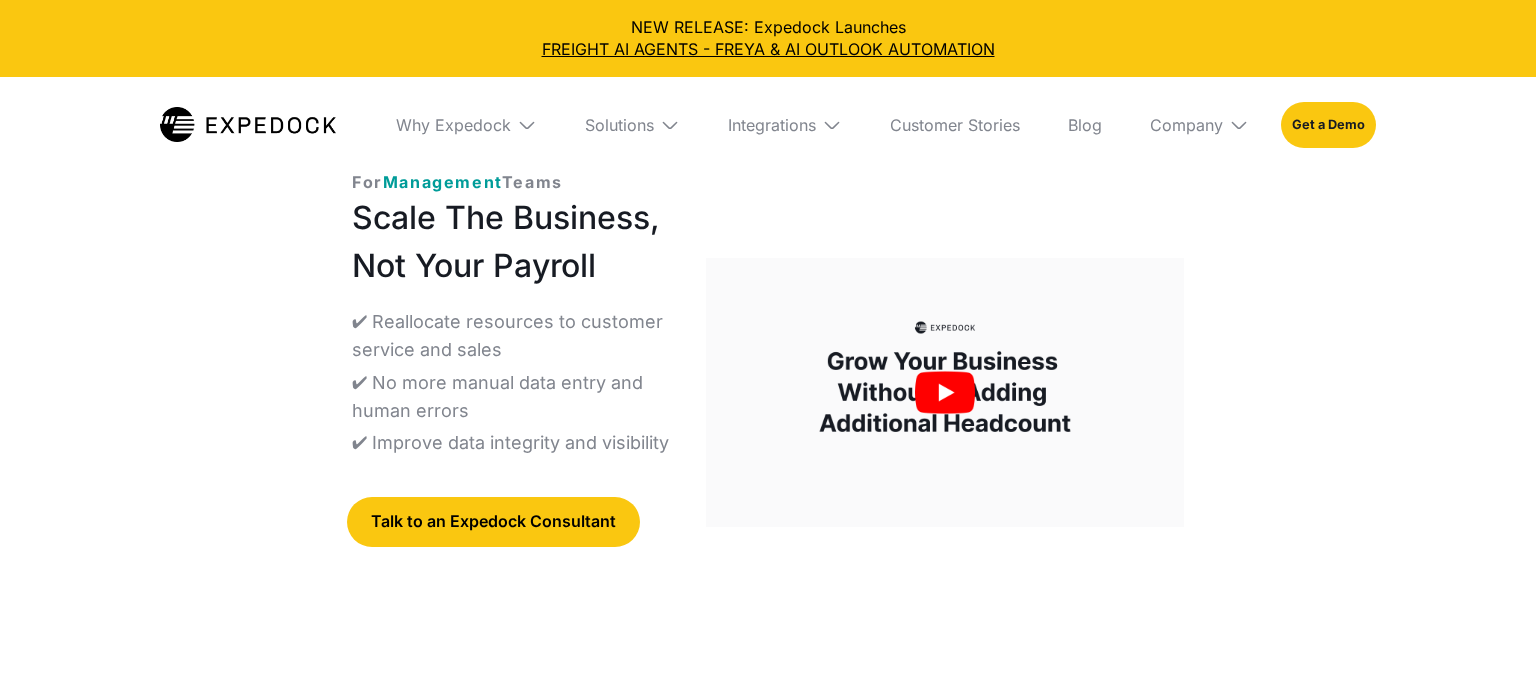 select 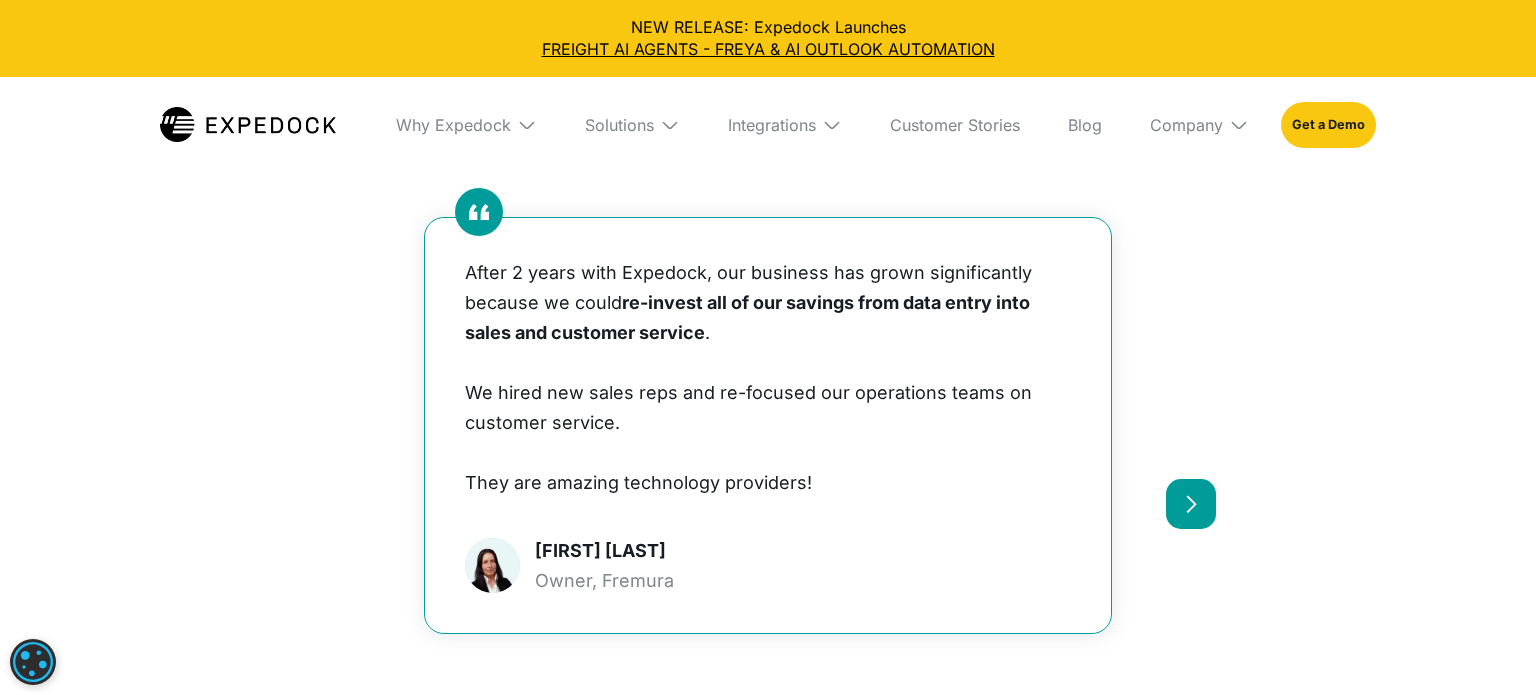 scroll, scrollTop: 1107, scrollLeft: 0, axis: vertical 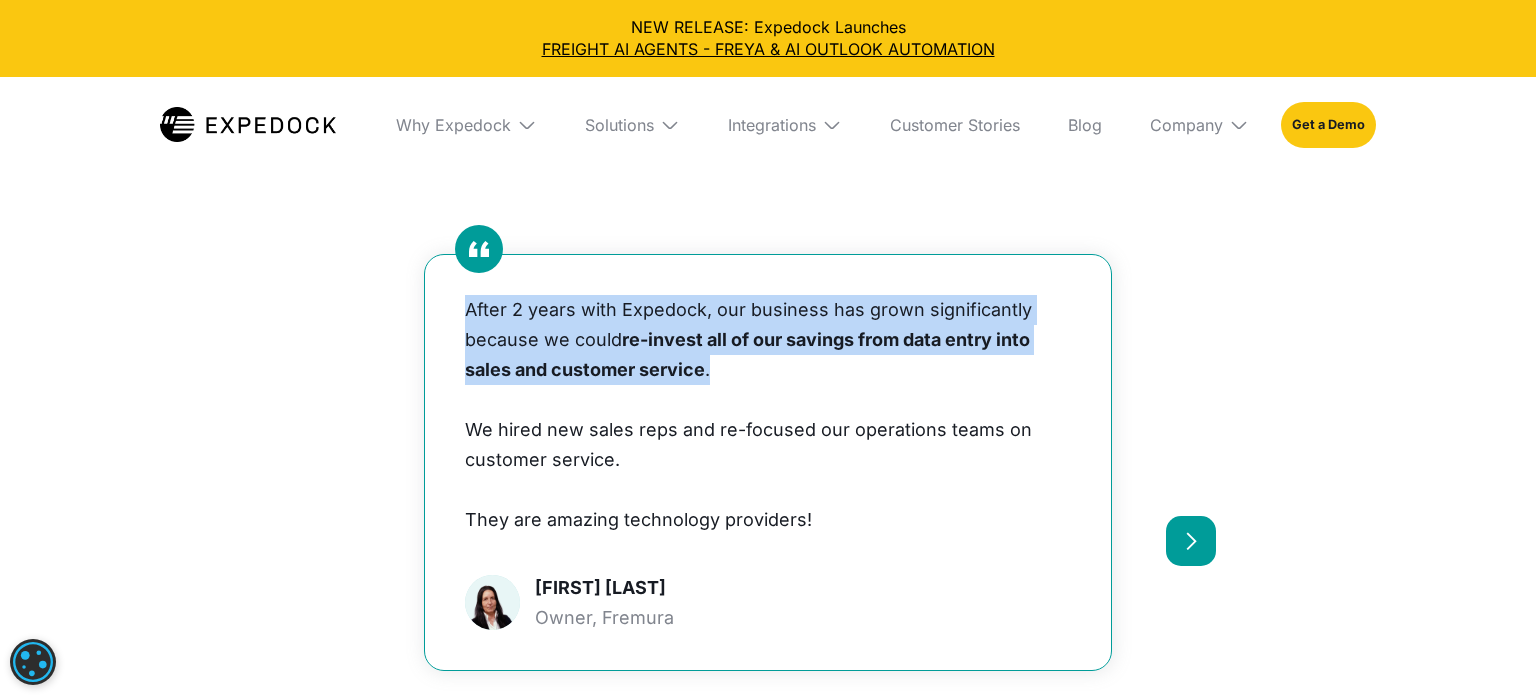 drag, startPoint x: 724, startPoint y: 378, endPoint x: 455, endPoint y: 316, distance: 276.05252 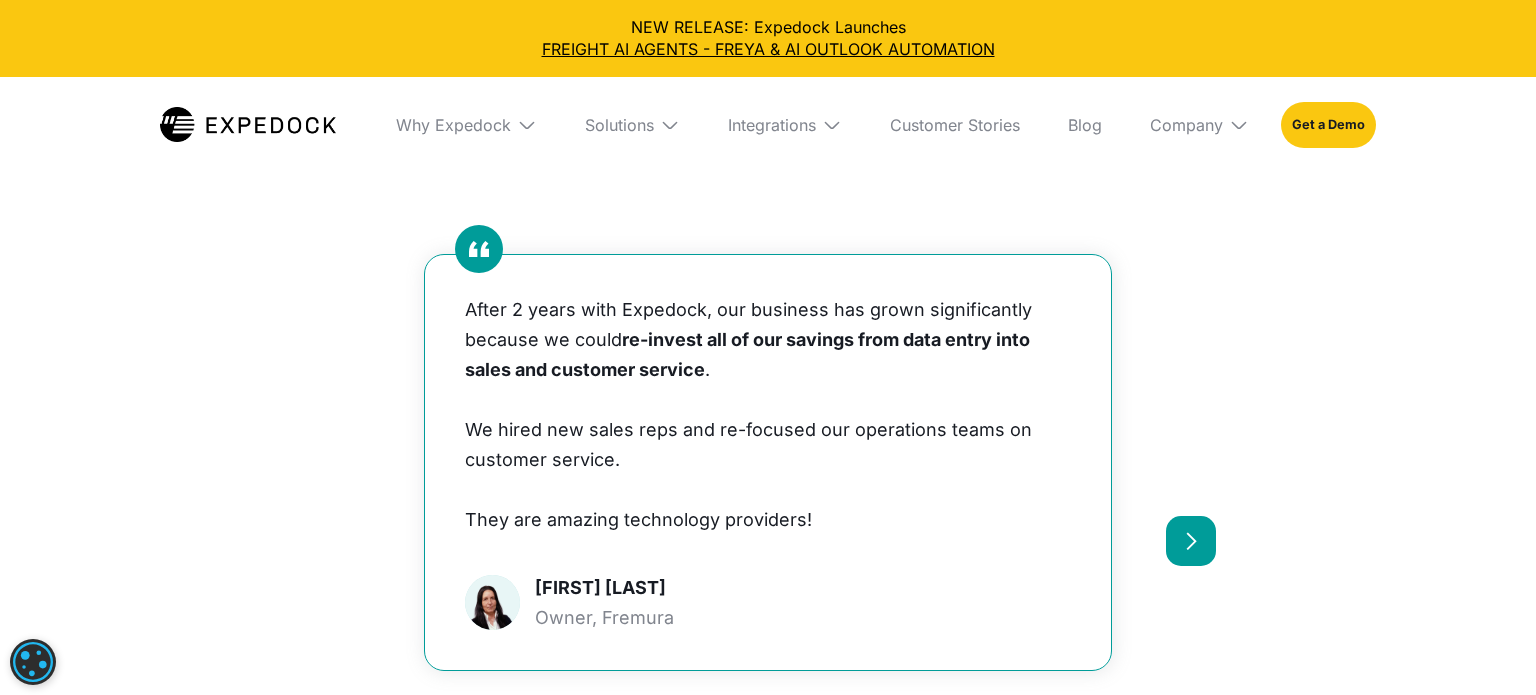 click on "[FIRST] [LAST] Owner, [LAST]" at bounding box center (604, 603) 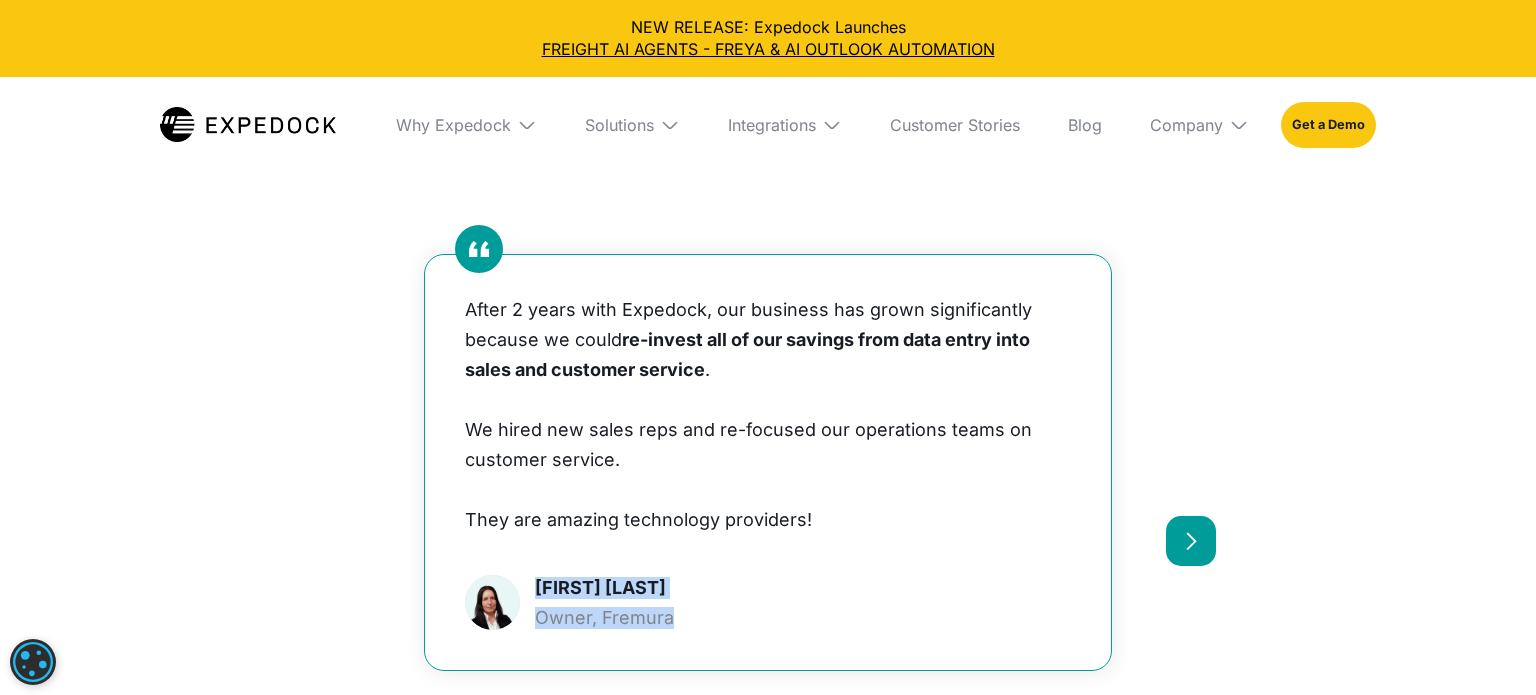 drag, startPoint x: 680, startPoint y: 621, endPoint x: 538, endPoint y: 595, distance: 144.36066 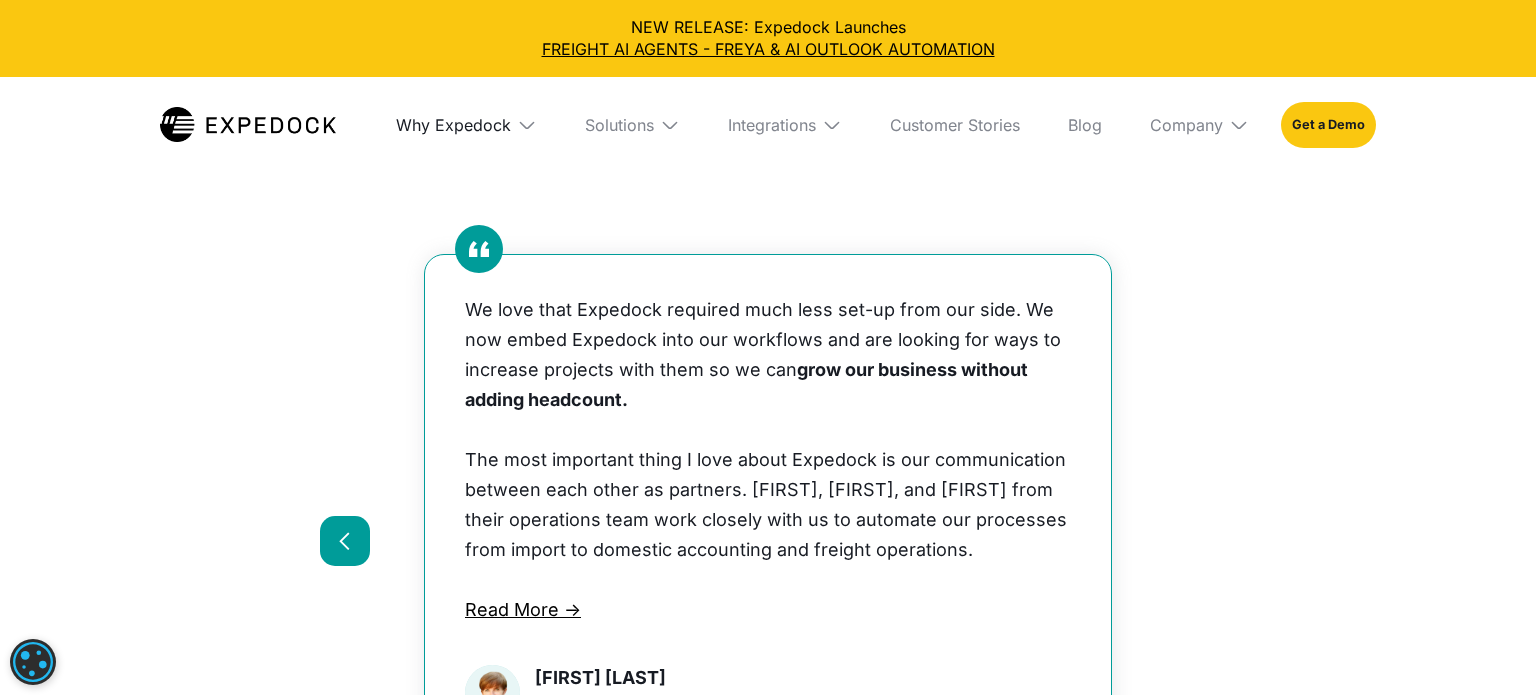 click on "Why Expedock" at bounding box center [453, 125] 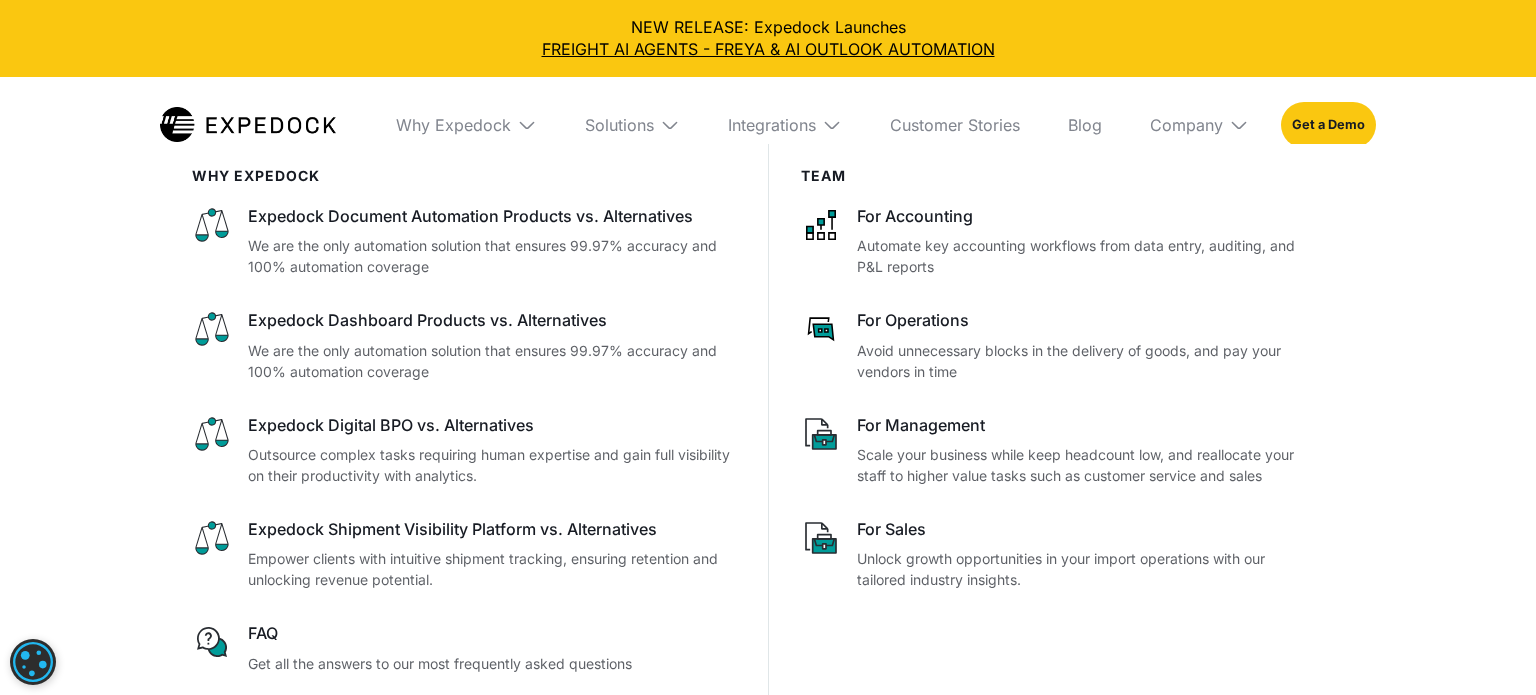 click on "For Sales" at bounding box center (1084, 529) 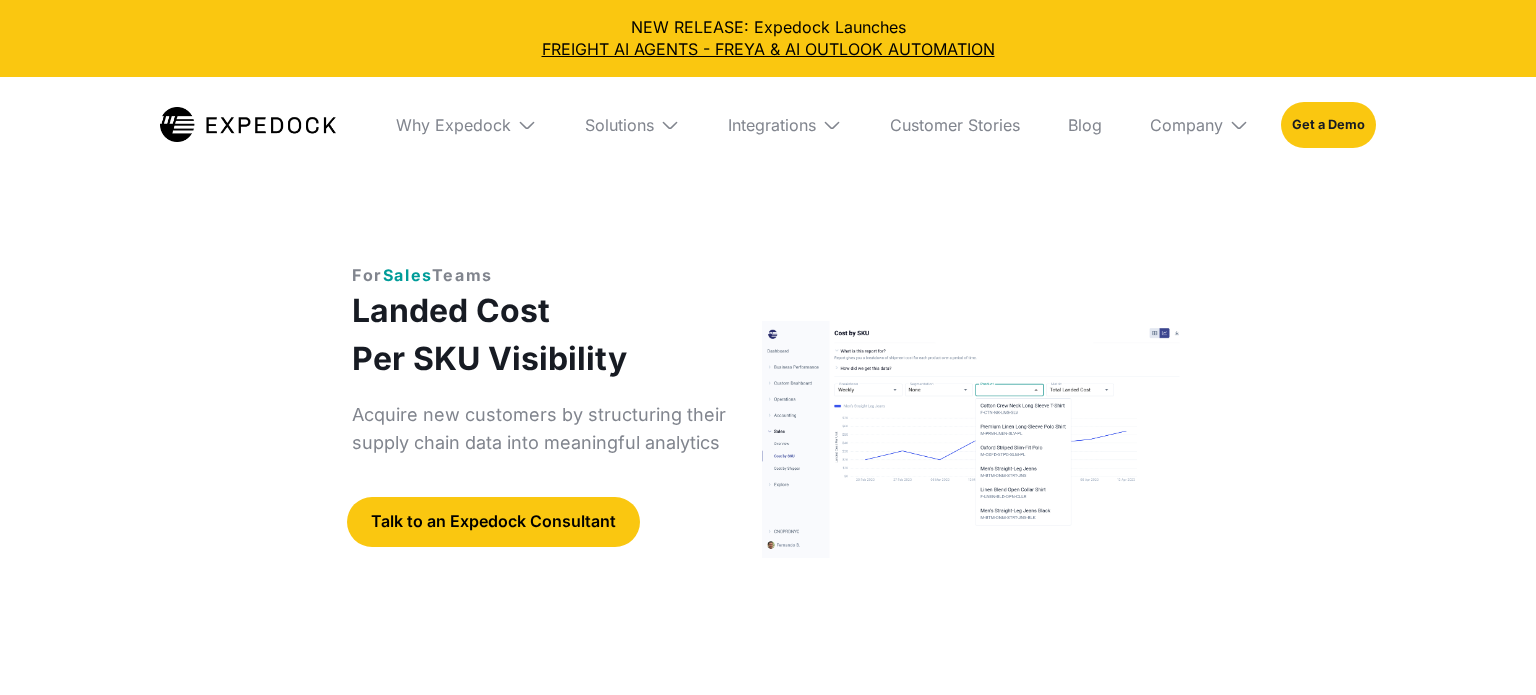 select 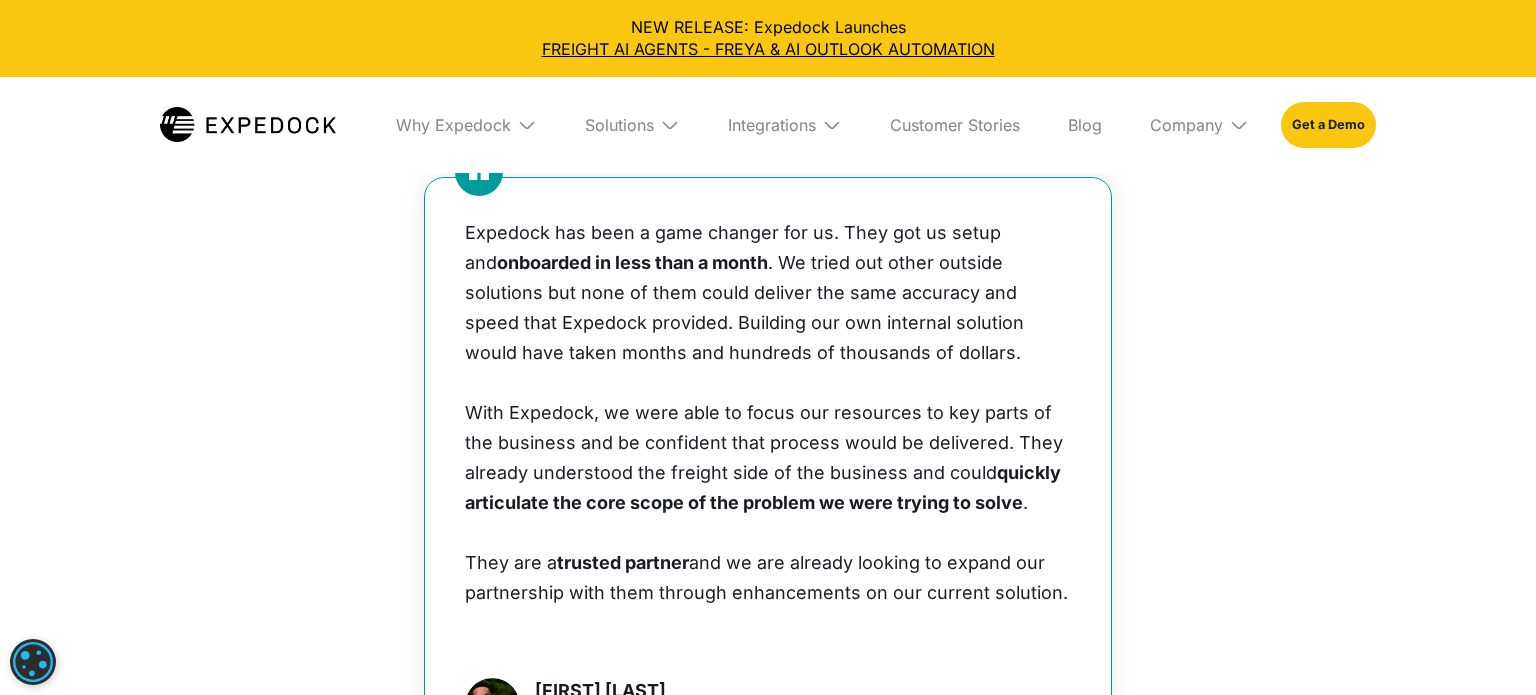 scroll, scrollTop: 1178, scrollLeft: 0, axis: vertical 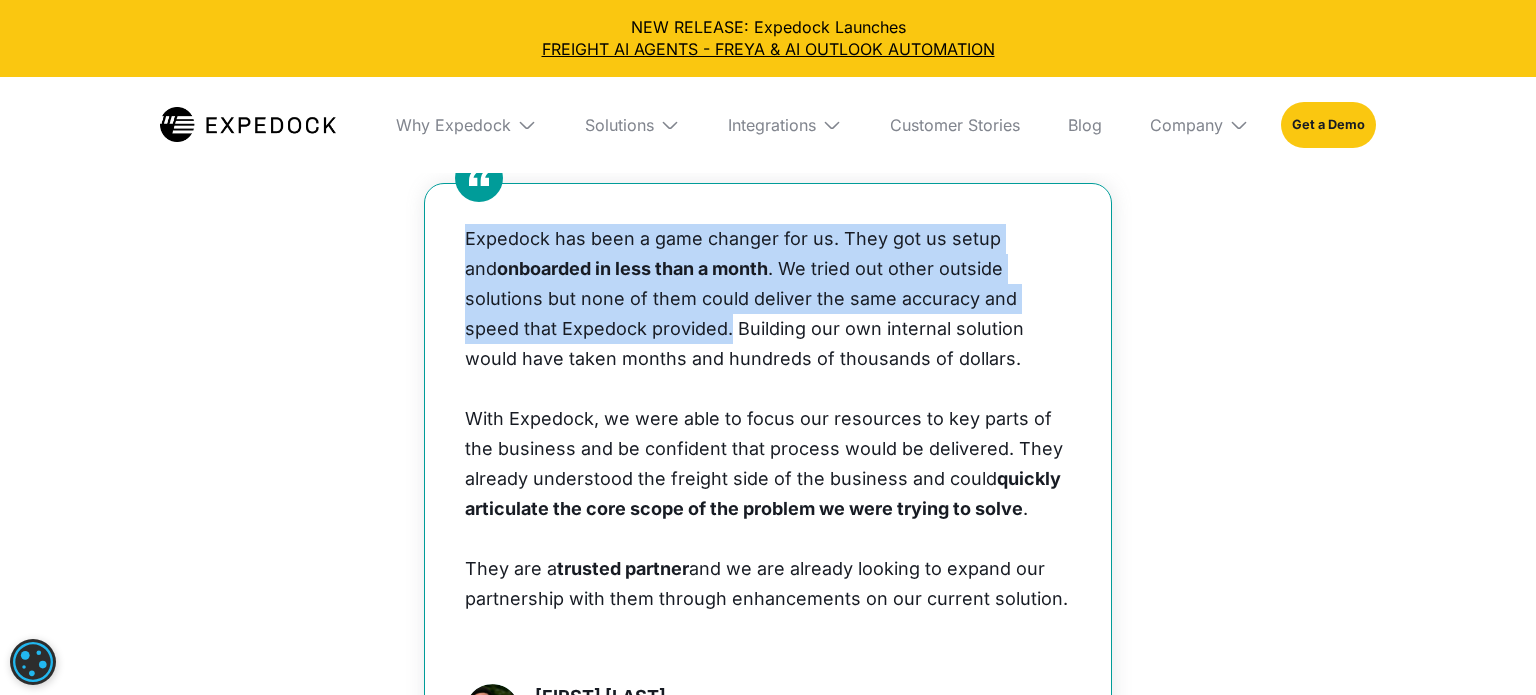 drag, startPoint x: 461, startPoint y: 231, endPoint x: 634, endPoint y: 341, distance: 205.00975 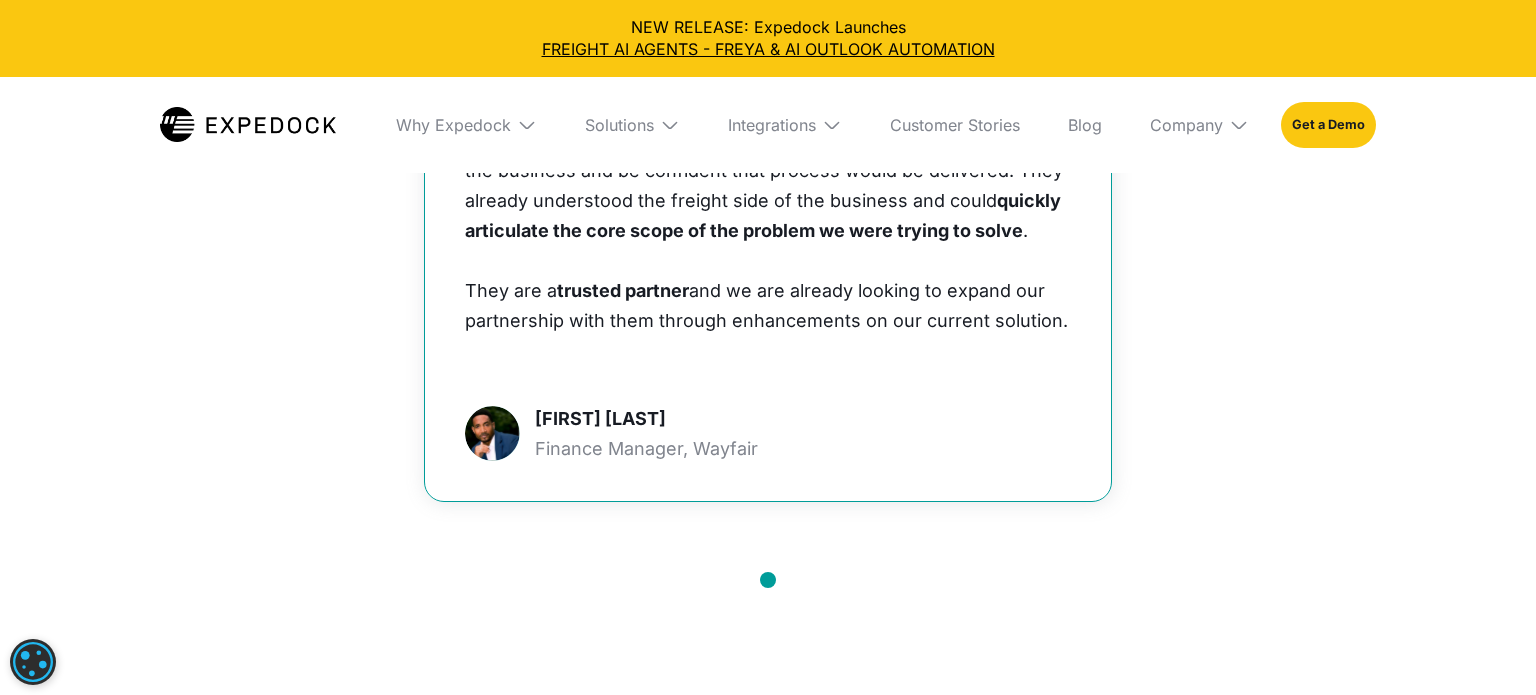 scroll, scrollTop: 1471, scrollLeft: 0, axis: vertical 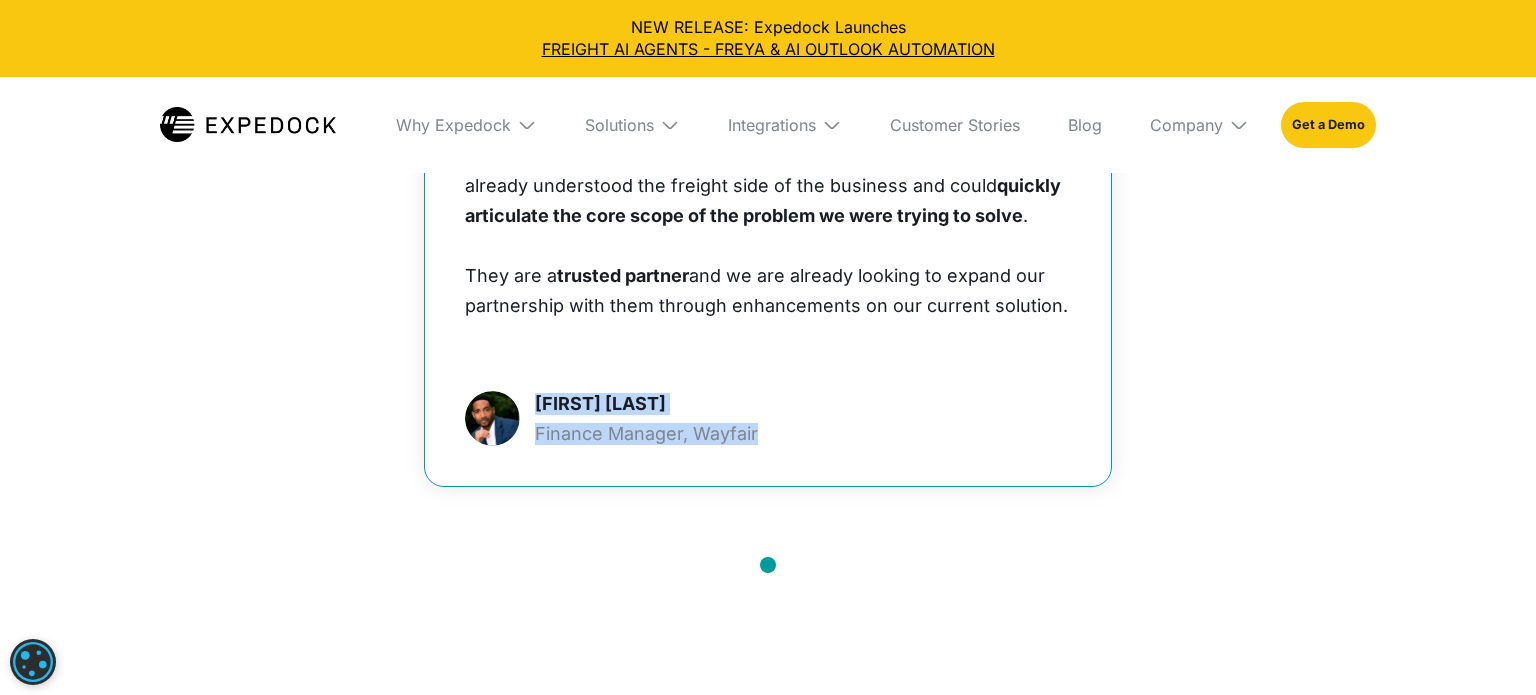drag, startPoint x: 757, startPoint y: 446, endPoint x: 530, endPoint y: 406, distance: 230.49728 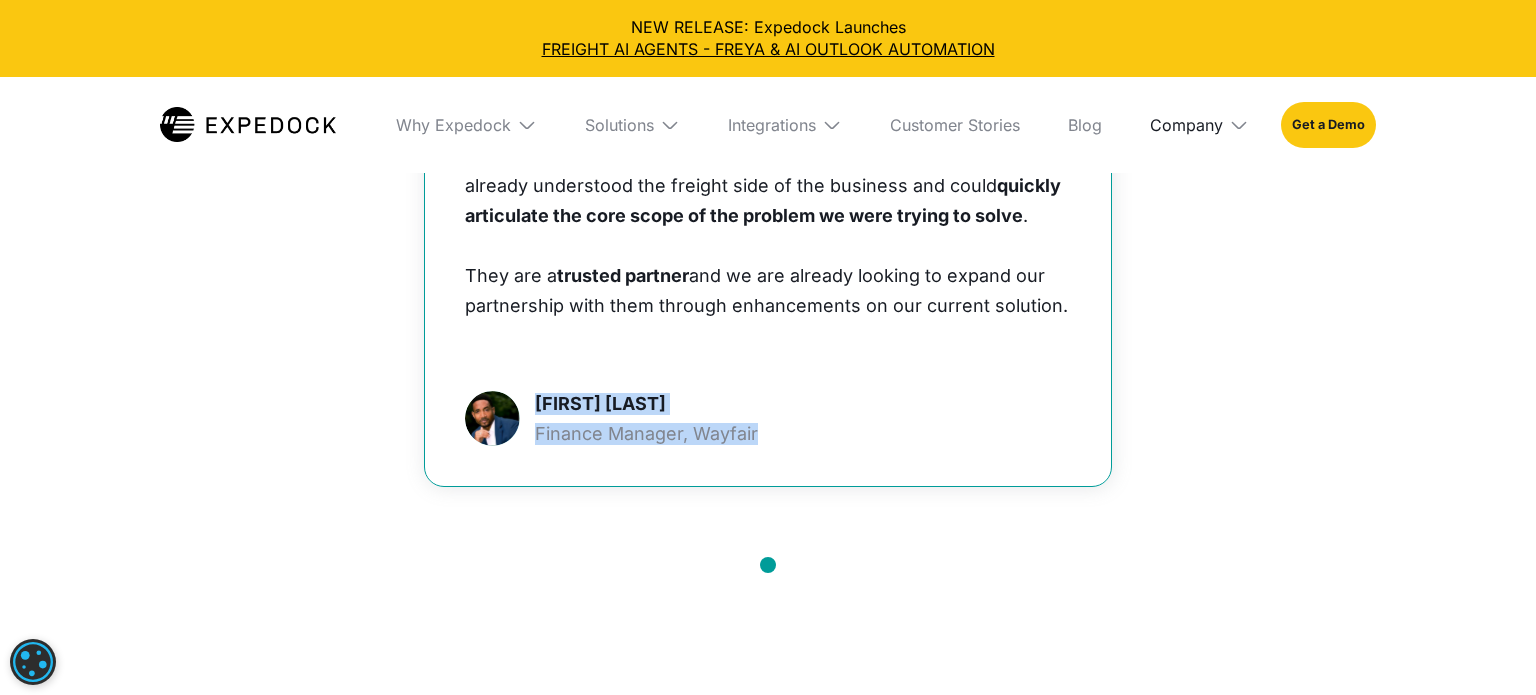 click on "Company" at bounding box center (1186, 125) 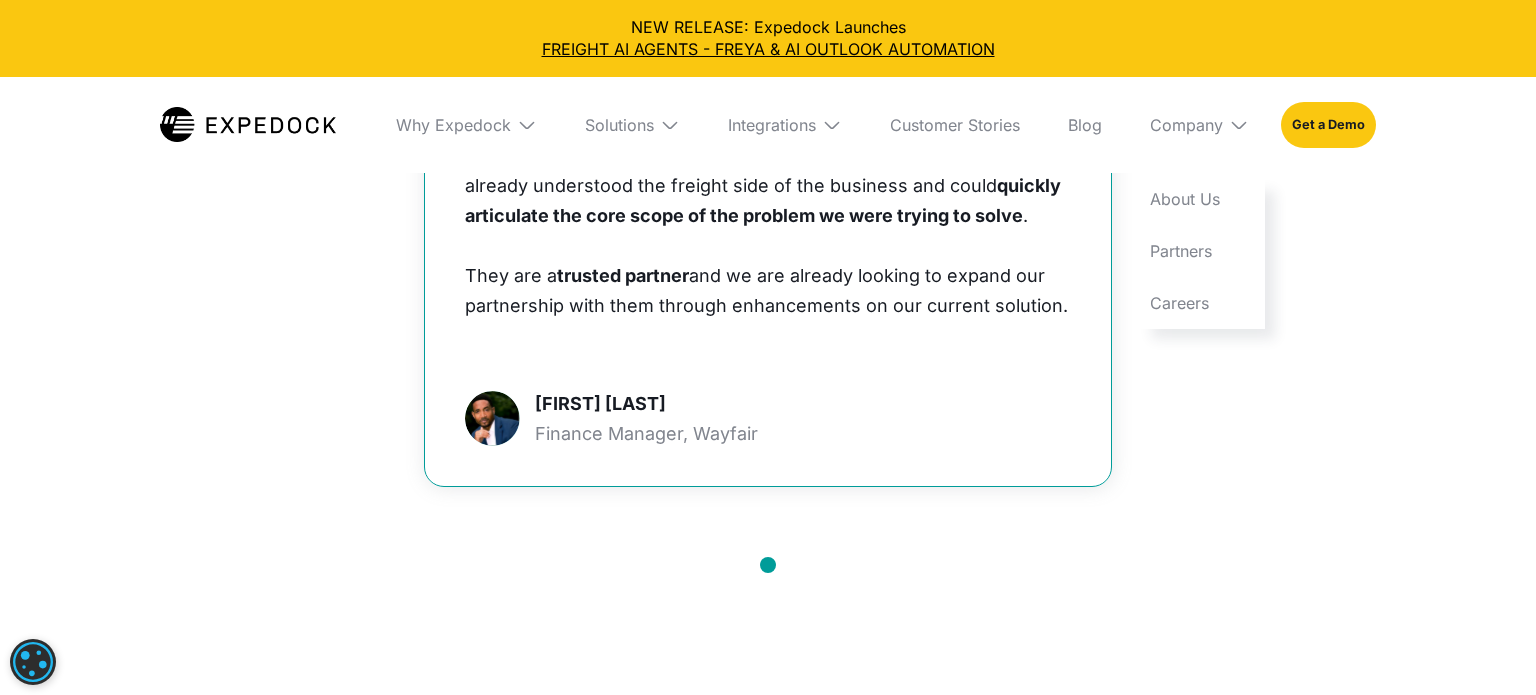 click on "Expedock has been a game changer for us. They got us setup and  onboarded in less than a month . We tried out other outside solutions but none of them could deliver the same accuracy and speed that Expedock provided. Building our own internal solution would have taken months and hundreds of thousands of dollars.  ‍ With Expedock, we were able to focus our resources to key parts of the business and be confident that process would be delivered. They already understood the freight side of the business and could  quickly articulate the core scope of the problem we were trying to solve .  ‍ They are a  trusted partner  and we are already looking to expand our partnership with them through enhancements on our current solution. ‍ Hassan Thompson Finance Manager, Wayfair" at bounding box center [768, 188] 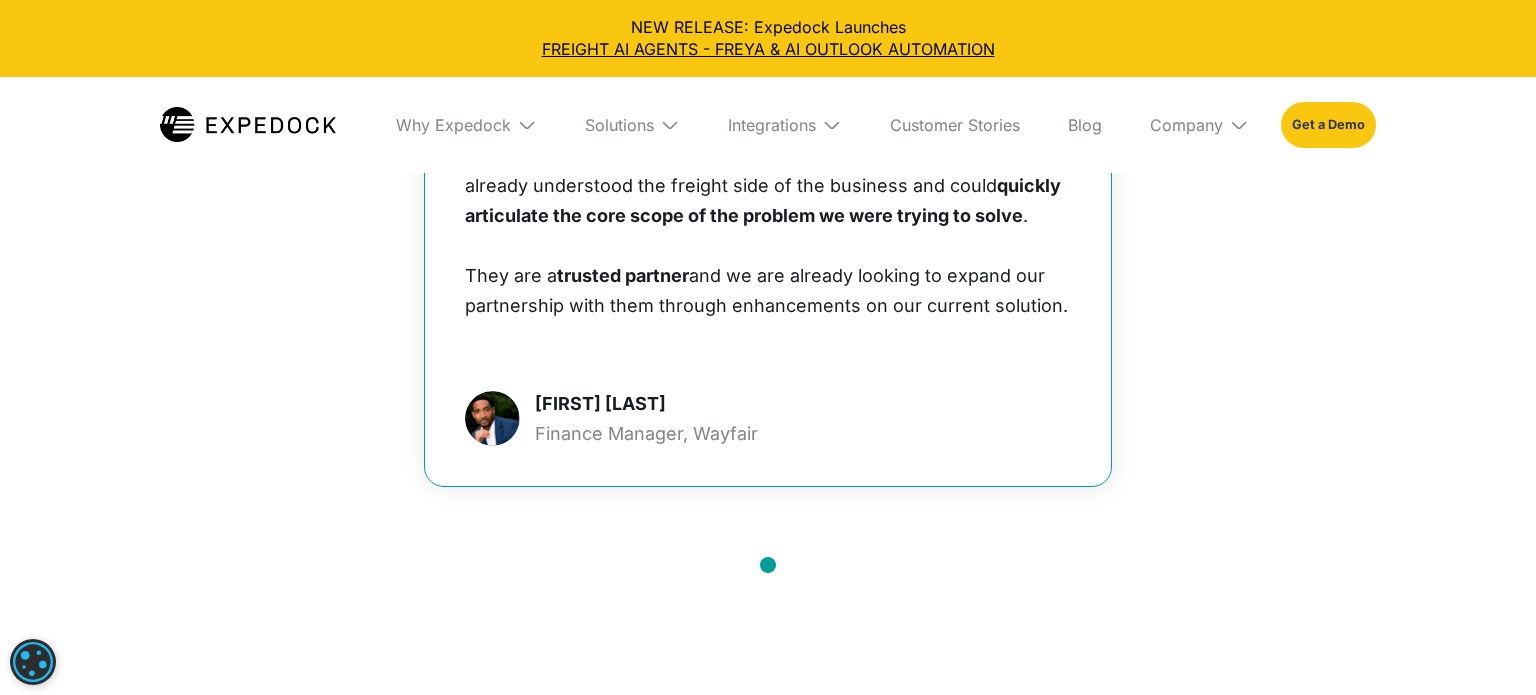 click on "Get a Demo" at bounding box center (1328, 125) 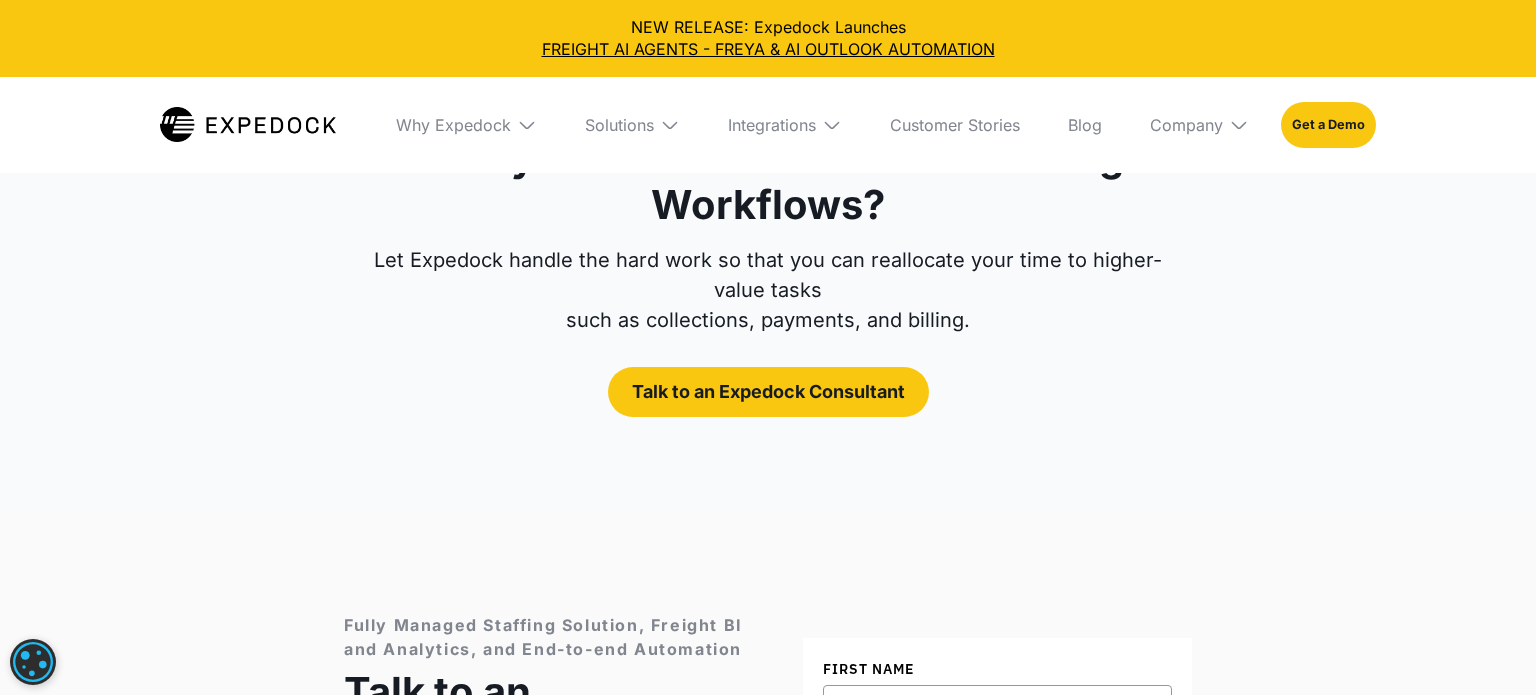 scroll, scrollTop: 7704, scrollLeft: 0, axis: vertical 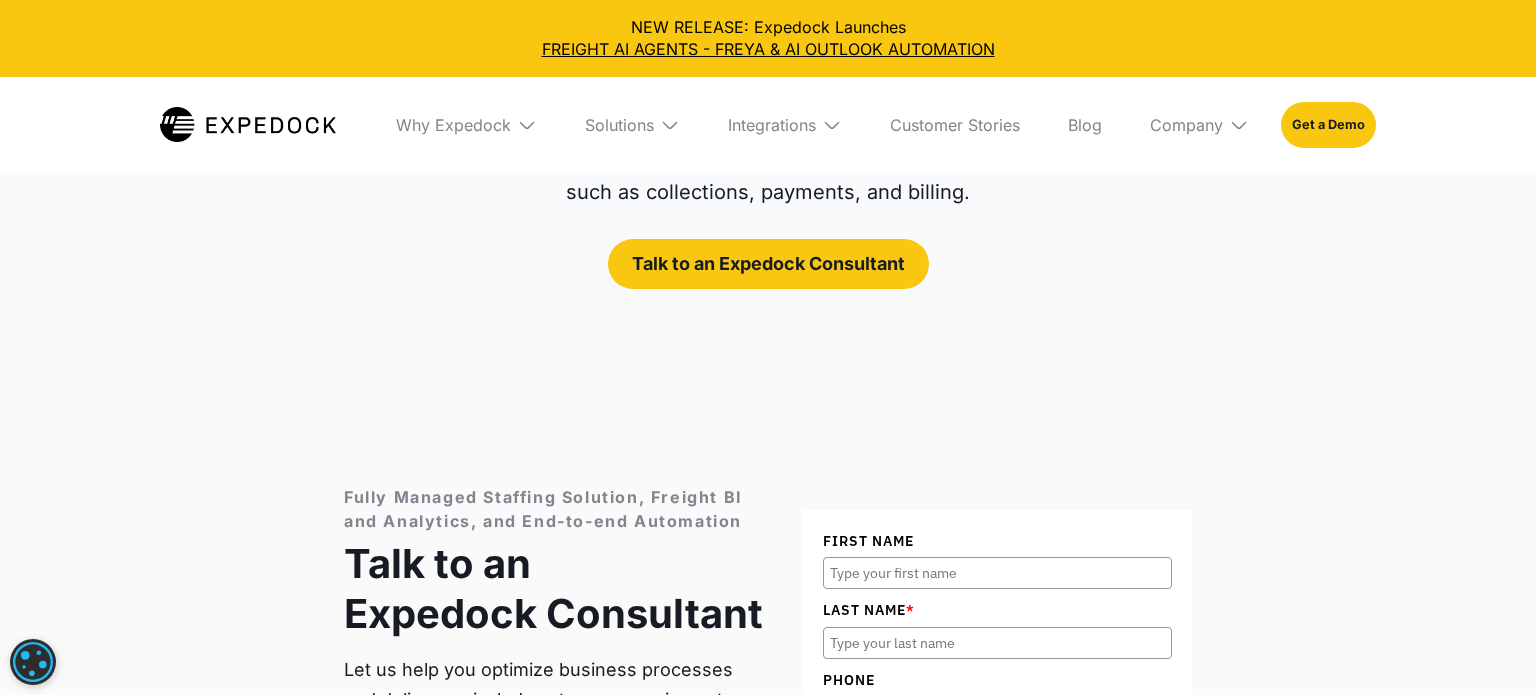 click at bounding box center (248, 124) 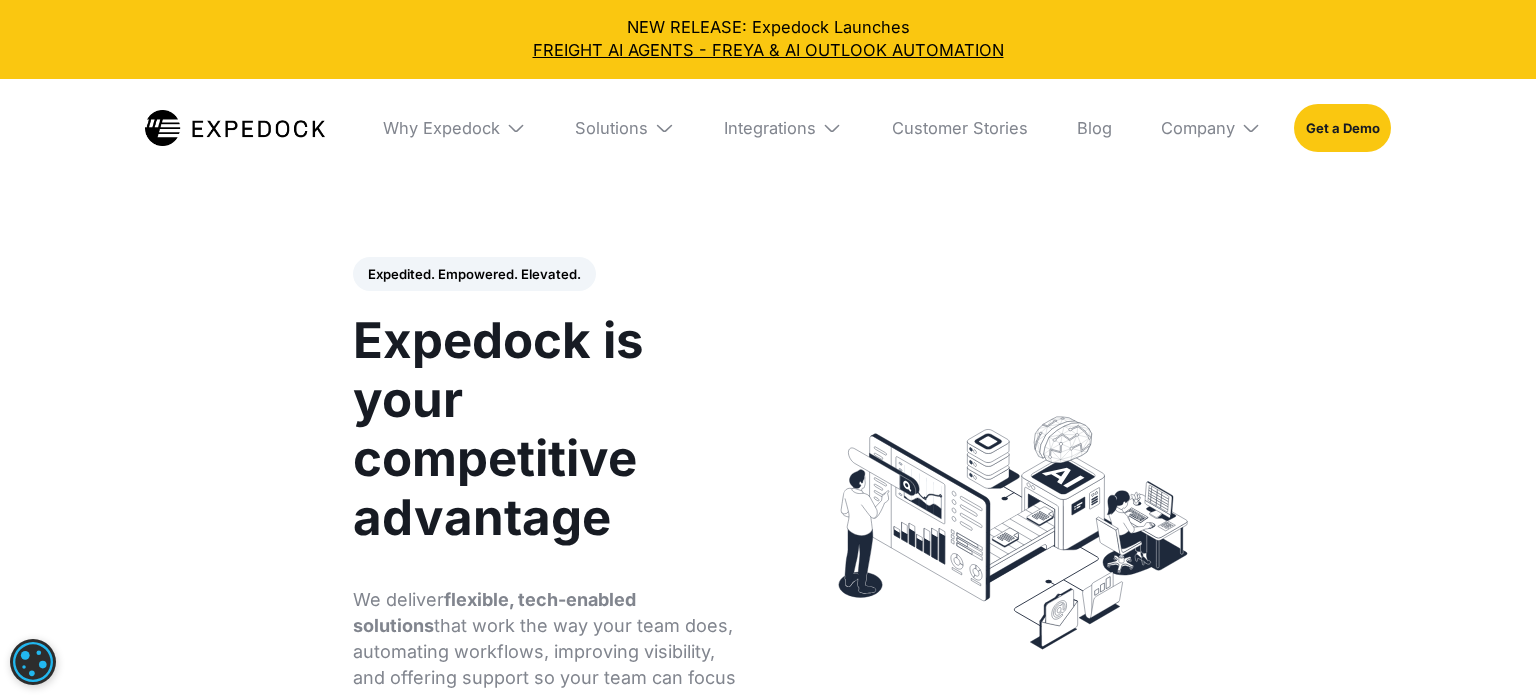 select 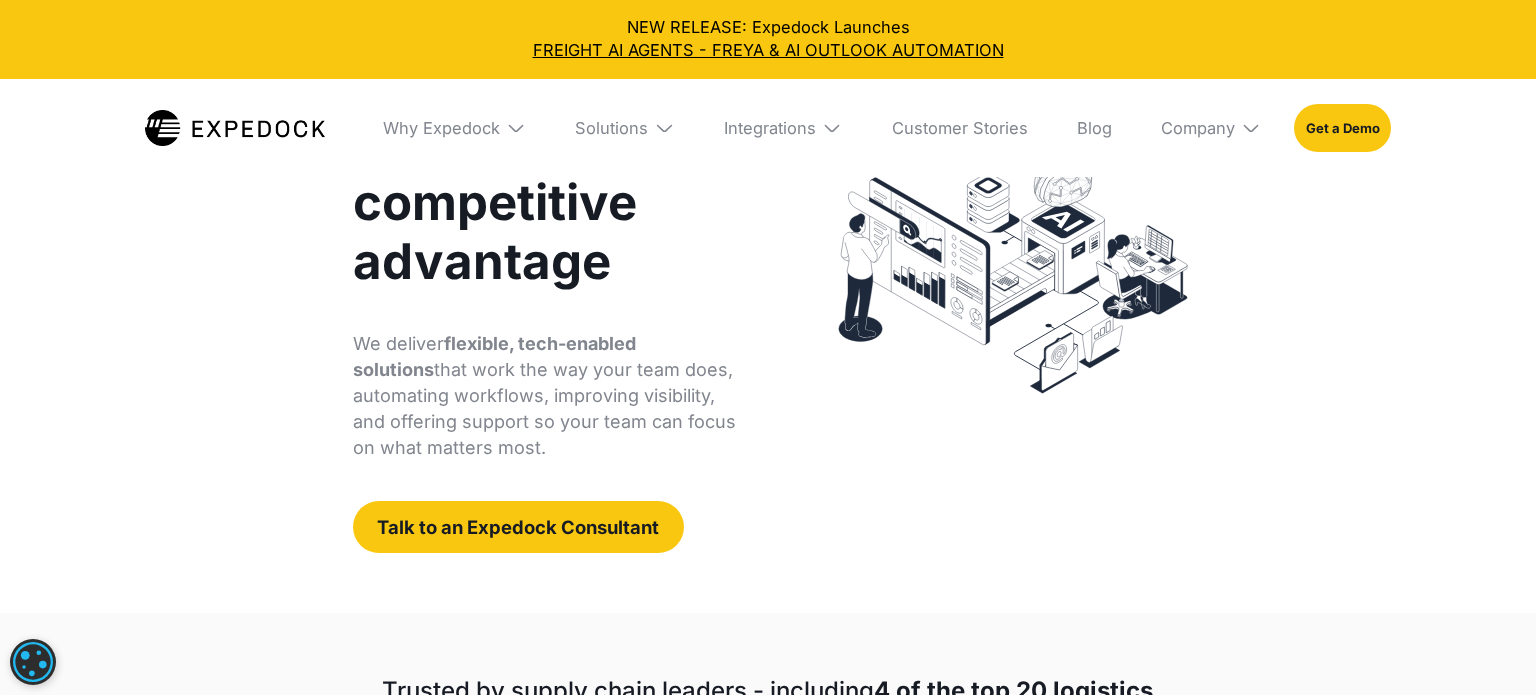 scroll, scrollTop: 256, scrollLeft: 0, axis: vertical 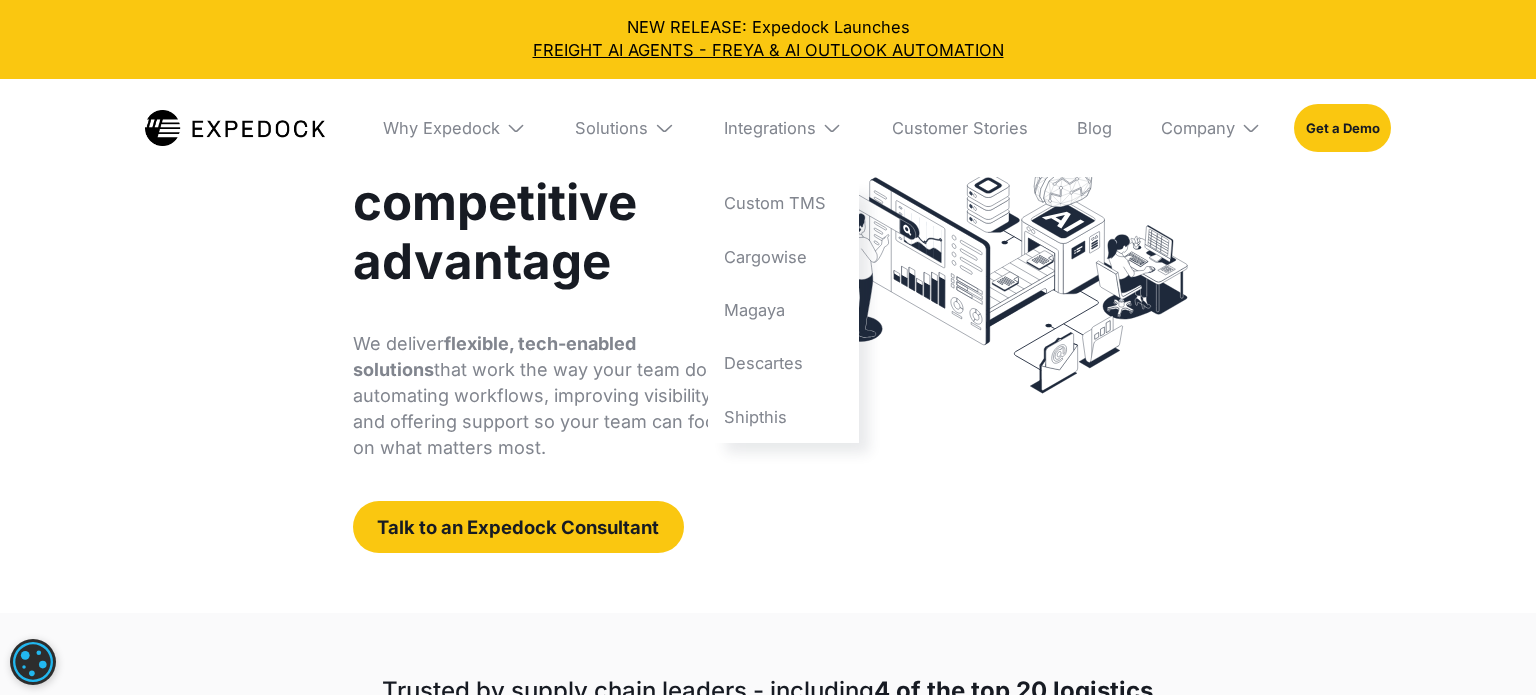click at bounding box center (832, 128) 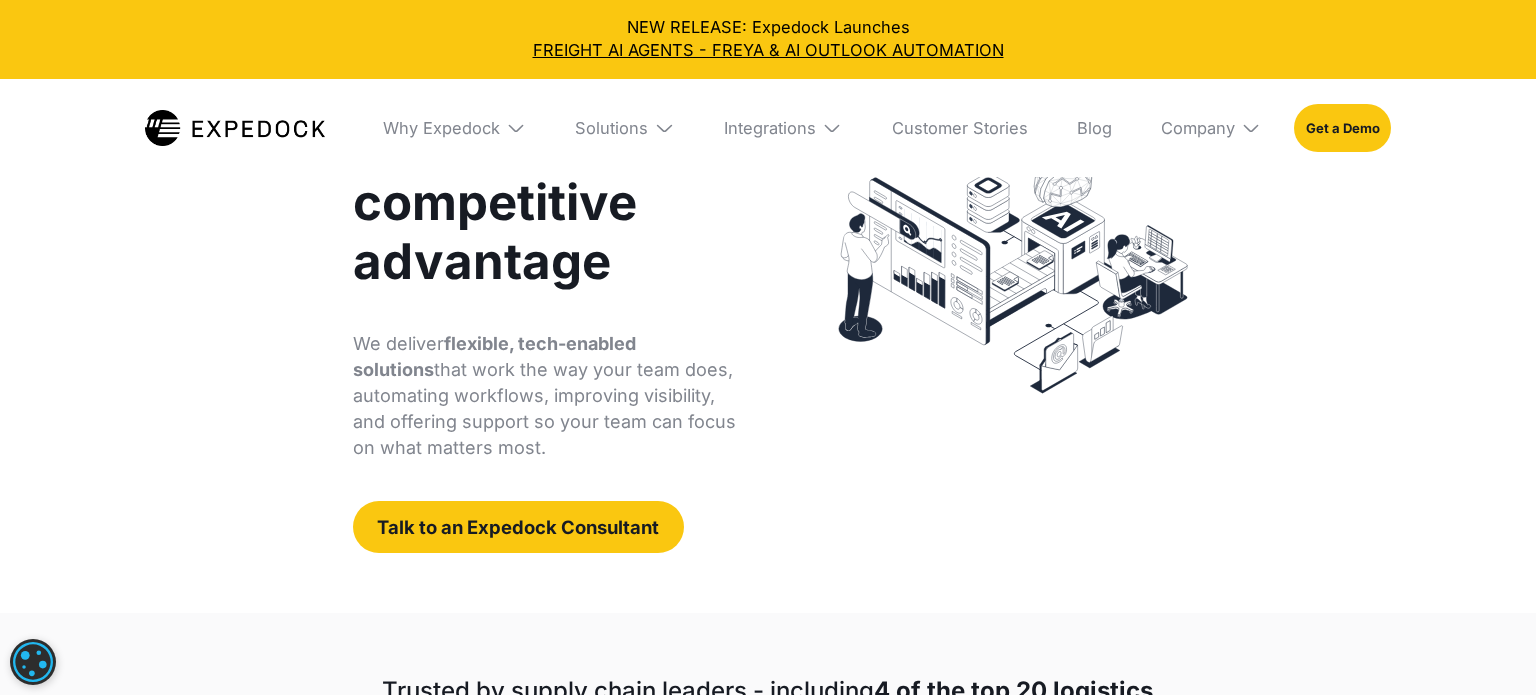 click at bounding box center (664, 128) 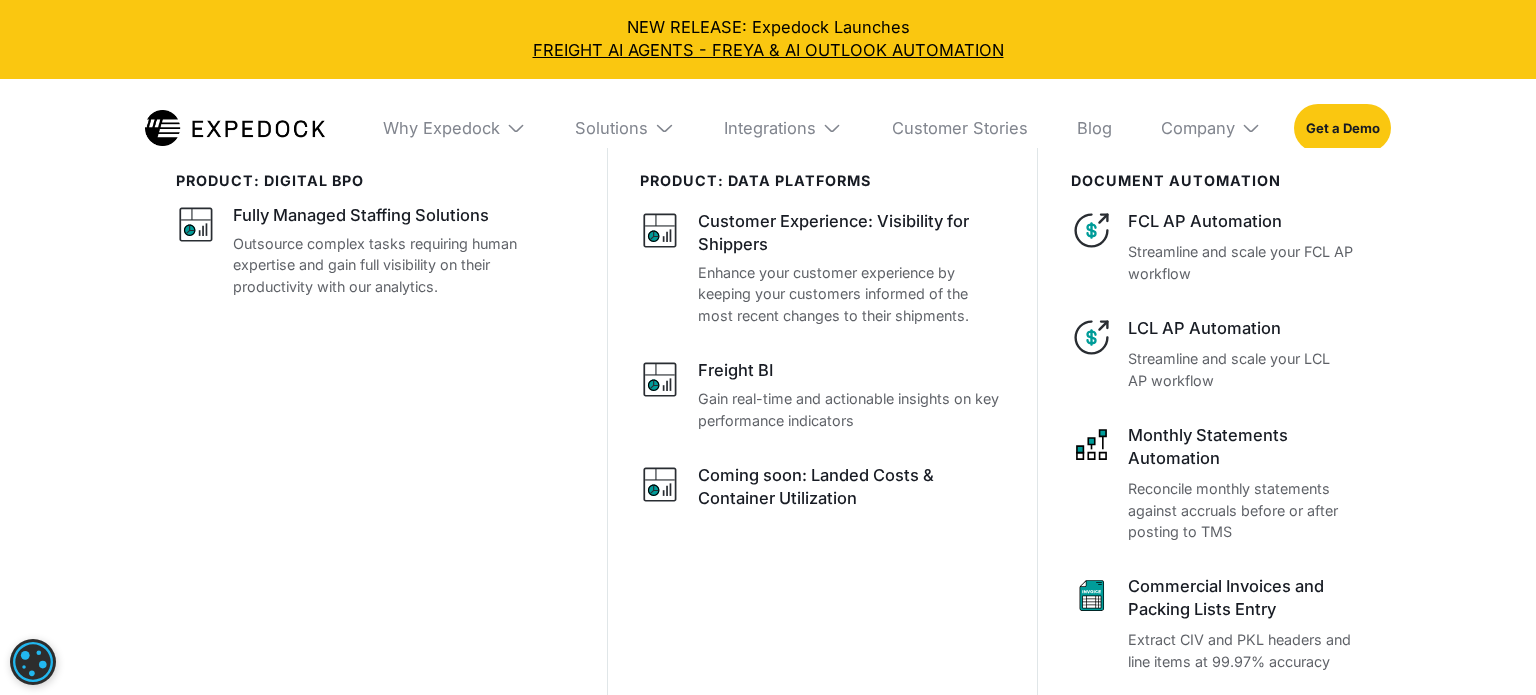 scroll, scrollTop: 464, scrollLeft: 0, axis: vertical 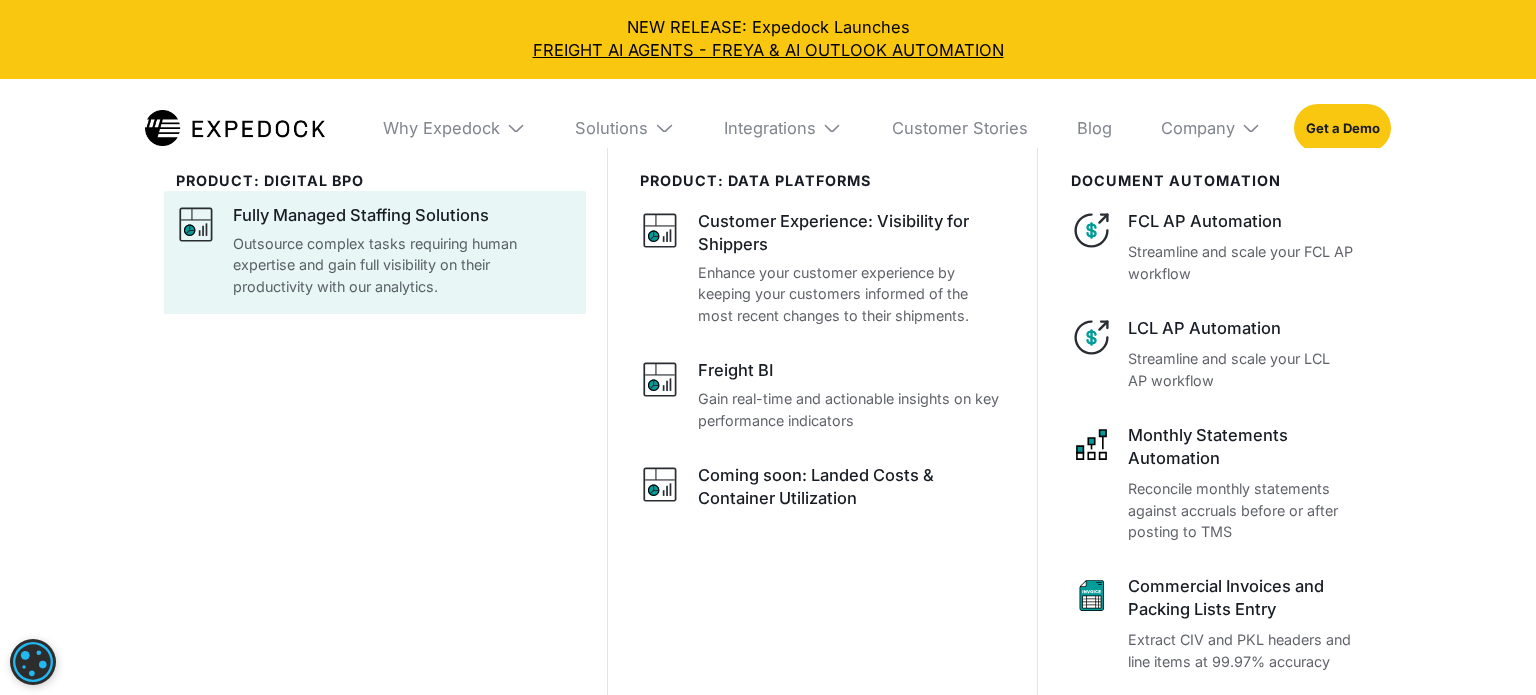 click on "Fully Managed Staffing Solutions" at bounding box center [361, 215] 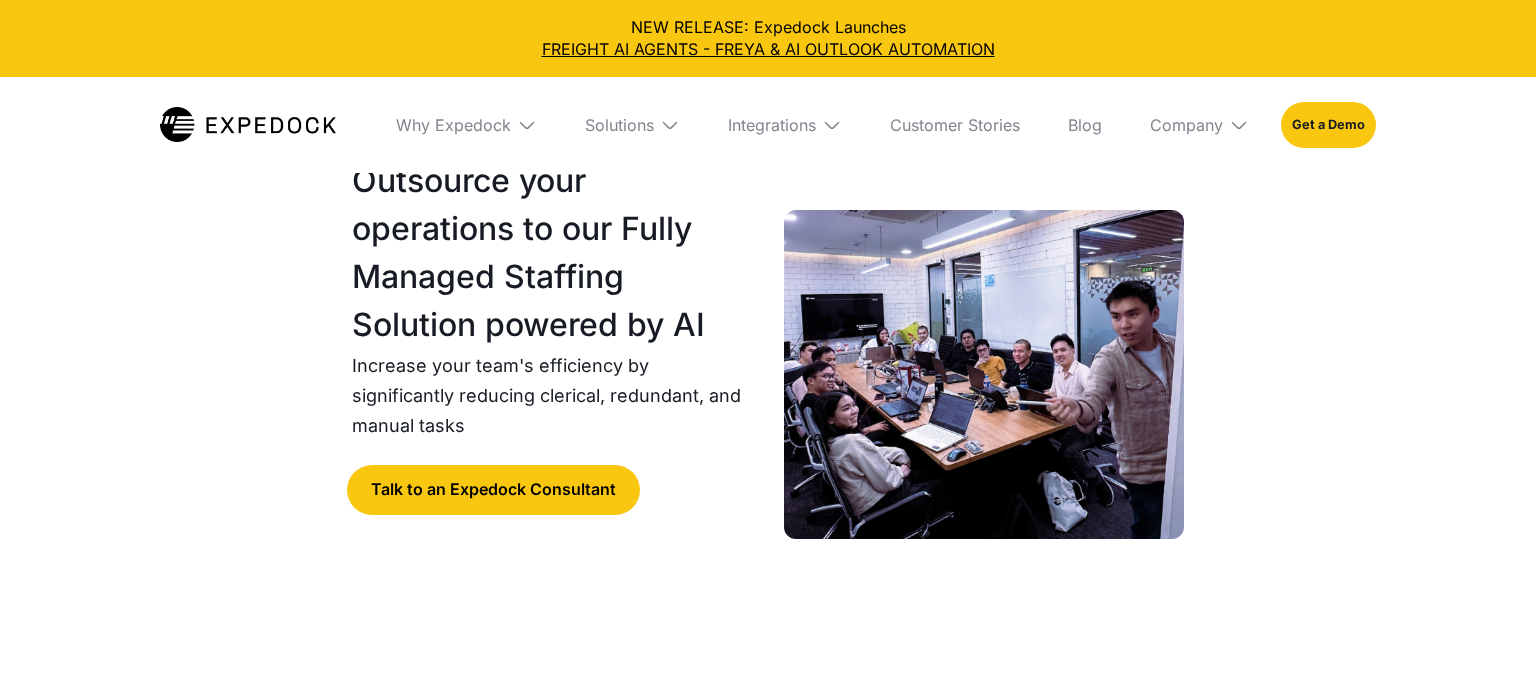 select 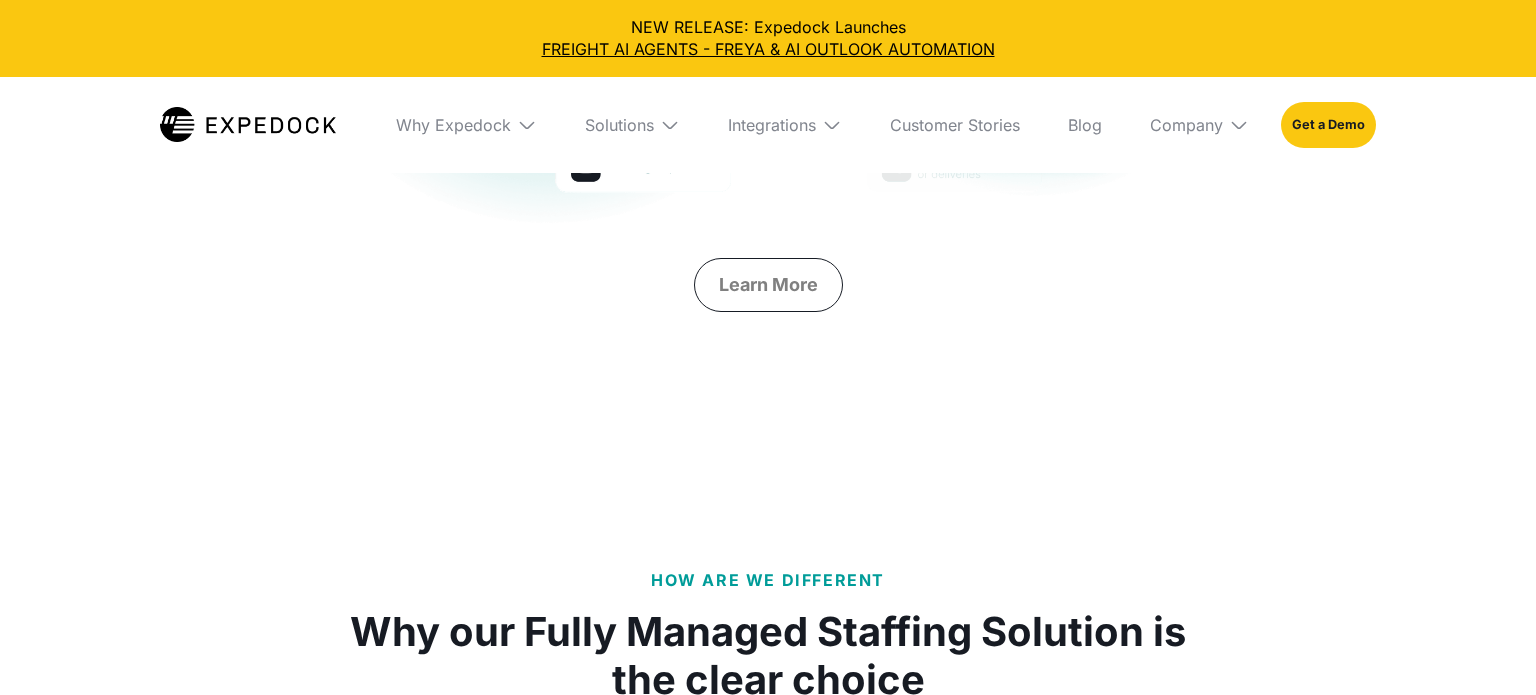 scroll, scrollTop: 1783, scrollLeft: 0, axis: vertical 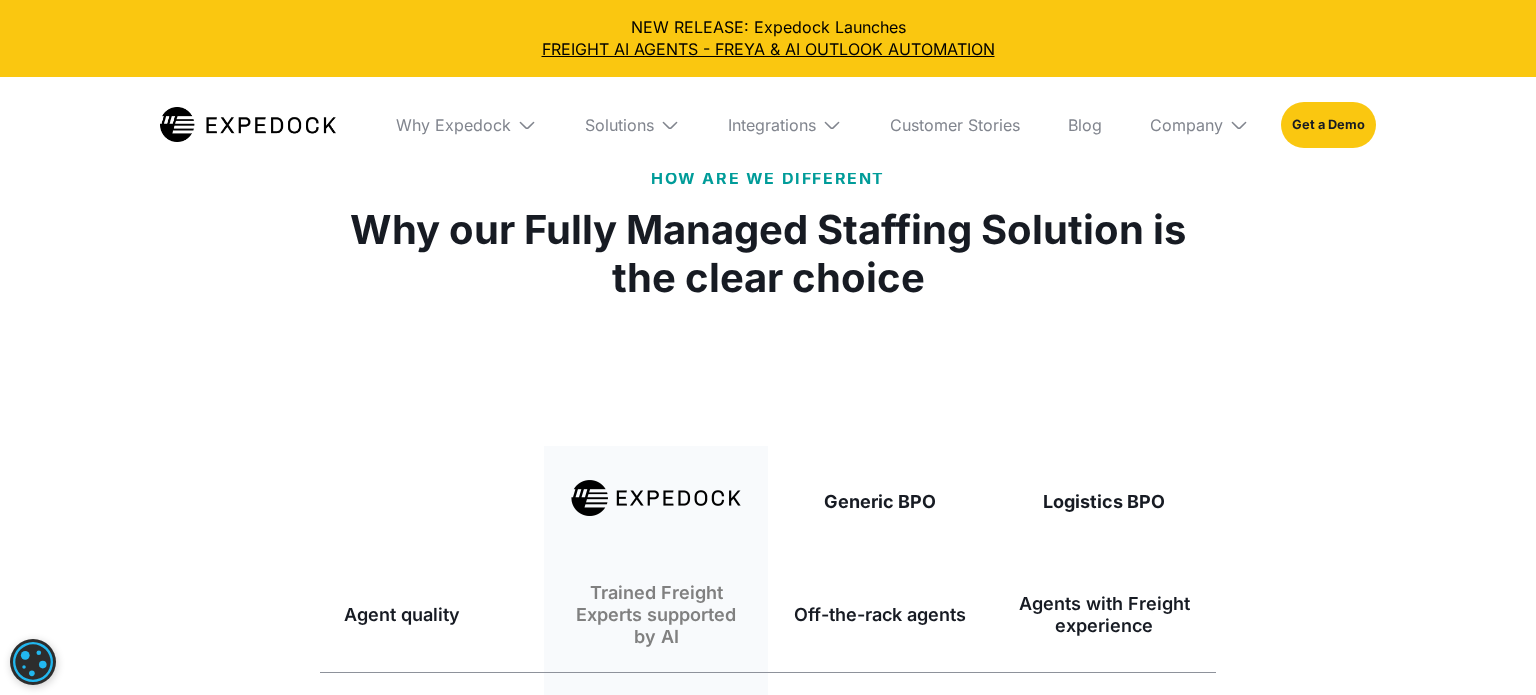 click on "Why our Fully Managed Staffing Solution is the clear choice" at bounding box center (768, 254) 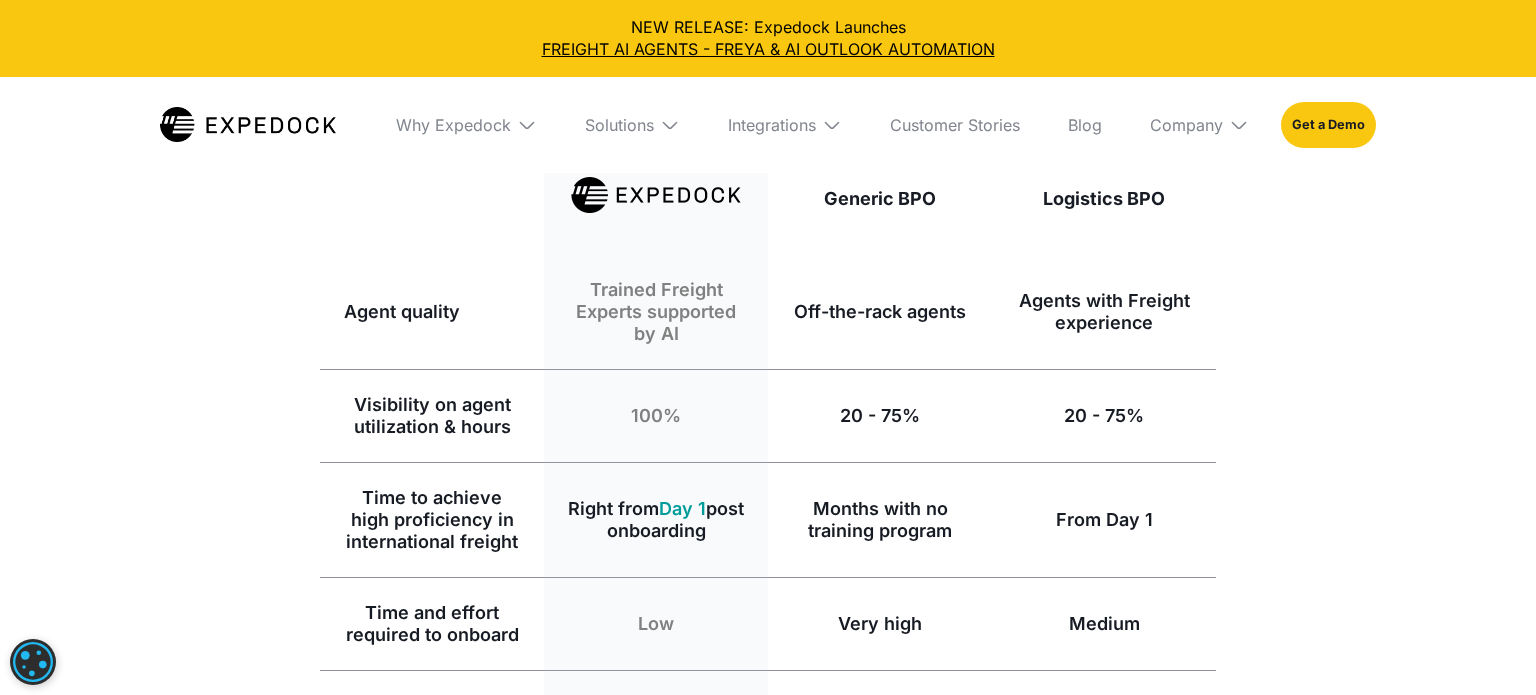 scroll, scrollTop: 2527, scrollLeft: 0, axis: vertical 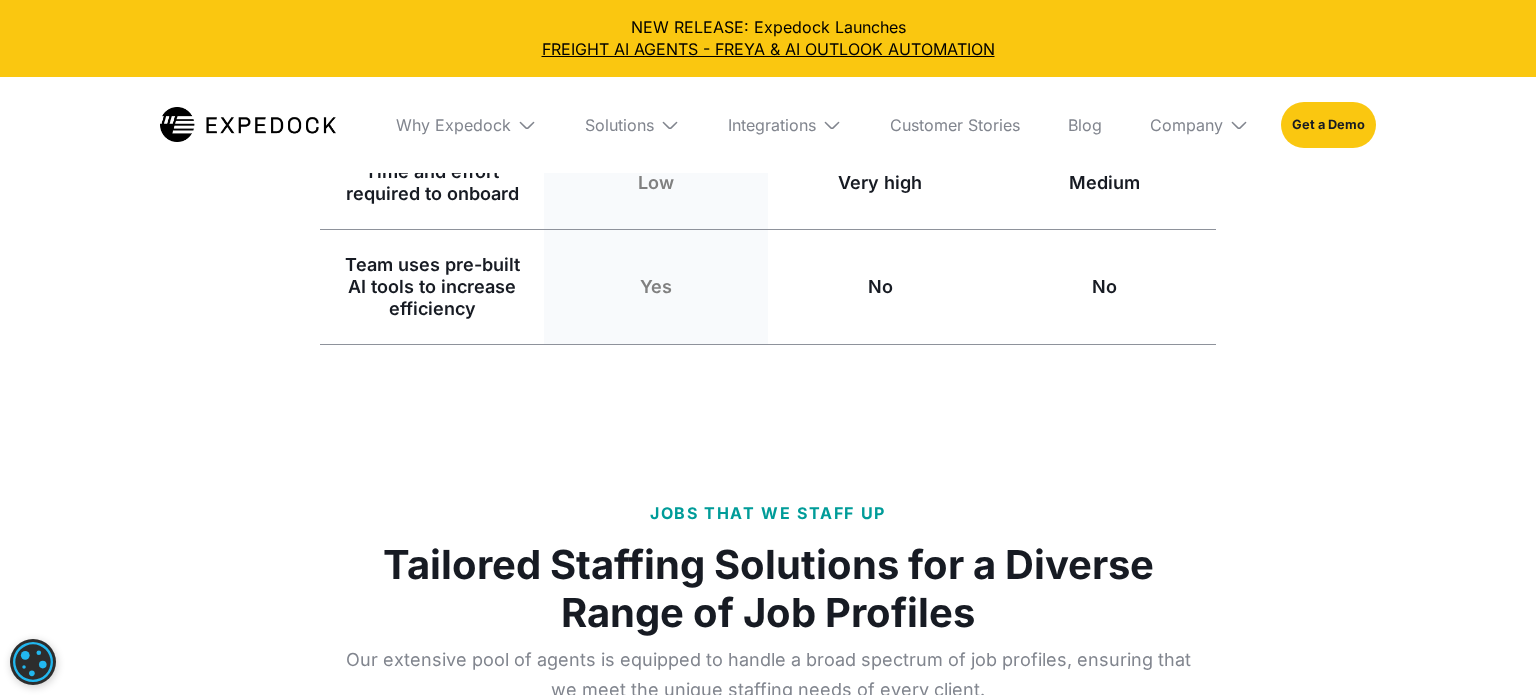 click on "HOW ARE WE DIFFERENT Why our Fully Managed Staffing Solution is the clear choice Generic BPO Logistics BPO Agent quality Trained Freight Experts supported by AI Off-the-rack agents Agents with Freight experience Visibility on agent utilization & hours 100% 20 - 75% 20 - 75% Time to achieve high proficiency in international freight Right from Day 1 post onboarding Months with no training program From Day 1 Time and effort required to onboard Low Very high Medium Team uses pre-built AI tools to increase efficiency Yes No No Visibility on agent hours and utilization 100% Time to achieve high proficiency & accuracy in international freight Months with no training program Time and effort required to onboard Very high Pre-built automation tools for agents" at bounding box center [768, -149] 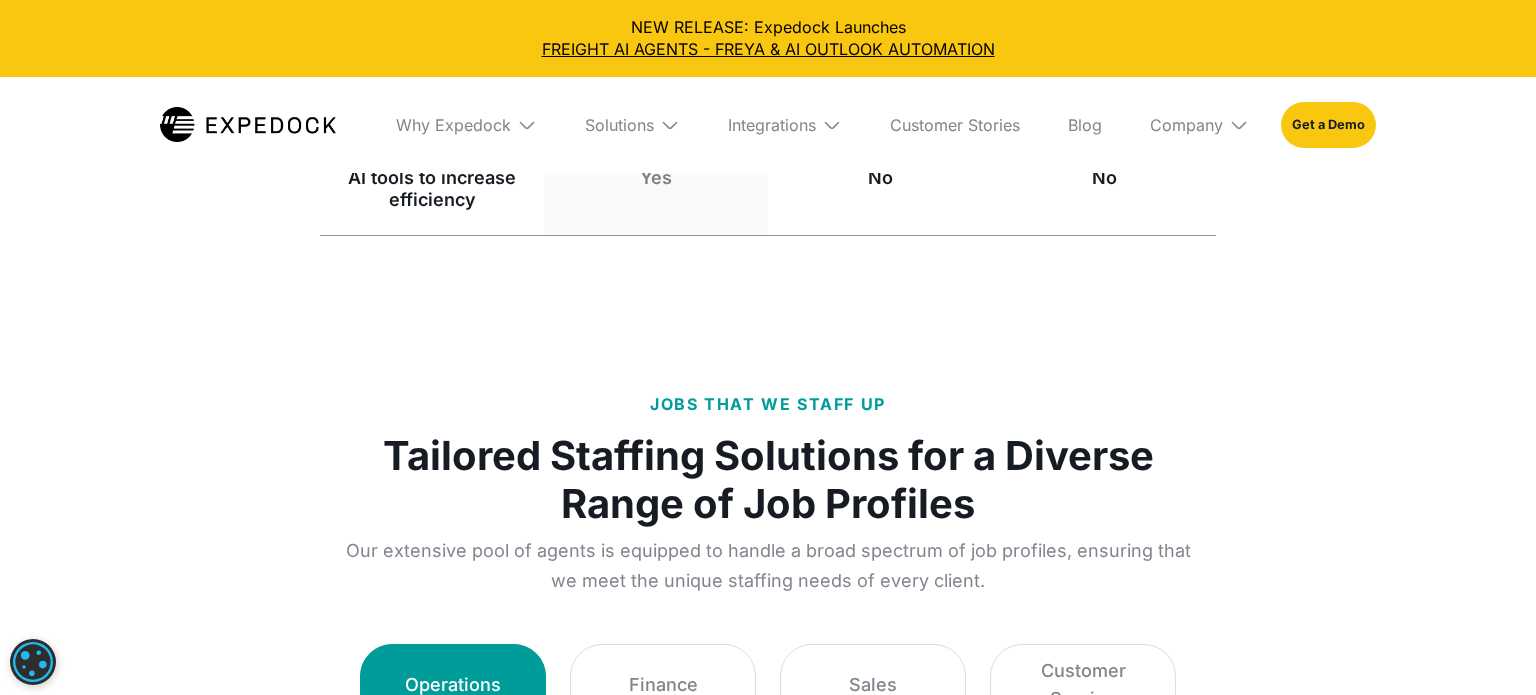 scroll, scrollTop: 2640, scrollLeft: 0, axis: vertical 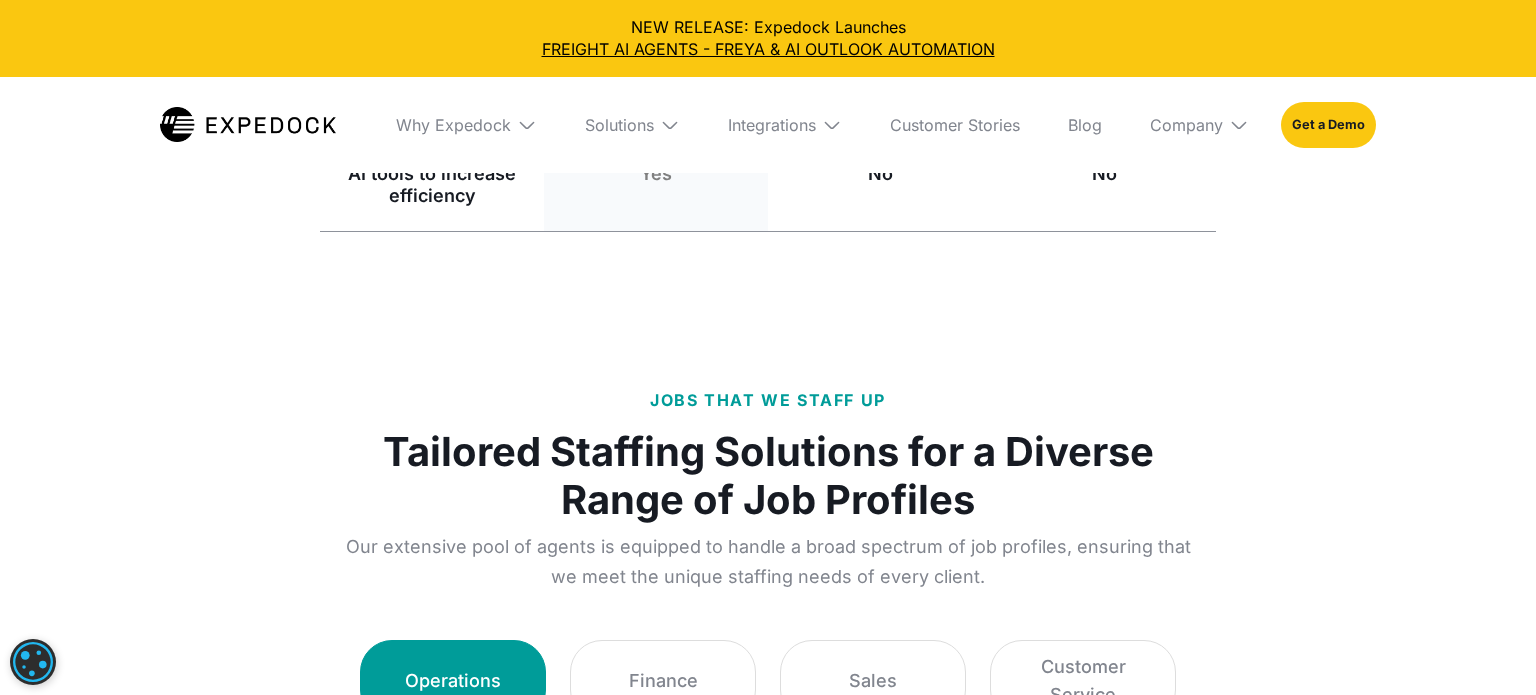 click on "1. Import/Export Documentation Specialist Tier 1 (Junior) can help you with document preparation, data entry, shipment tracking, basic customs documentation, and document distribution 2. Logistics Coordinator (AIR/SEA) Tier 2 (Mid-level) can help you with shipment tracking and management, customs documentation coordination, and shipment coordination Tier 3 (Senior) can help you with all tier 2 tasks plus carrier management and compliance management 3. Customs Brokerage & Compile Specialist Tier 1 (Junior) can help you with customs documentation preparation, data entry, file compilation, basic compliance checks and senior broker support Tier 3 (Senior) can help you with all tier 2 tasks plus vendor and client communication" at bounding box center [768, 1863] 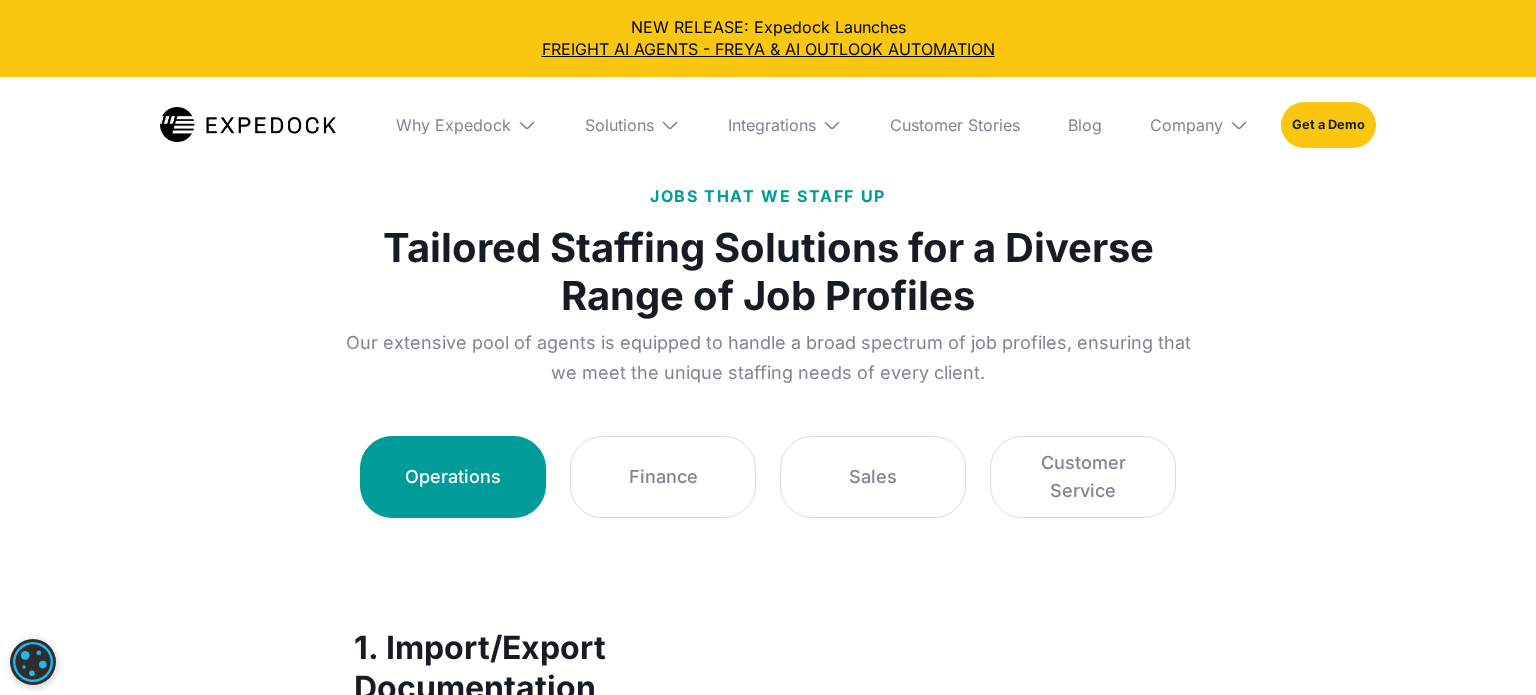 scroll, scrollTop: 2847, scrollLeft: 0, axis: vertical 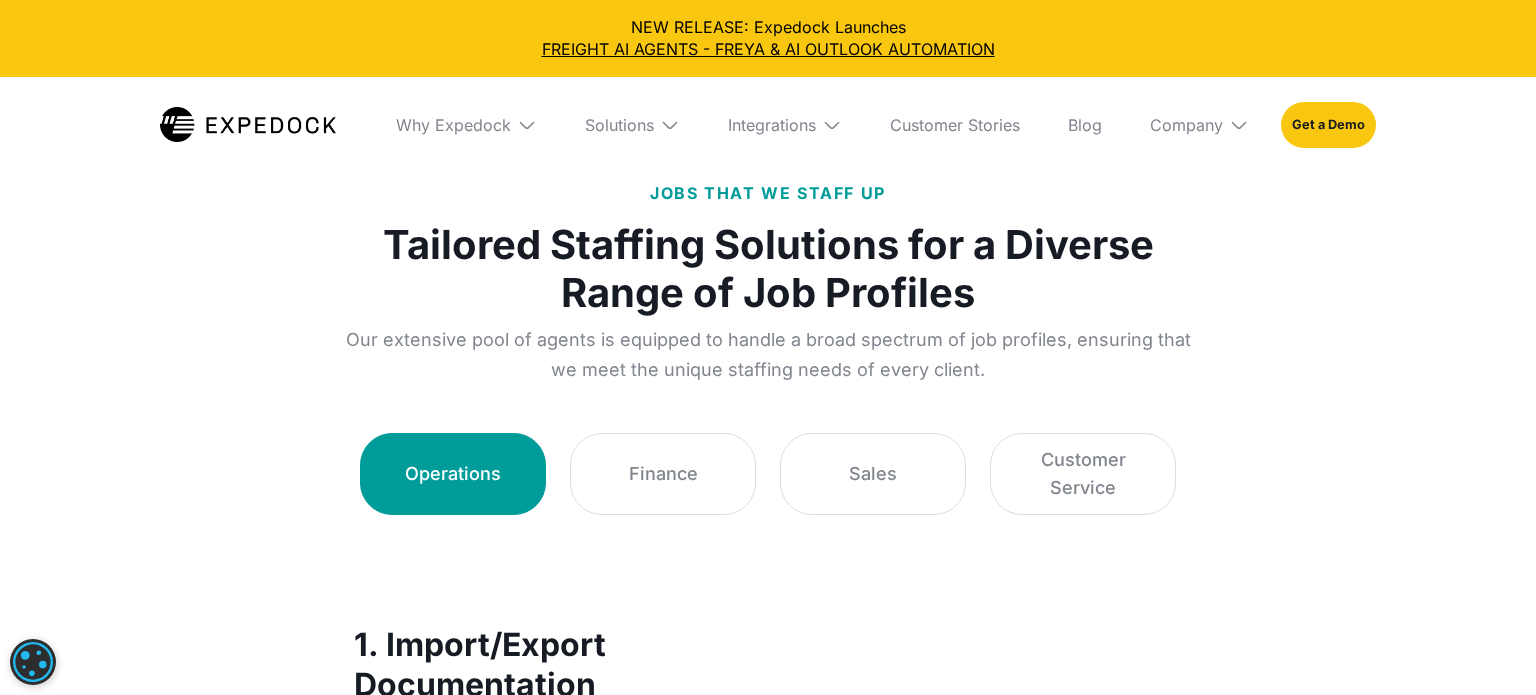 click on "Our extensive pool of agents is equipped to handle a broad spectrum of job profiles, ensuring that we meet the unique staffing needs of every client." at bounding box center (768, 355) 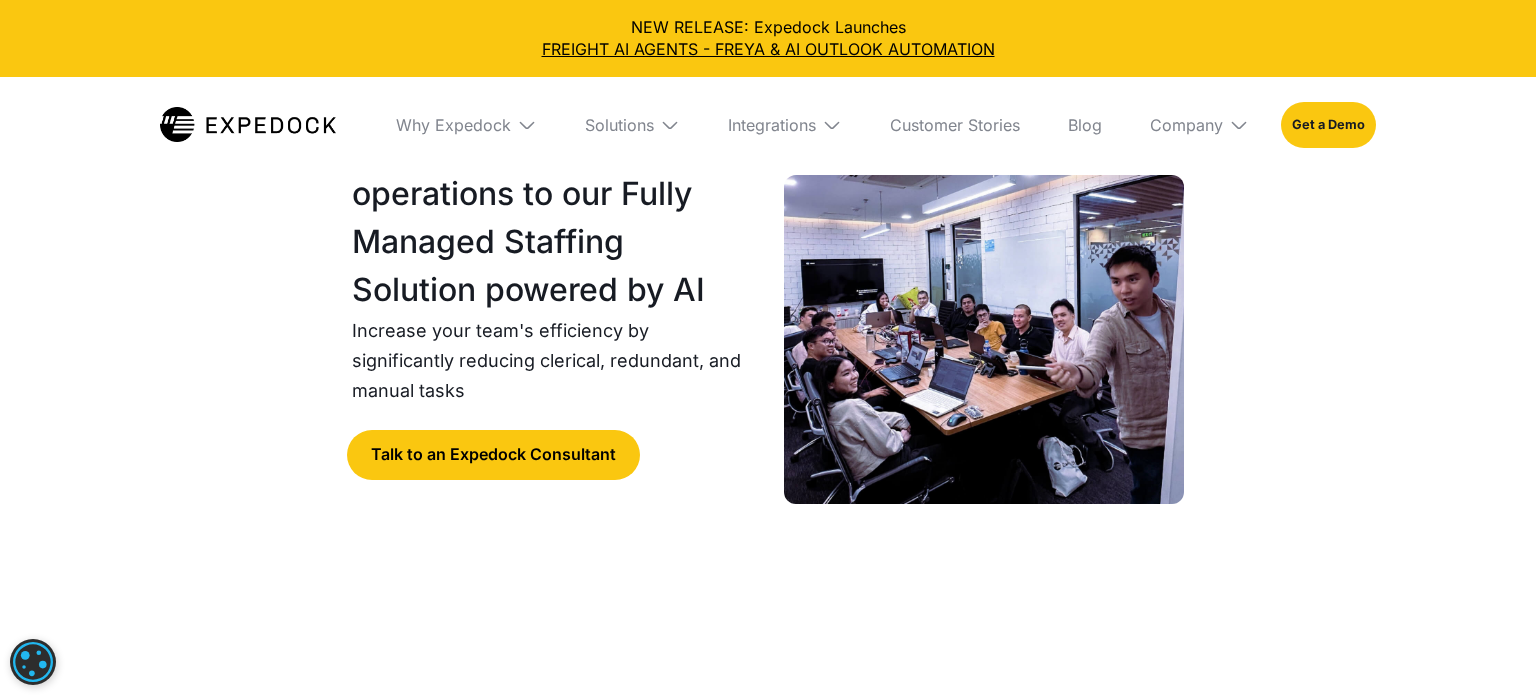 scroll, scrollTop: 0, scrollLeft: 0, axis: both 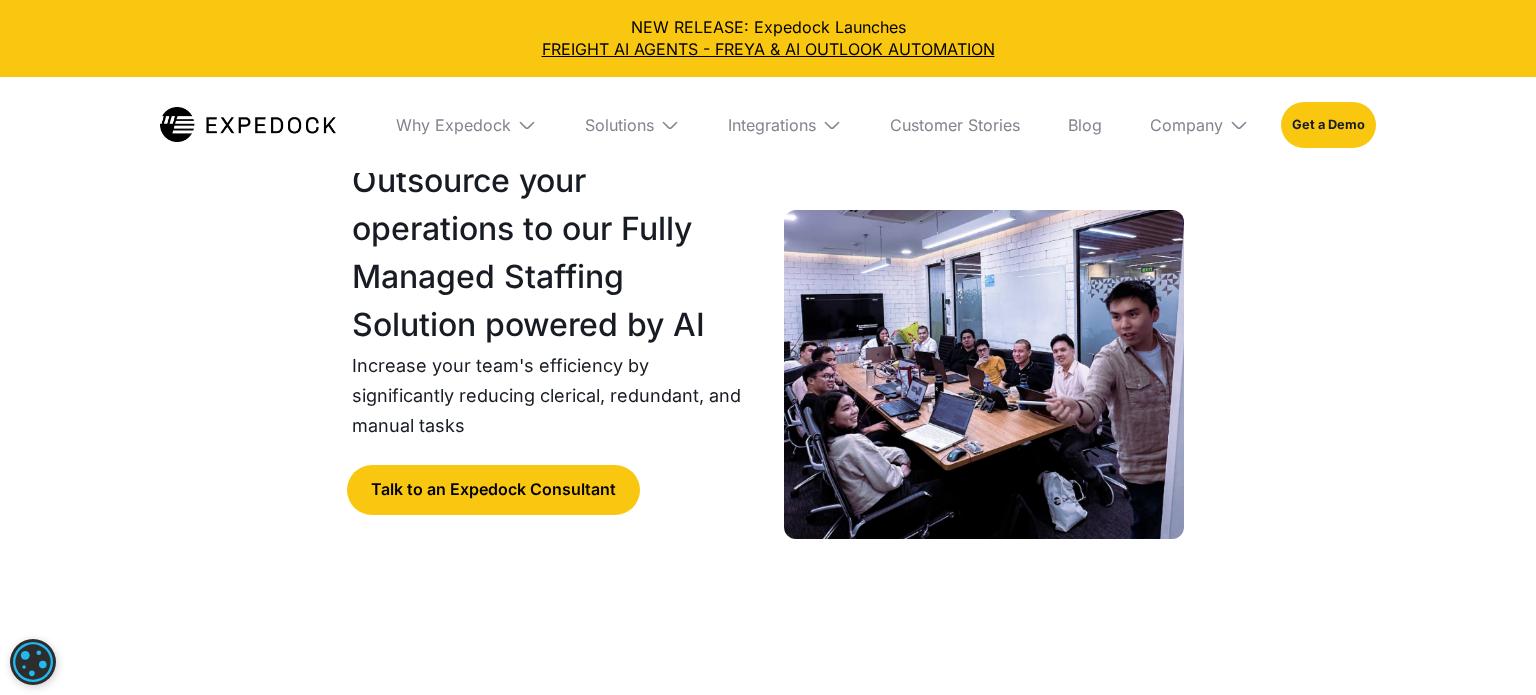 click at bounding box center [670, 125] 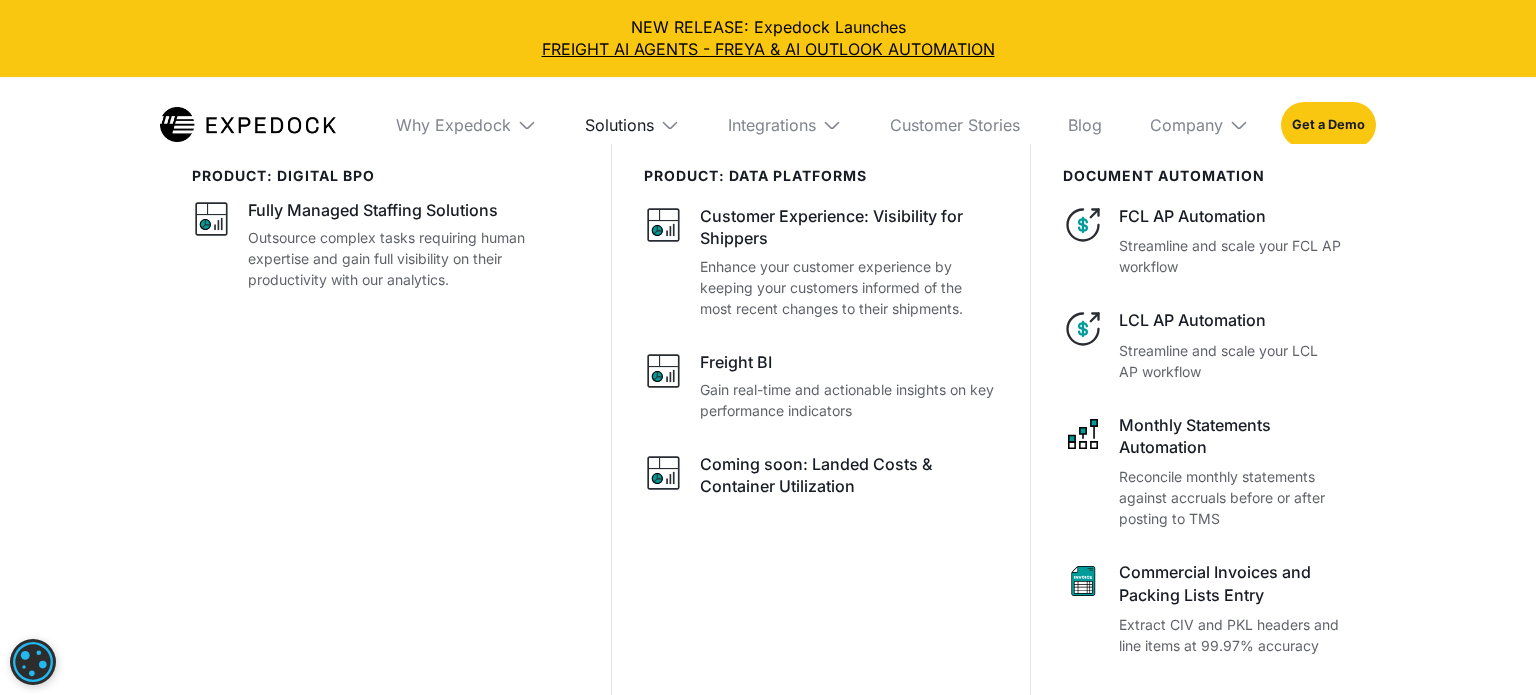 click on "Solutions" at bounding box center (619, 125) 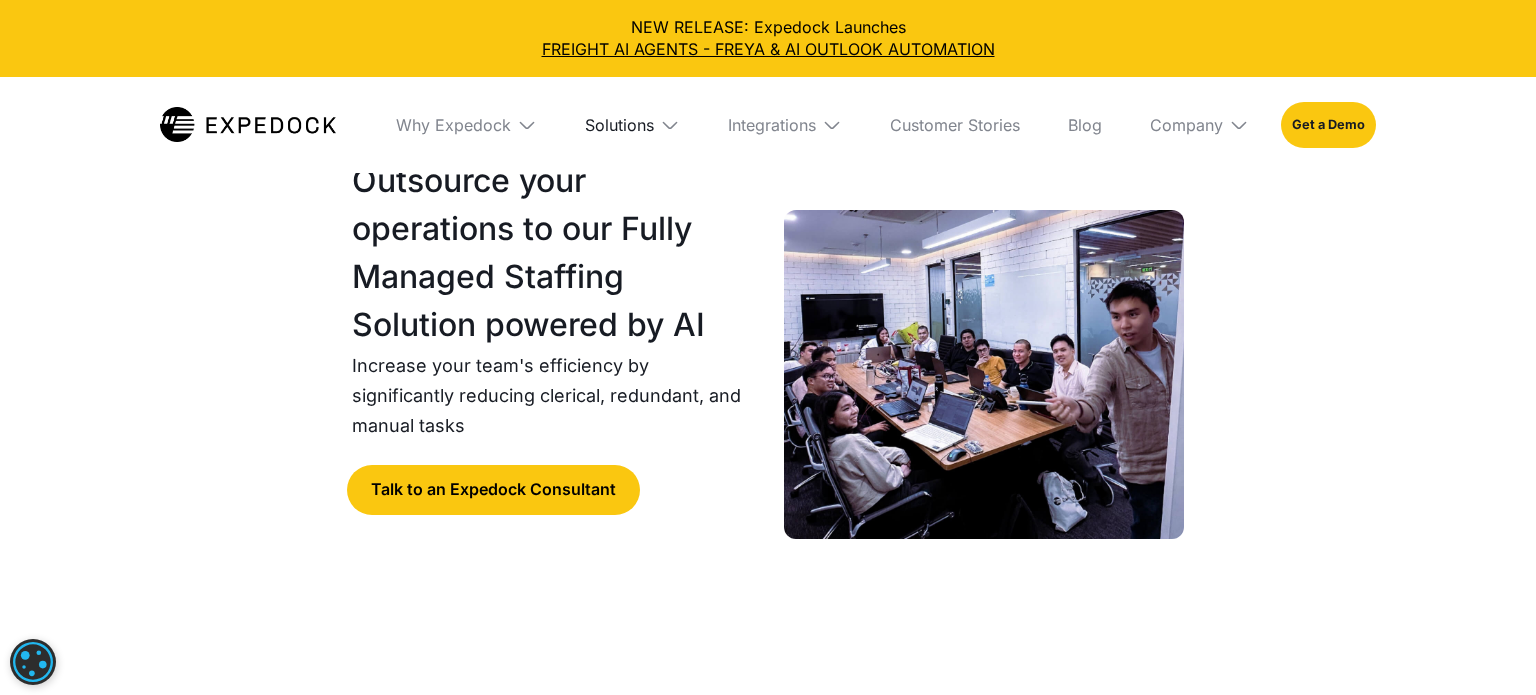 click on "Solutions" at bounding box center (619, 125) 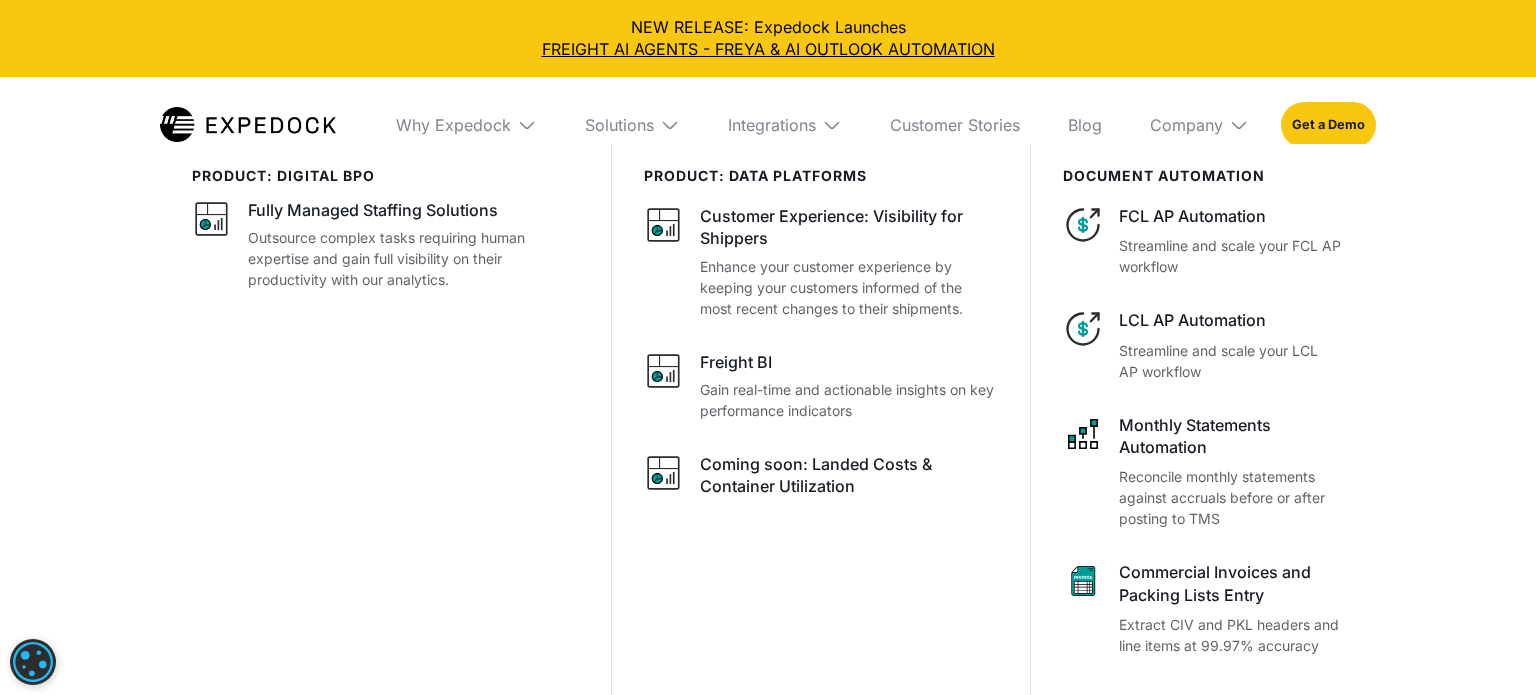 click on "PRODUCT: data platforms" at bounding box center (821, 176) 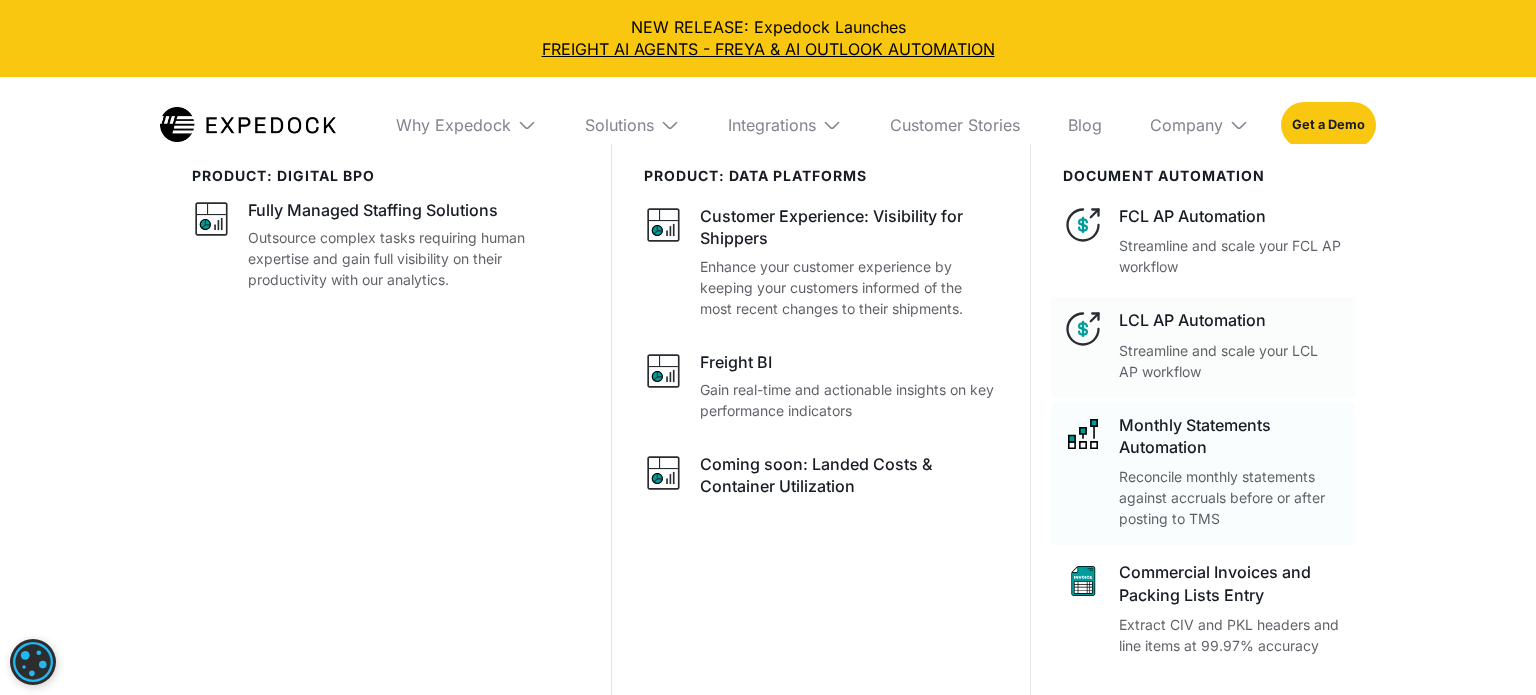 scroll, scrollTop: 31, scrollLeft: 0, axis: vertical 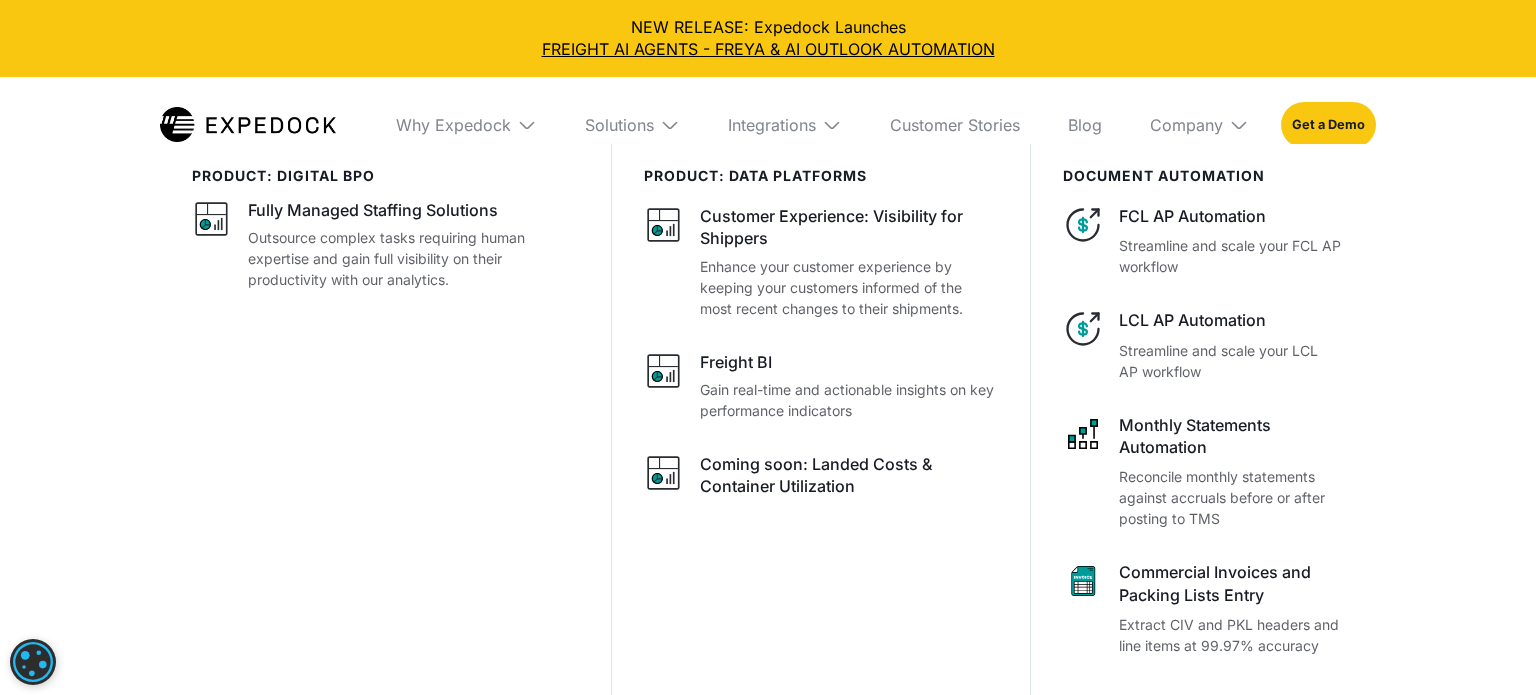 click at bounding box center (248, 124) 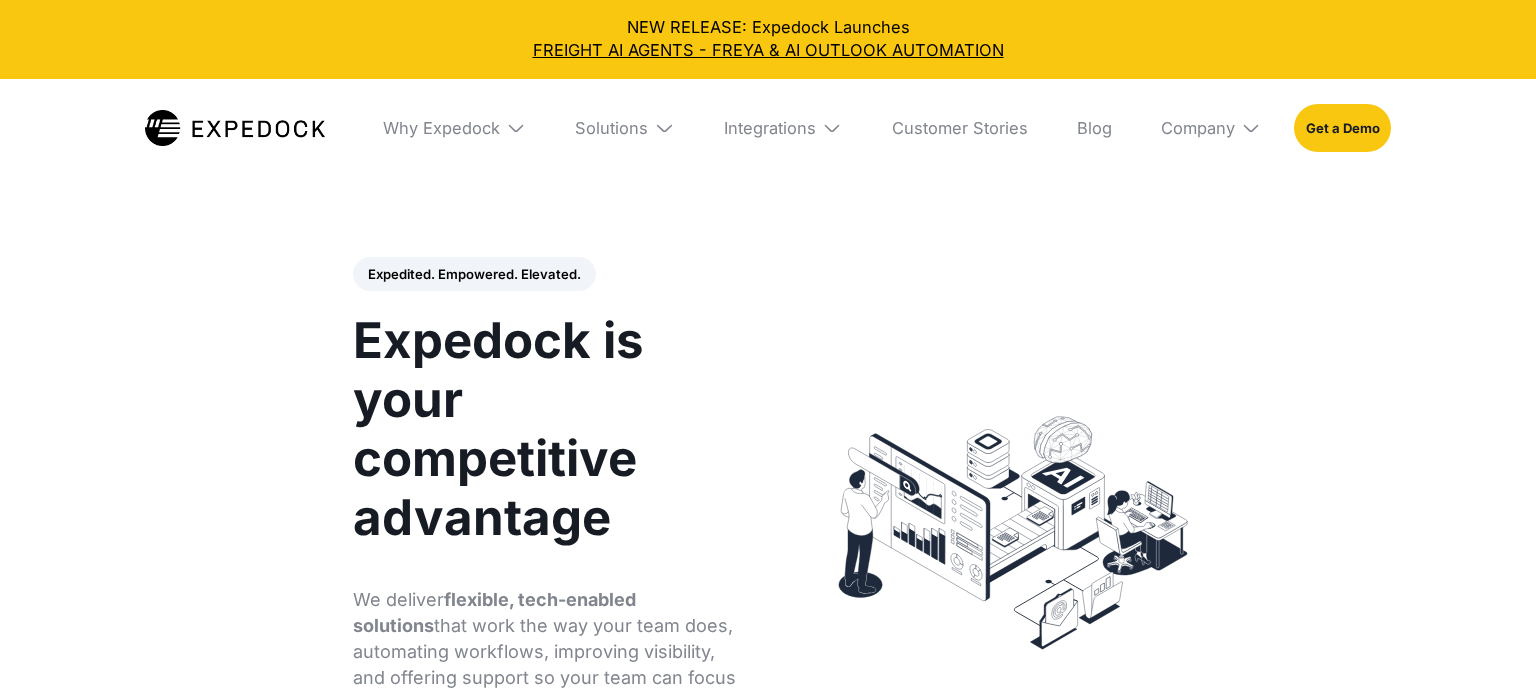 select 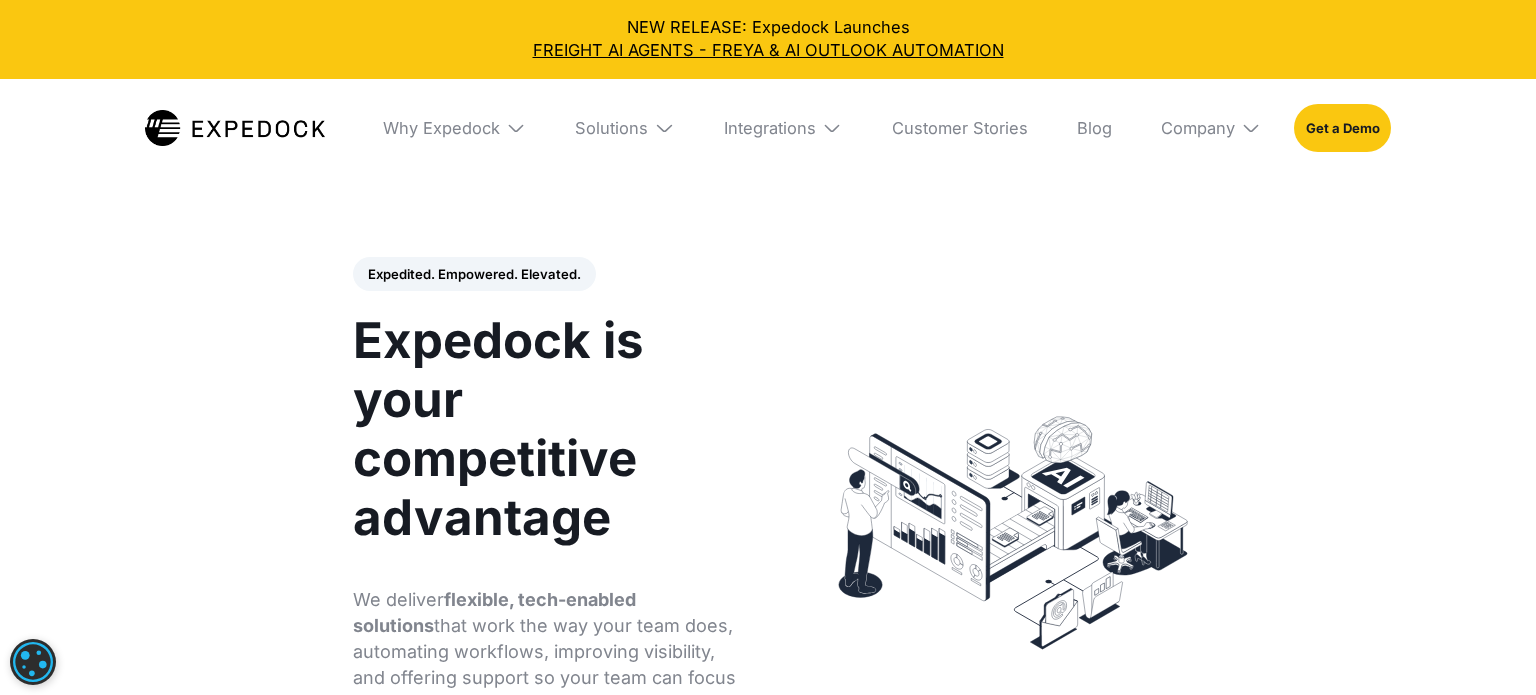click at bounding box center (664, 128) 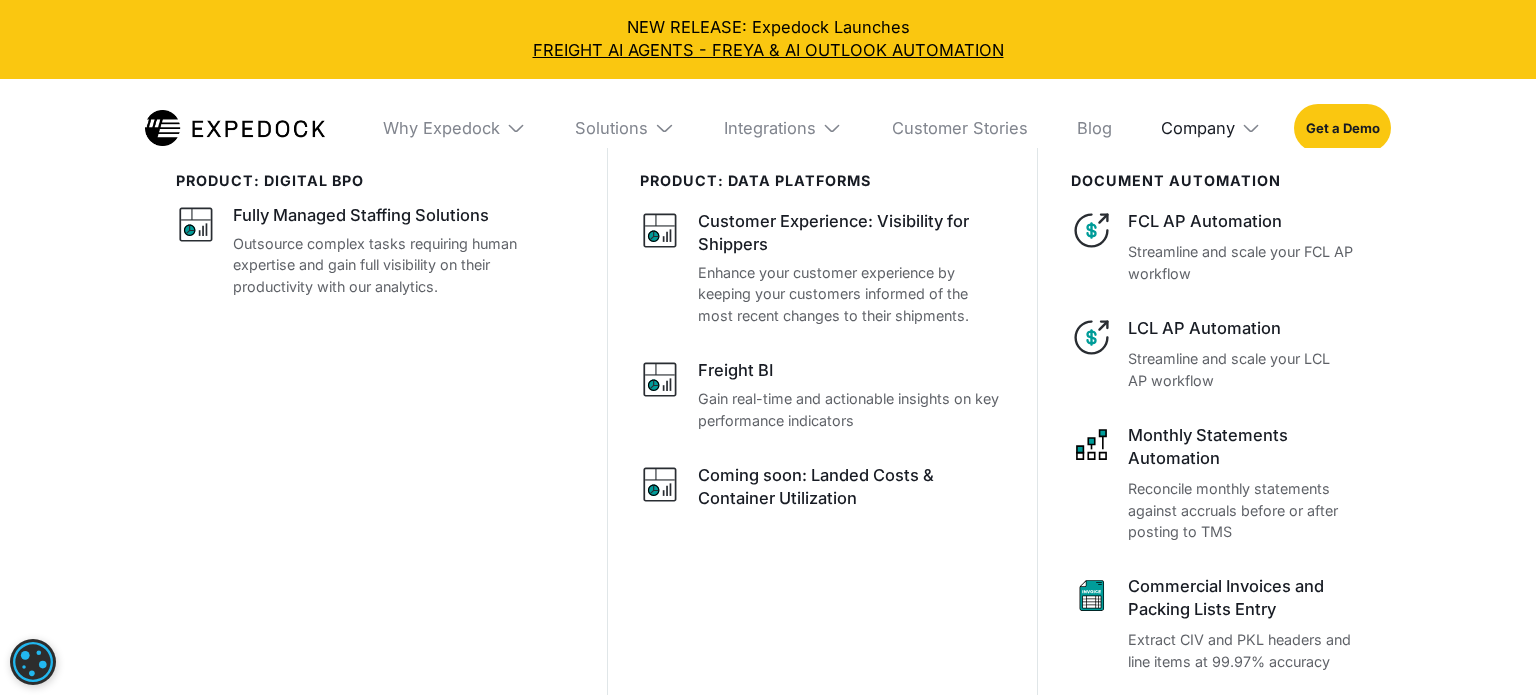 click on "Company" at bounding box center (1198, 128) 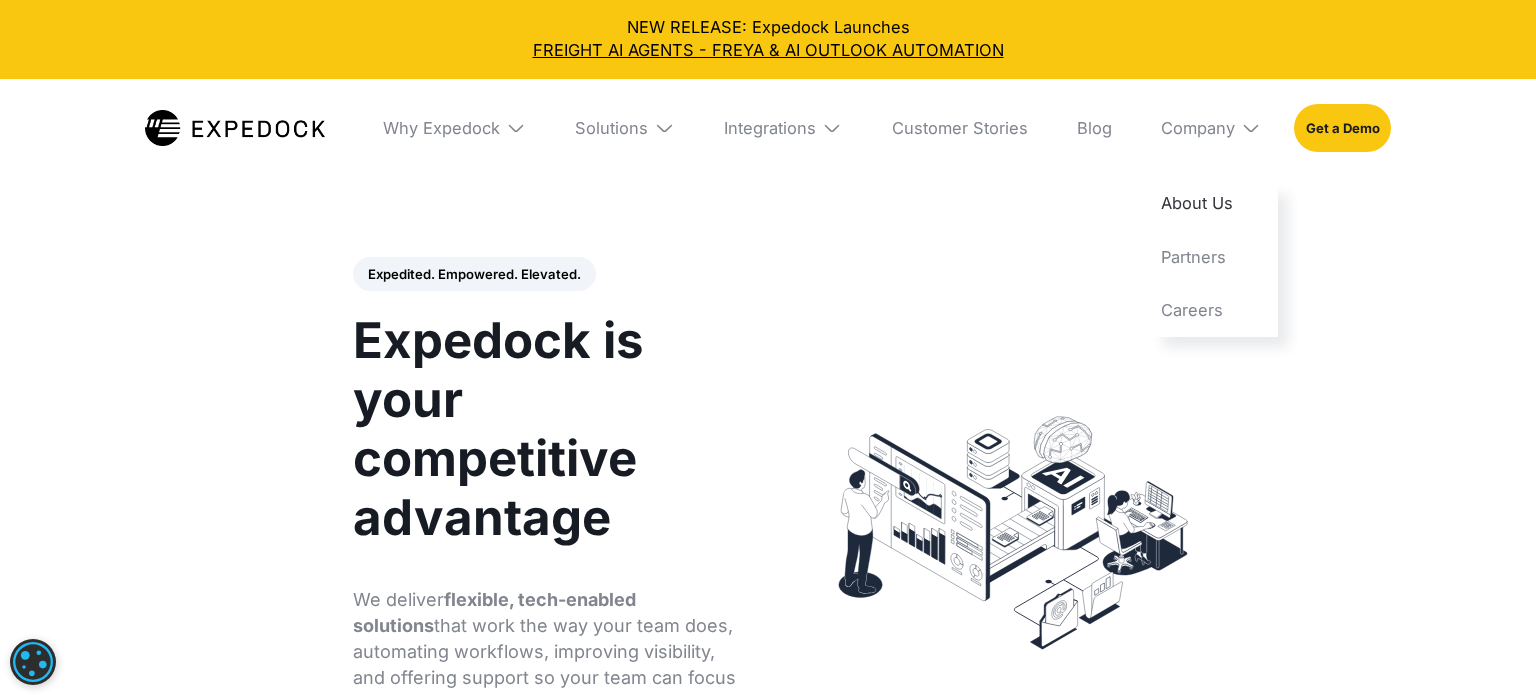 click on "About Us" at bounding box center (1211, 203) 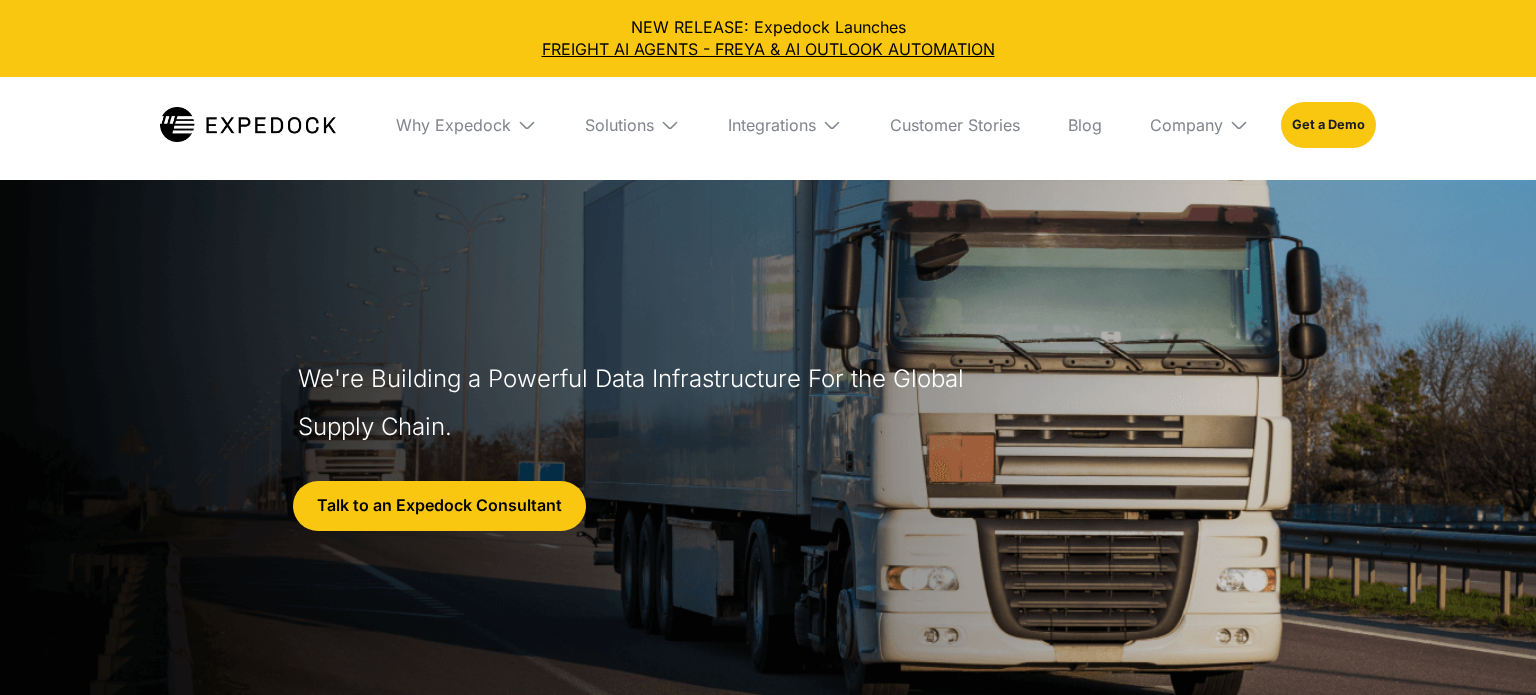 select 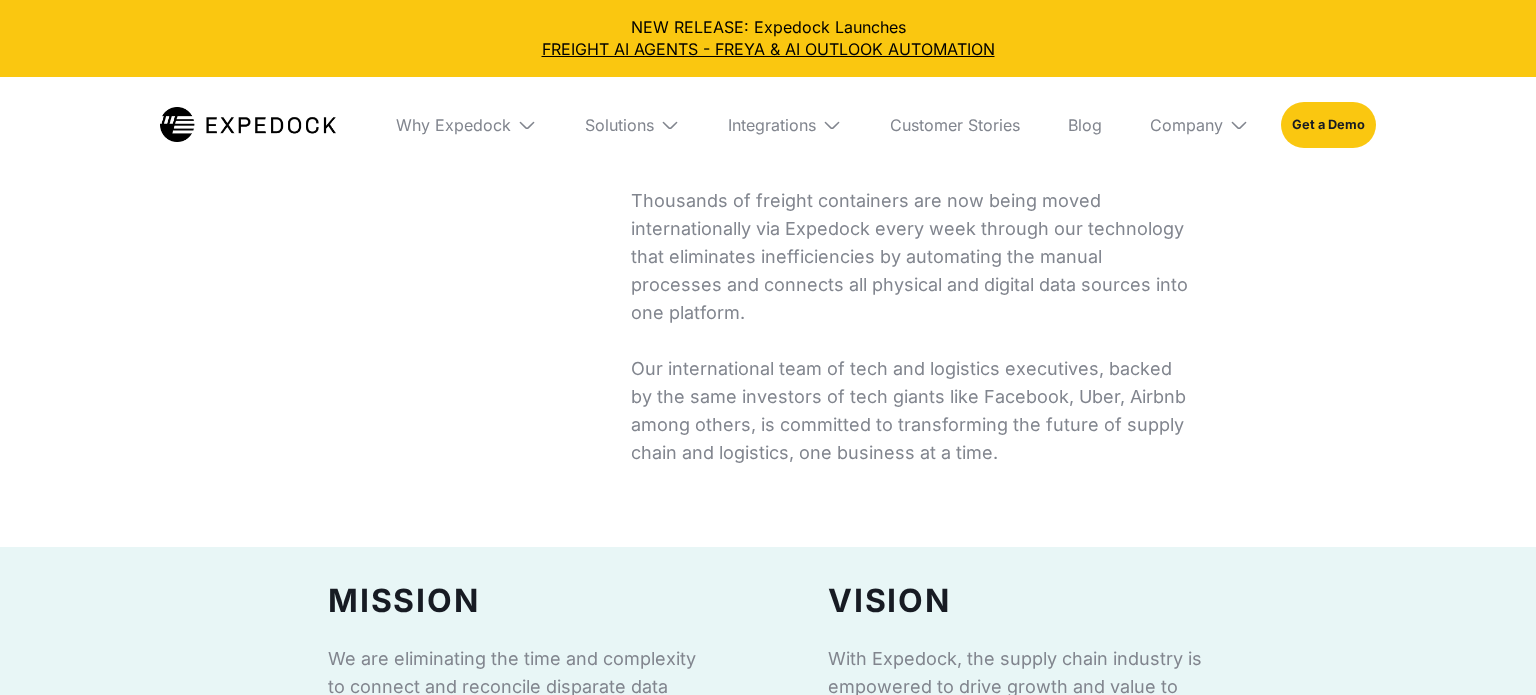scroll, scrollTop: 0, scrollLeft: 0, axis: both 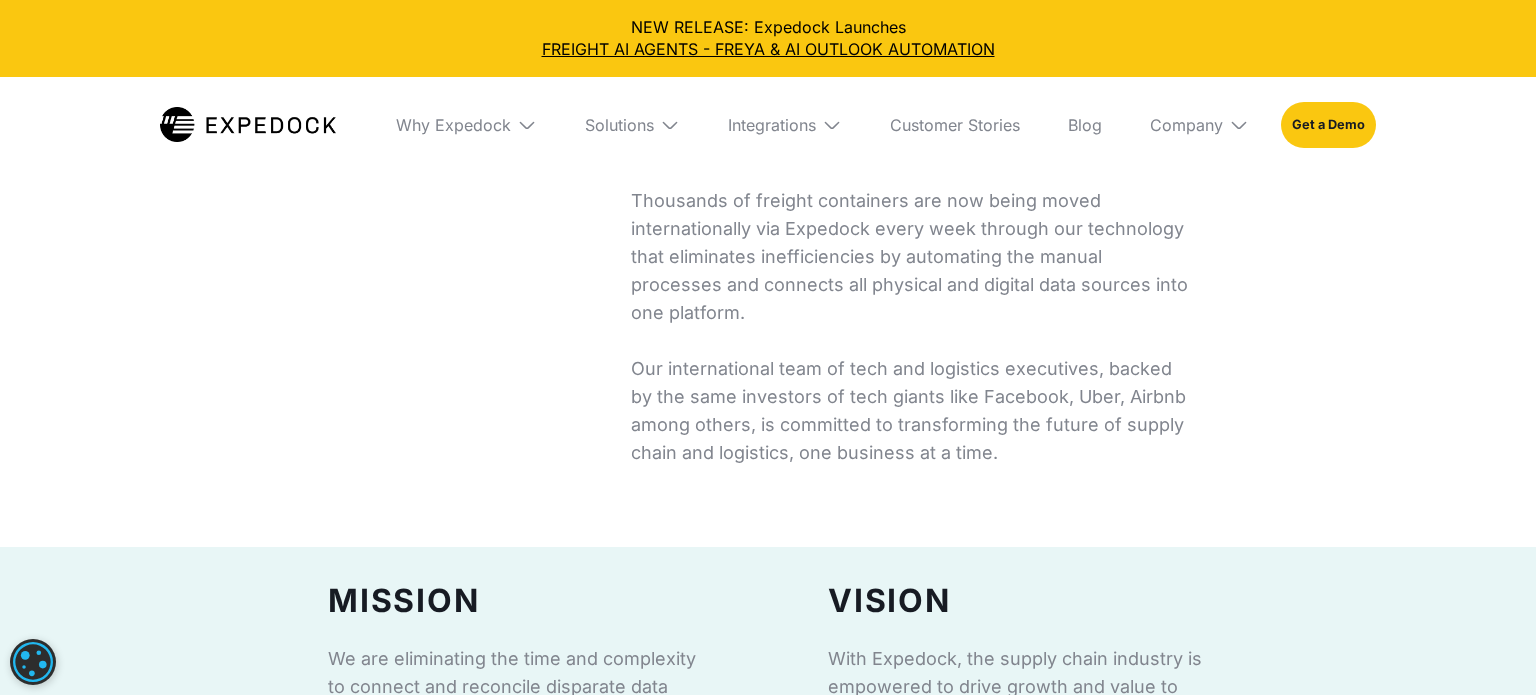 click at bounding box center [248, 124] 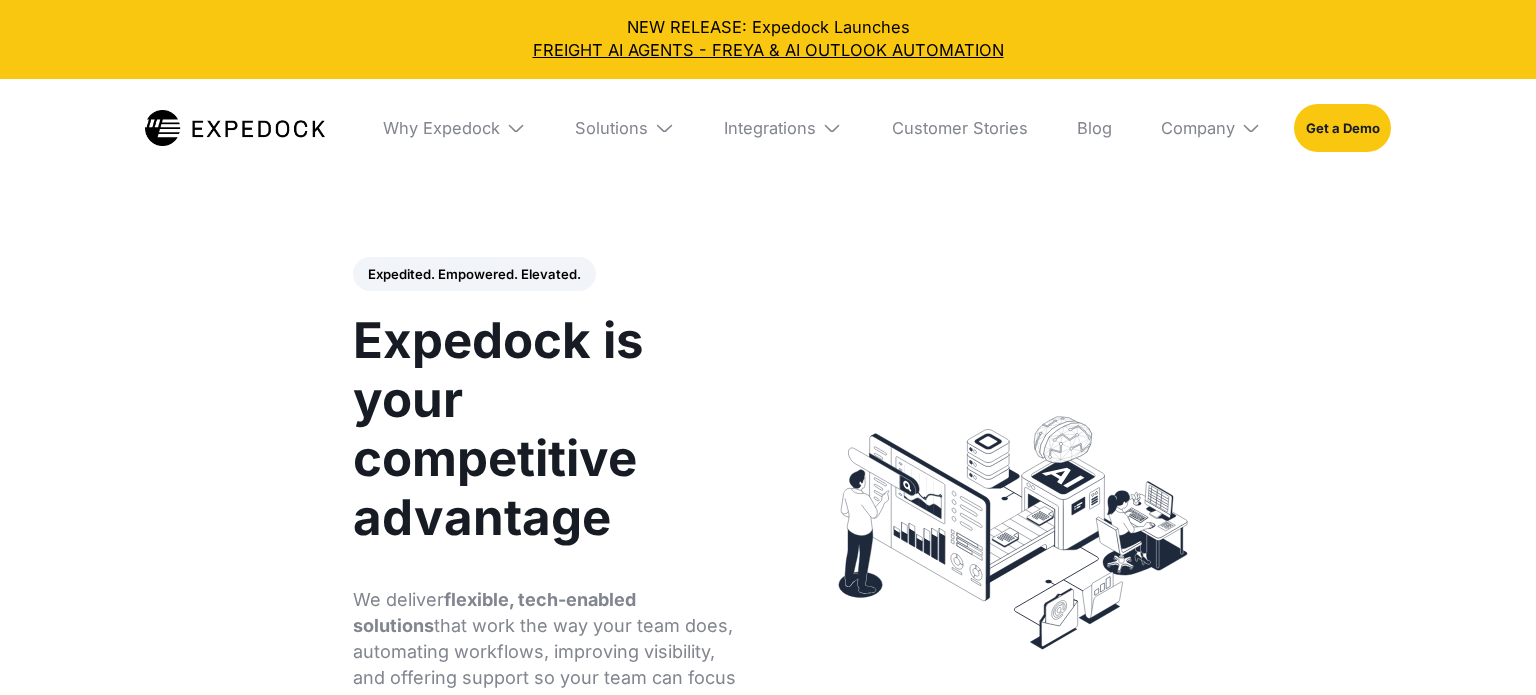 select 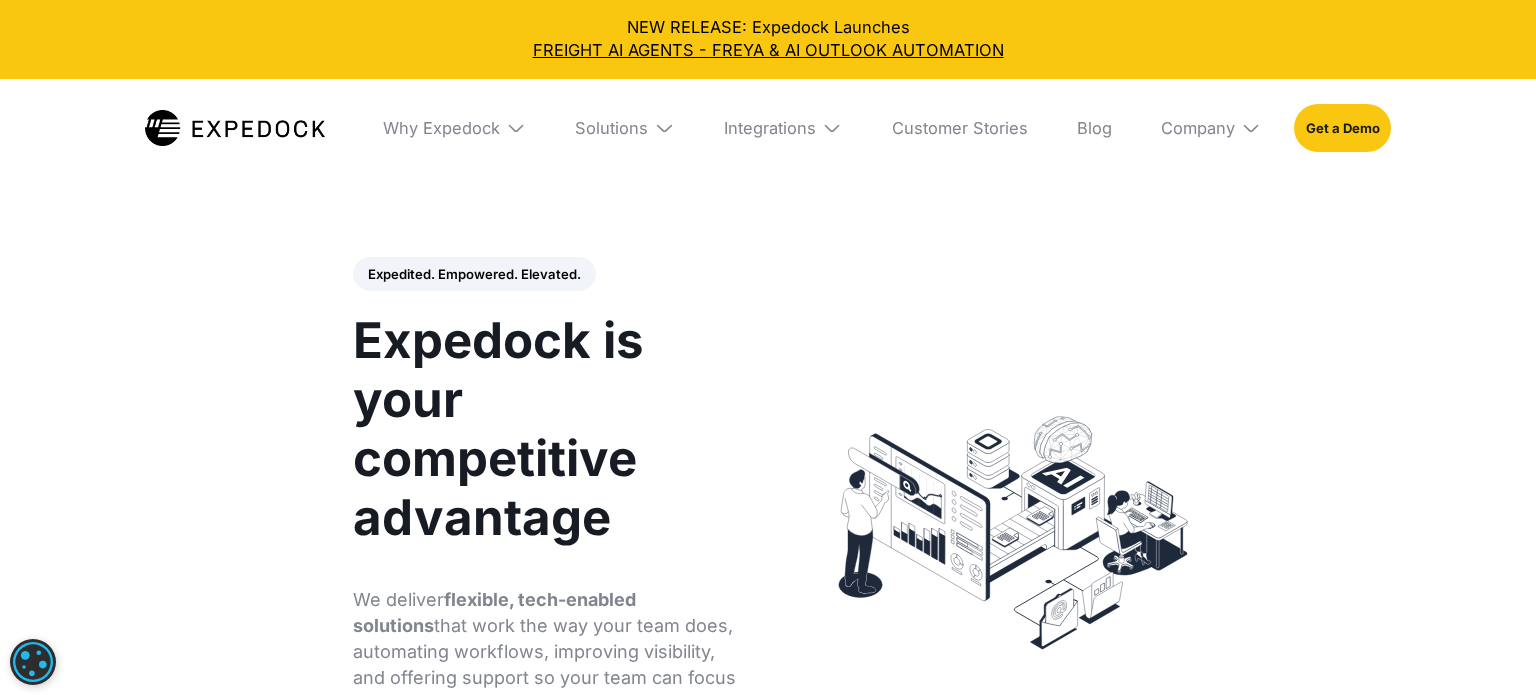 scroll, scrollTop: 0, scrollLeft: 0, axis: both 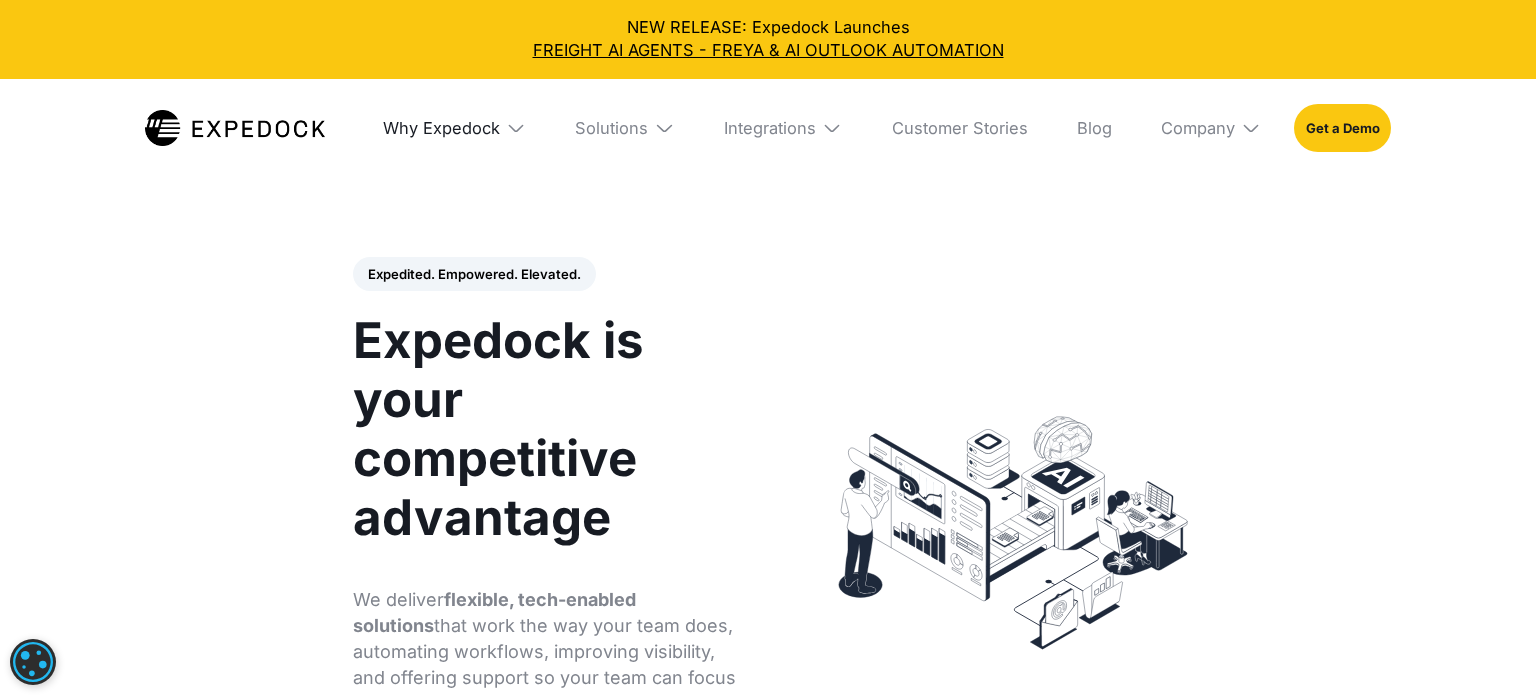 click on "Why Expedock" at bounding box center [441, 128] 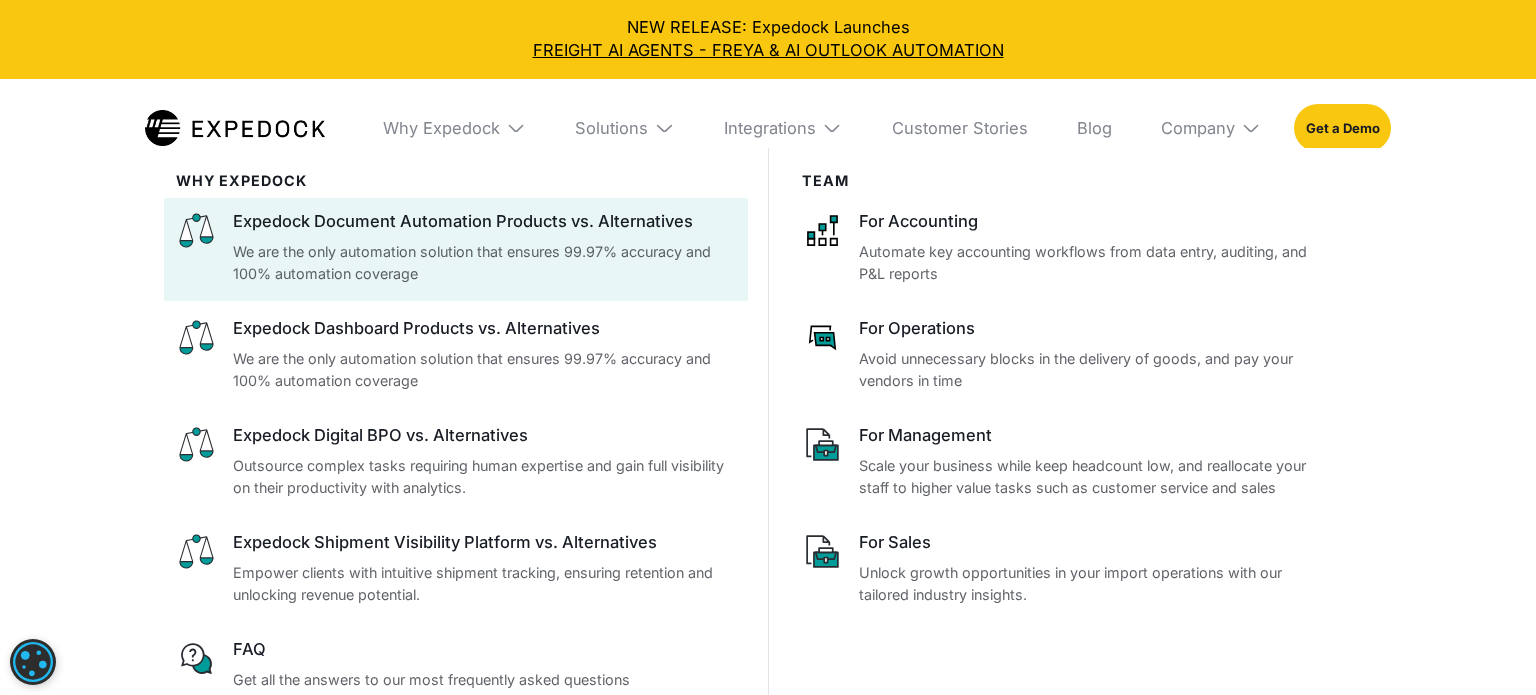 click on "Expedock Document Automation Products vs. Alternatives" at bounding box center [484, 221] 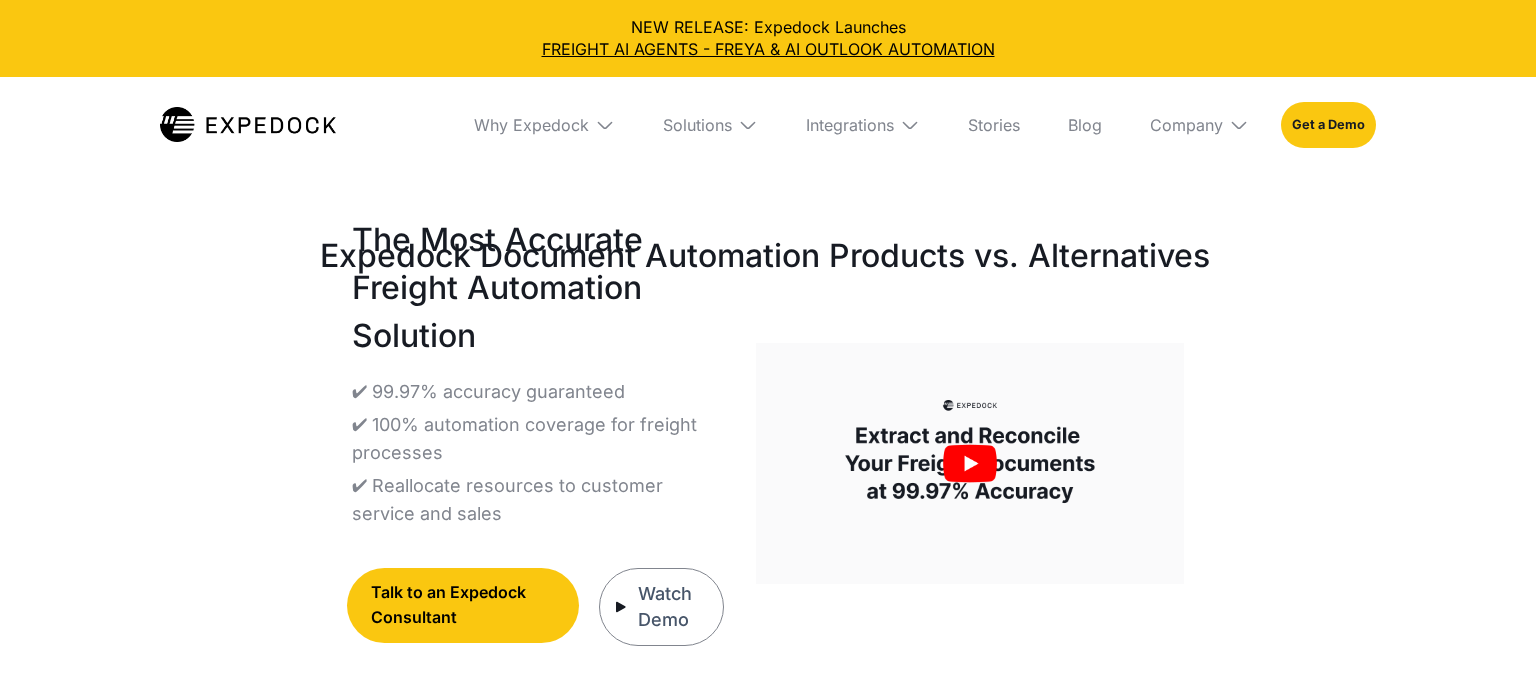select 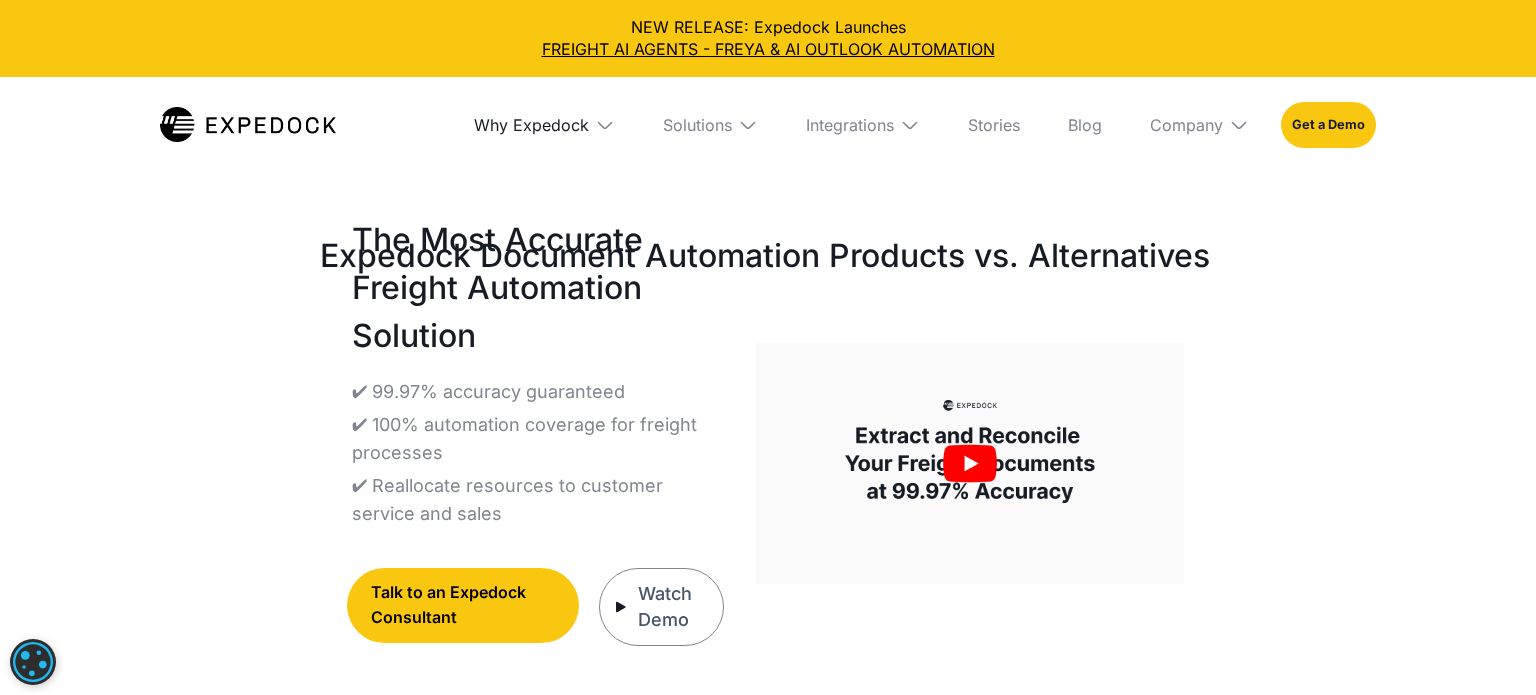 click on "Why Expedock" at bounding box center [531, 125] 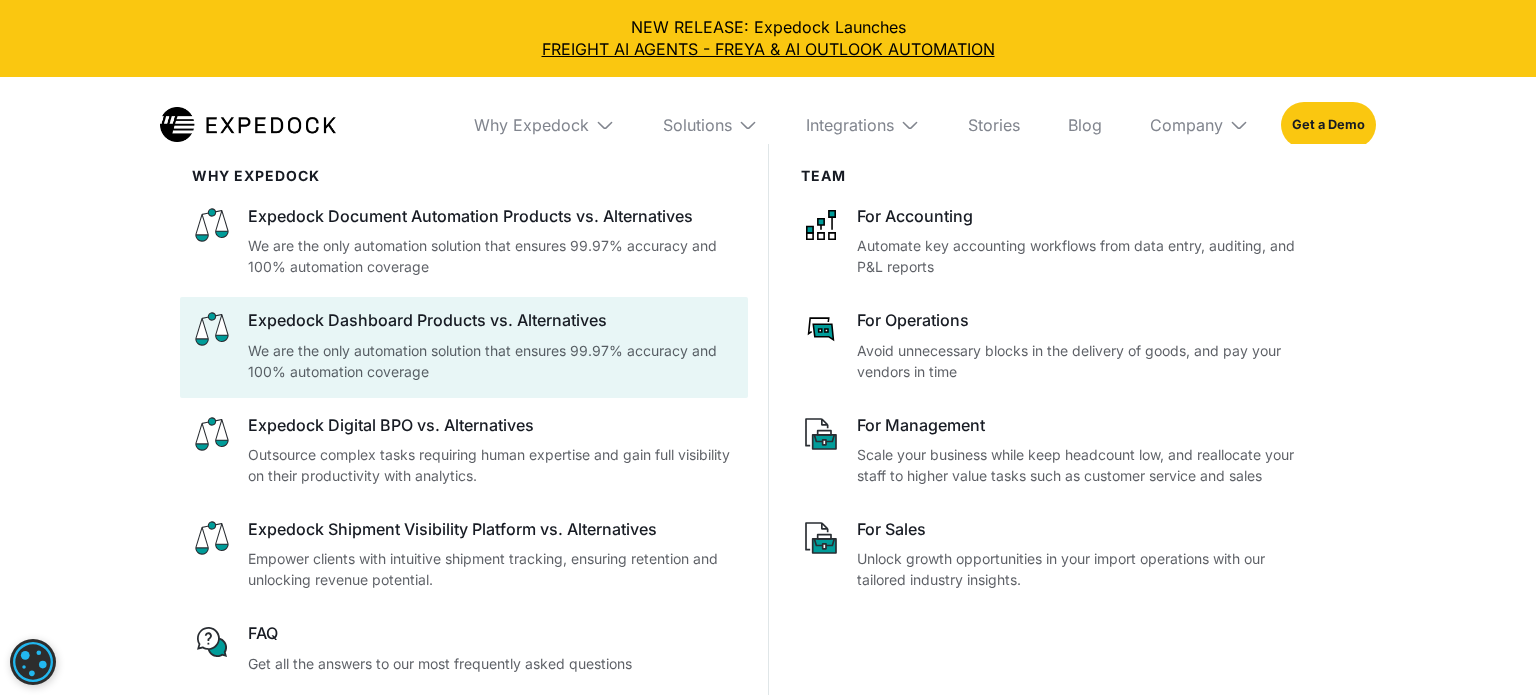 click on "Expedock Dashboard Products vs. Alternatives" at bounding box center [492, 320] 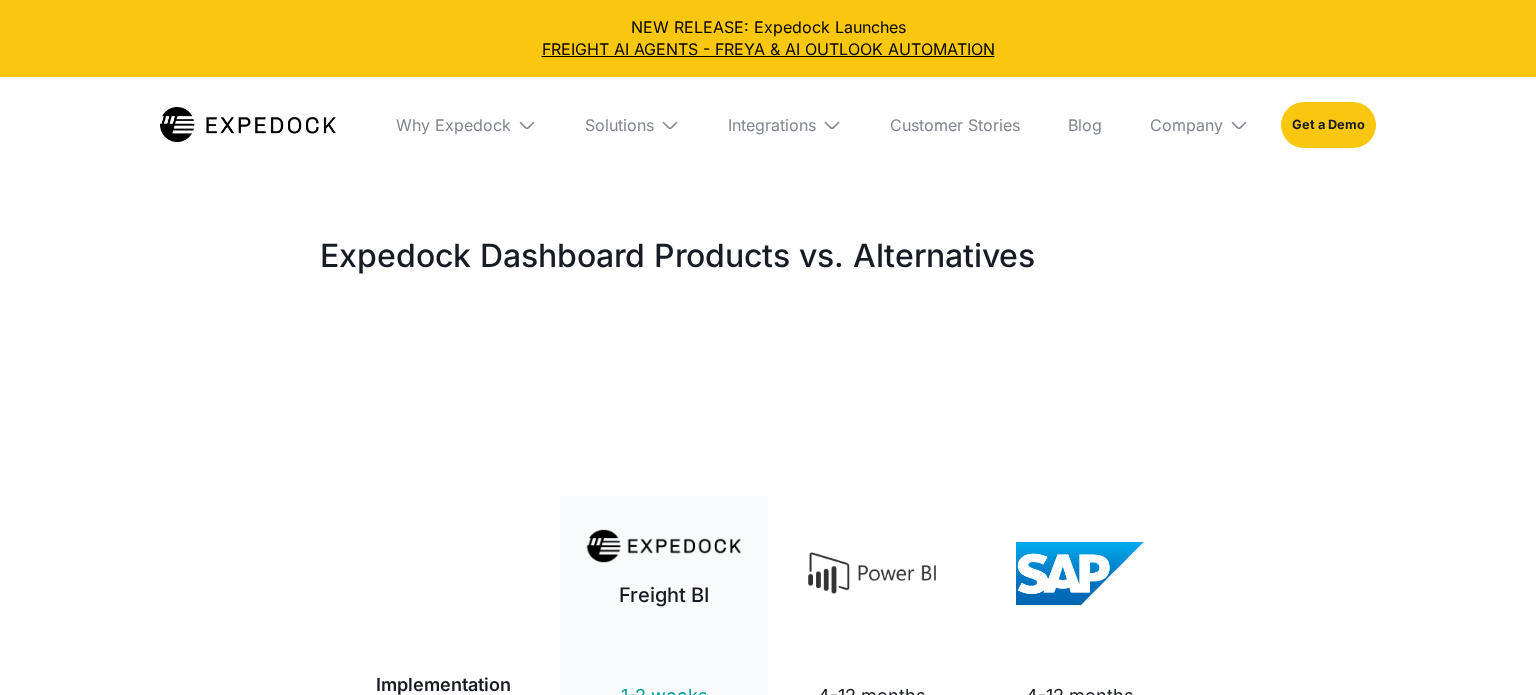 select 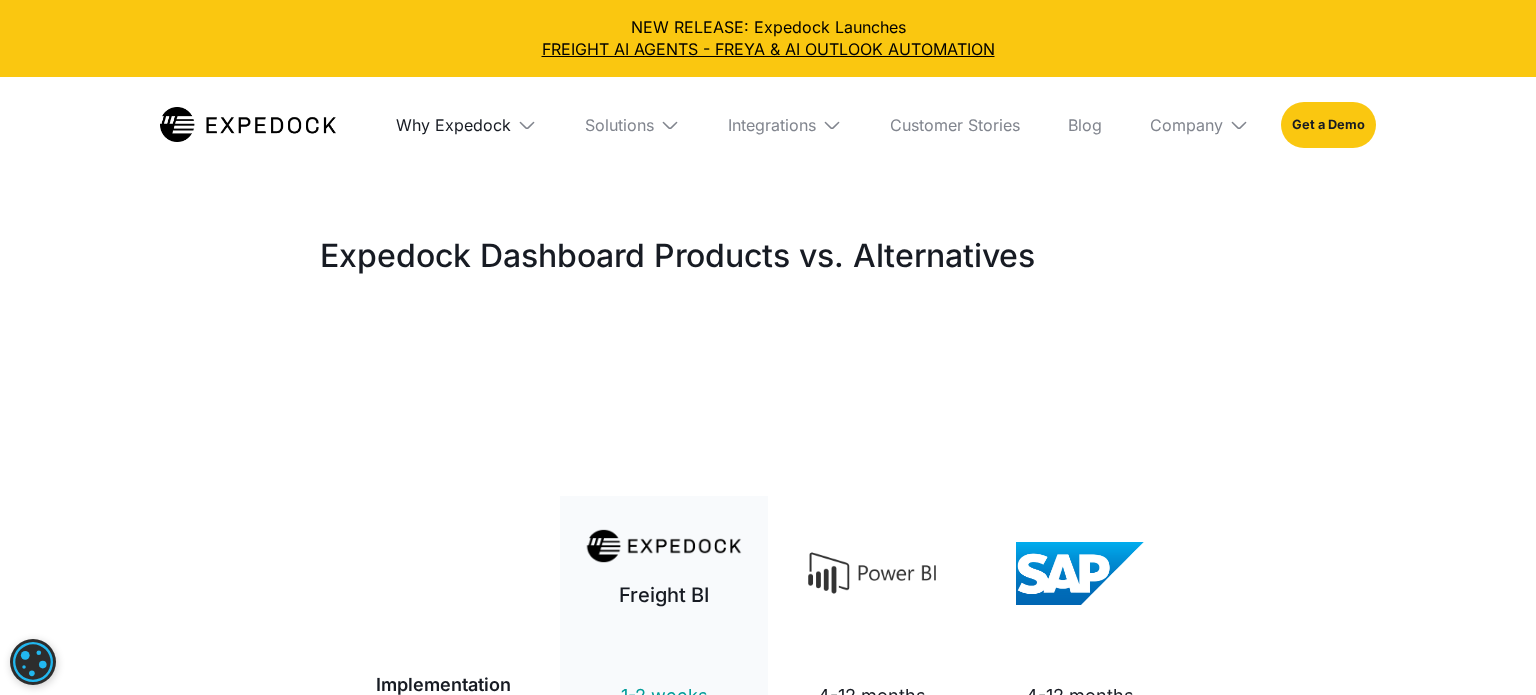 click on "Why Expedock" at bounding box center (453, 125) 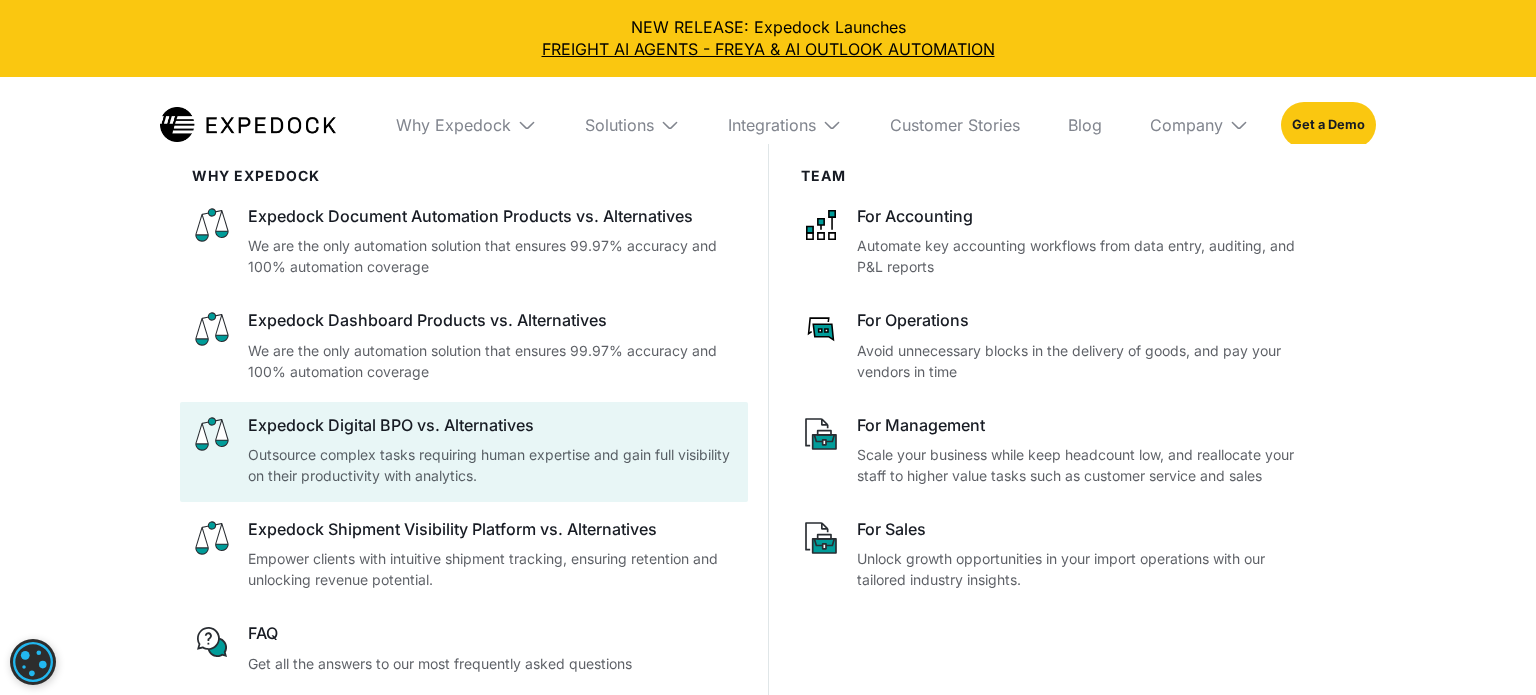 click on "Outsource complex tasks requiring human expertise and gain full visibility on their productivity with analytics." at bounding box center (492, 465) 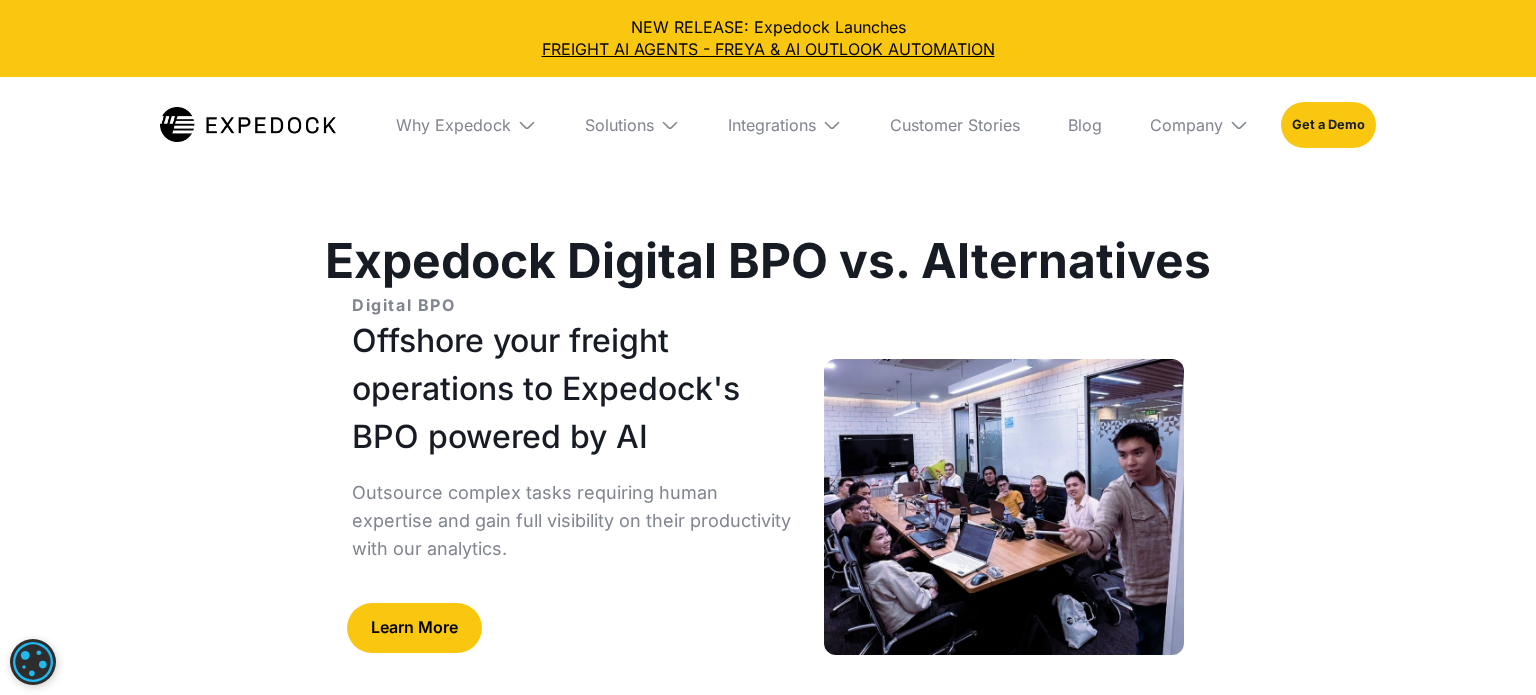 select 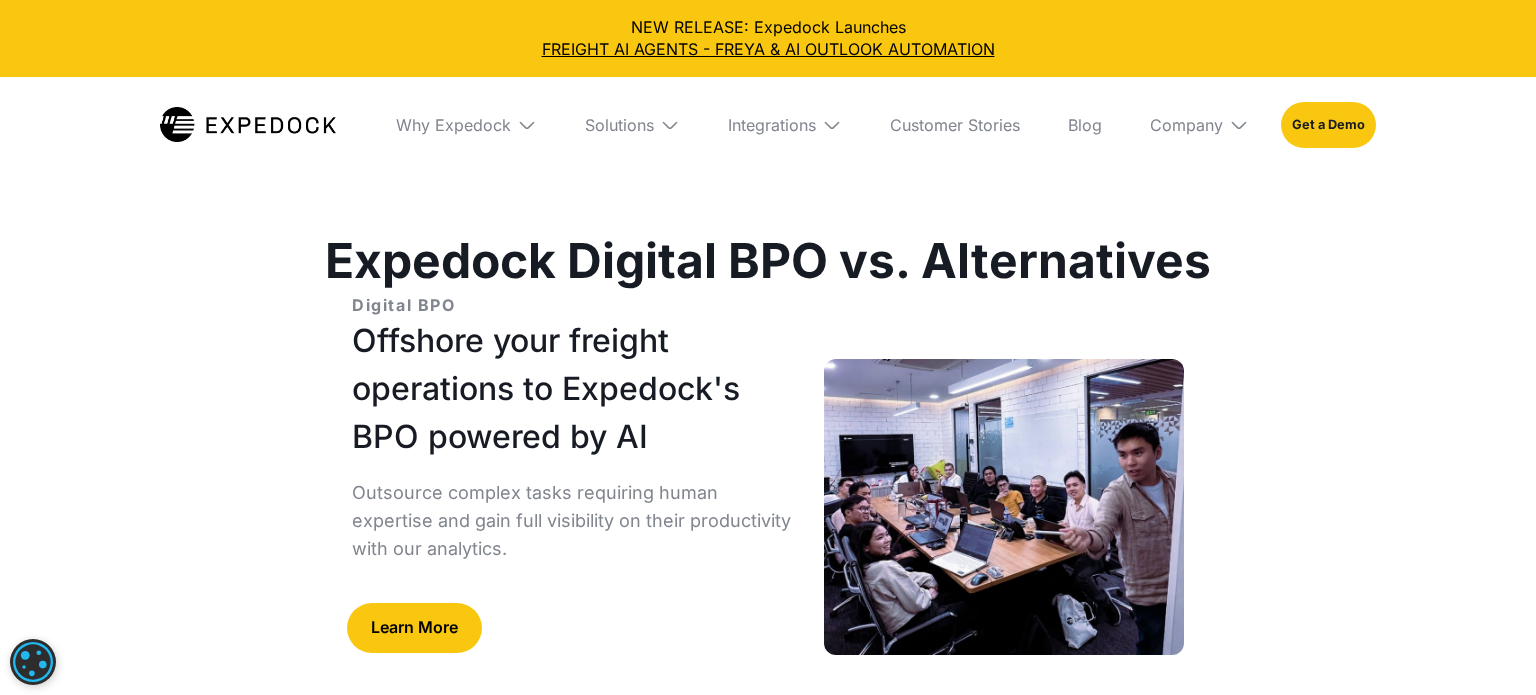 click on "Why Expedock" at bounding box center [466, 125] 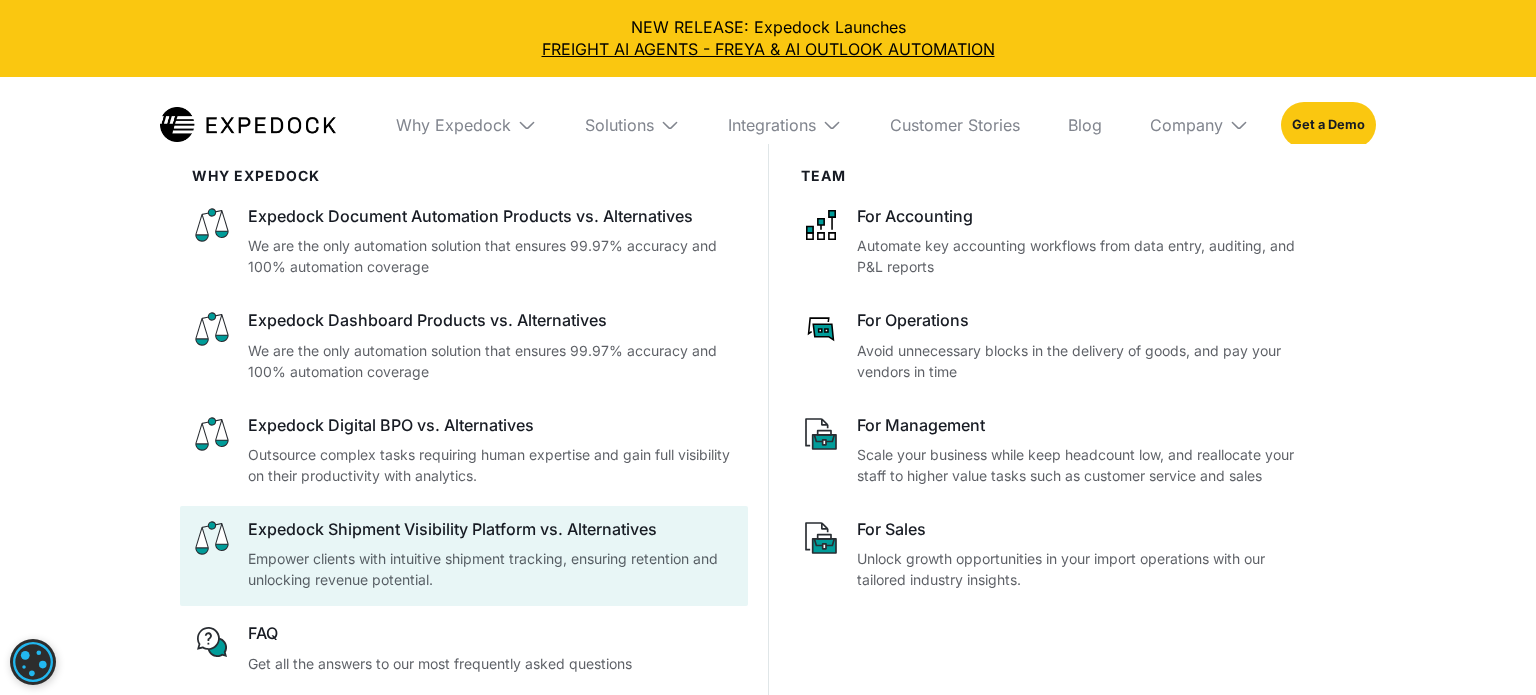 click on "Expedock Shipment Visibility Platform vs. Alternatives Empower clients with intuitive shipment tracking, ensuring retention and unlocking revenue potential." at bounding box center (492, 554) 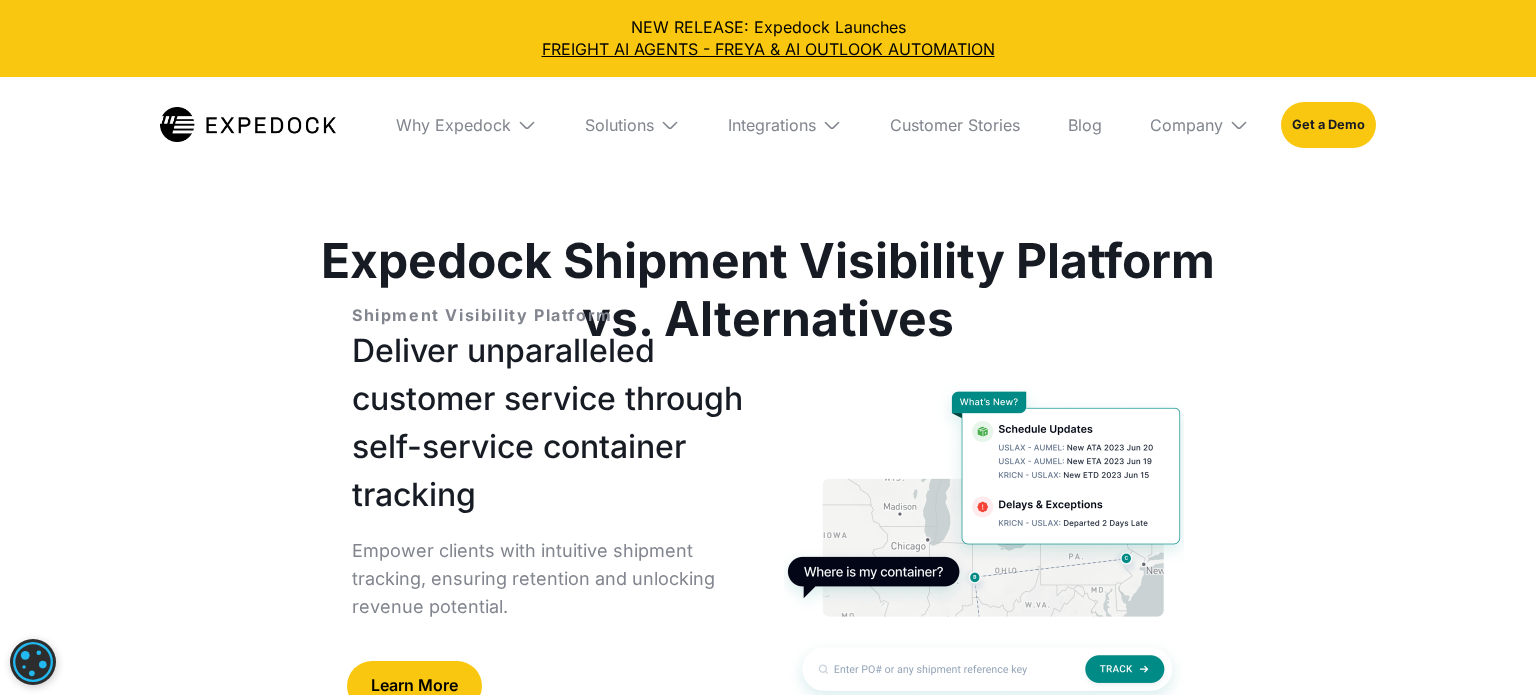 select 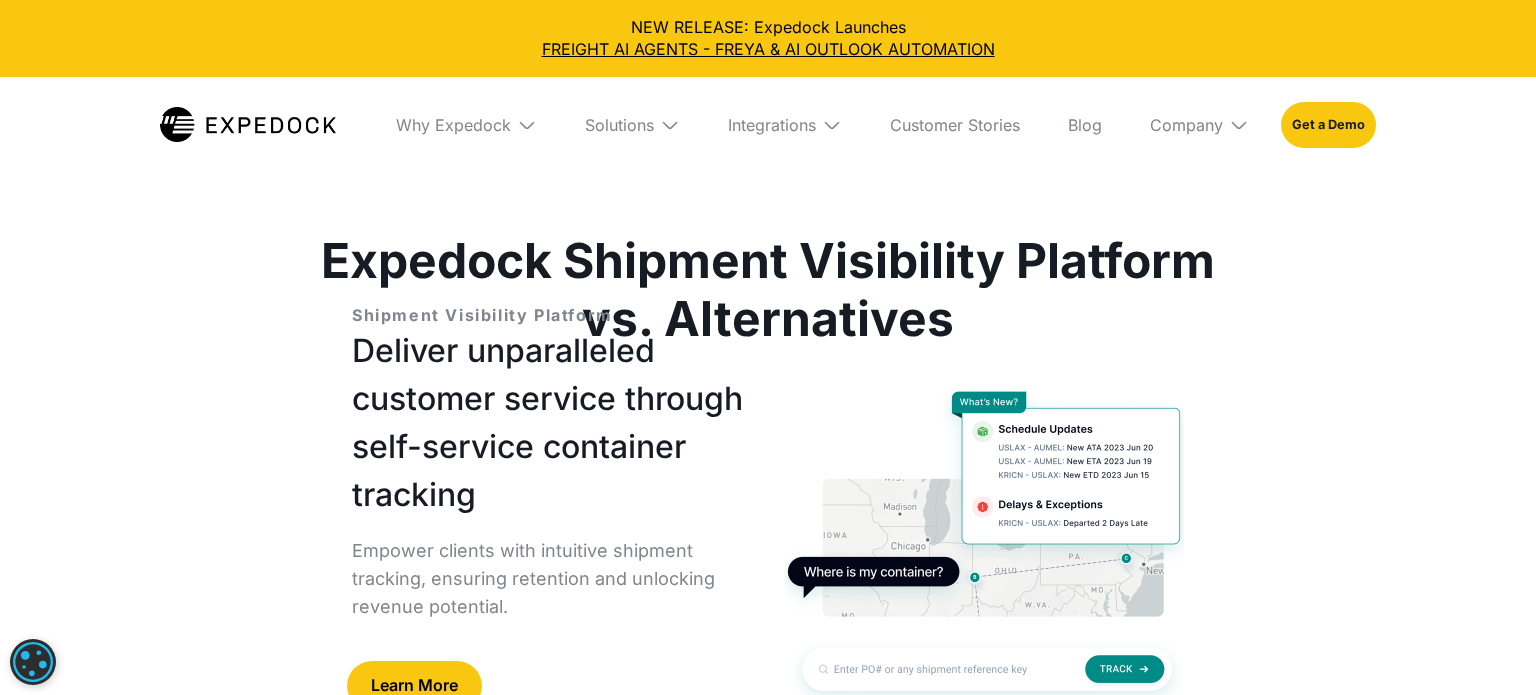 click at bounding box center [670, 125] 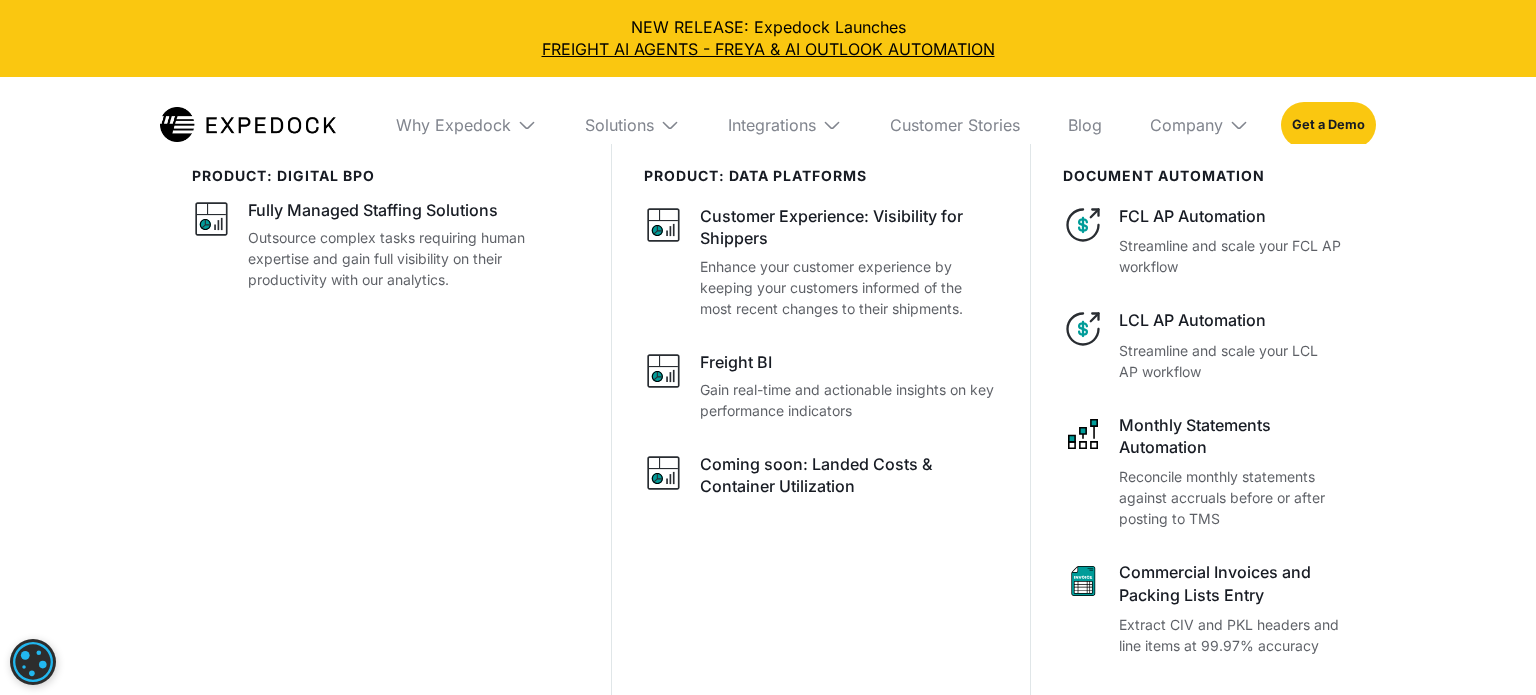 click on "PRODUCT: data platforms" at bounding box center (821, 176) 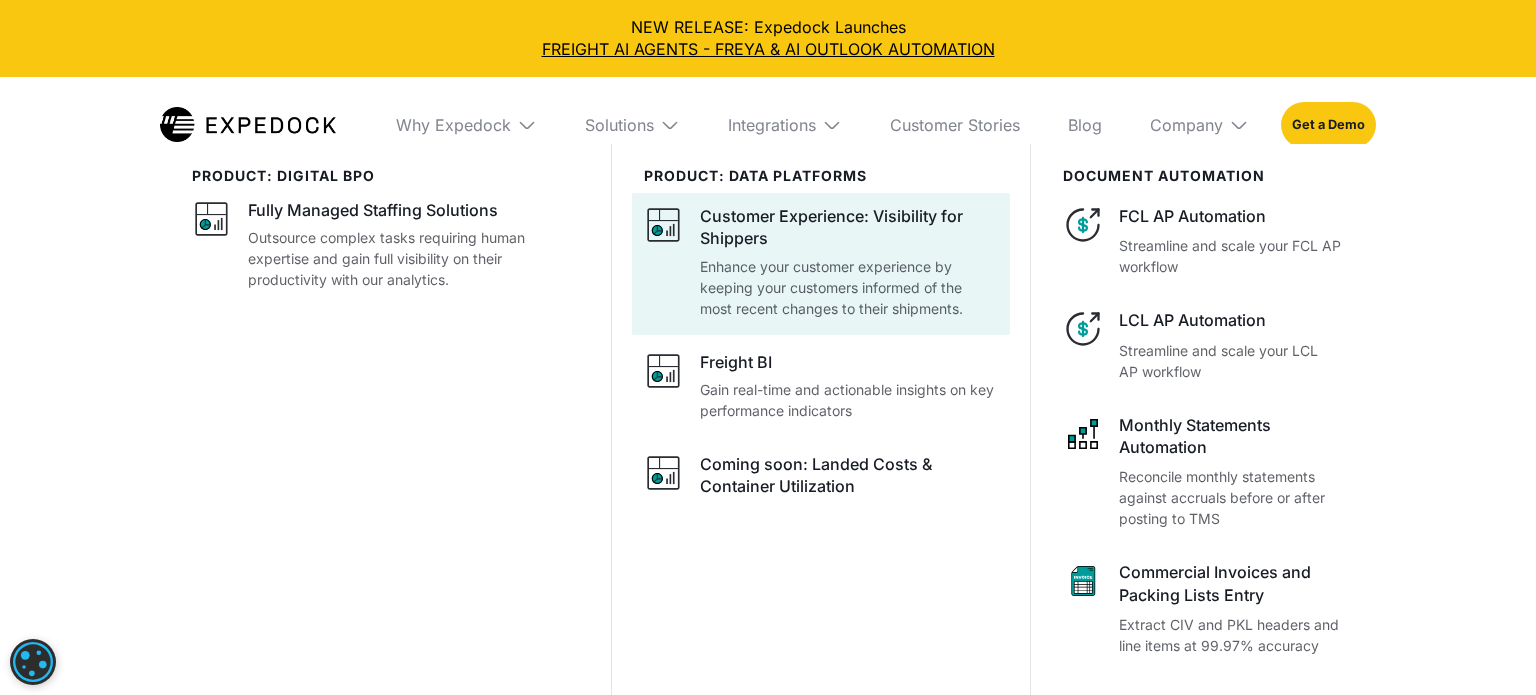 click on "Customer Experience: Visibility for Shippers" at bounding box center (849, 227) 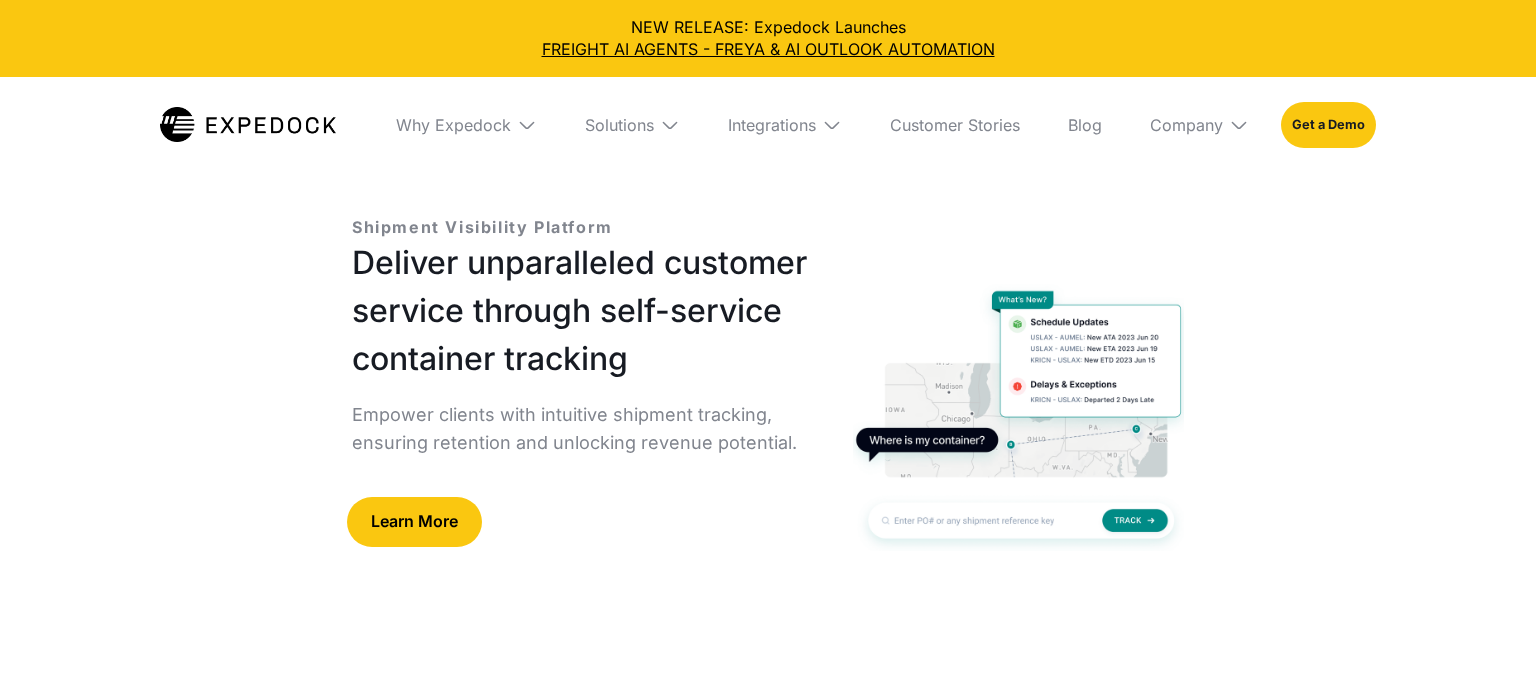 select 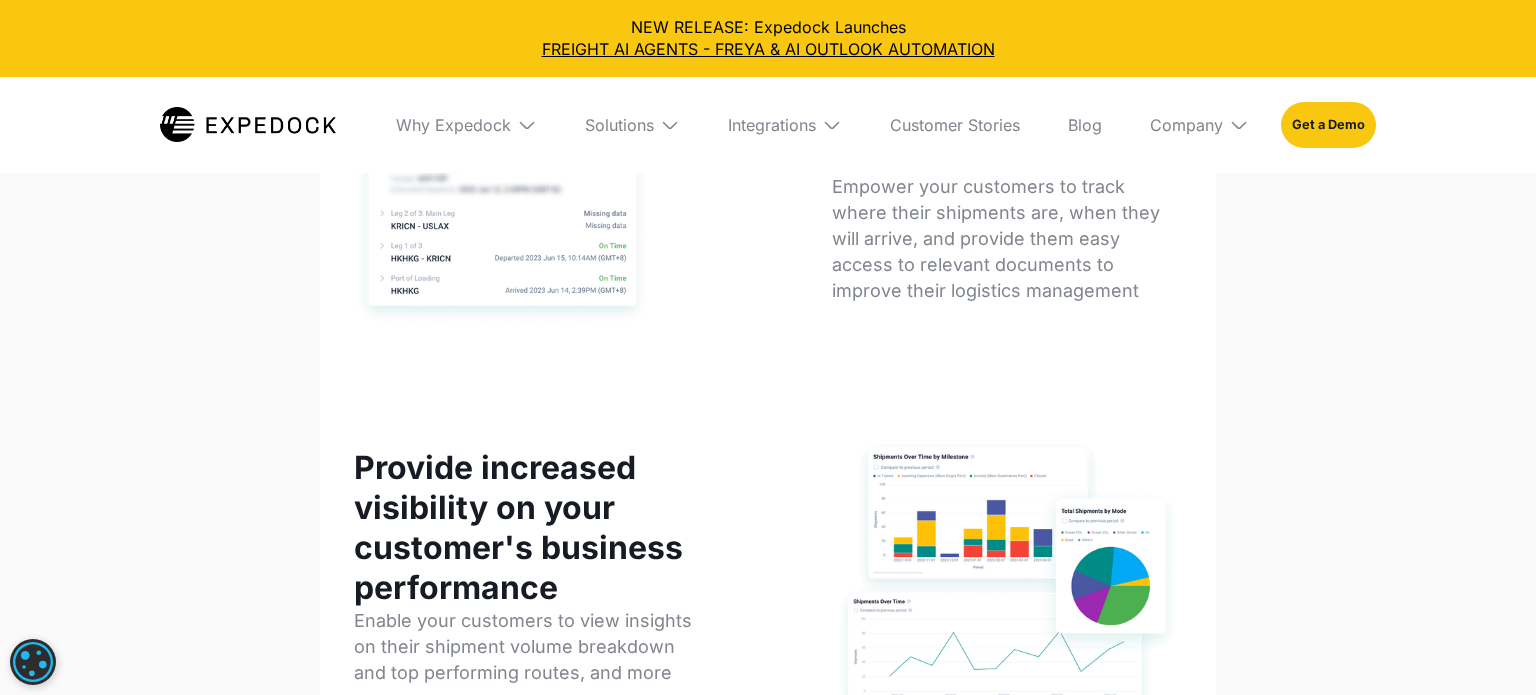 scroll, scrollTop: 1738, scrollLeft: 0, axis: vertical 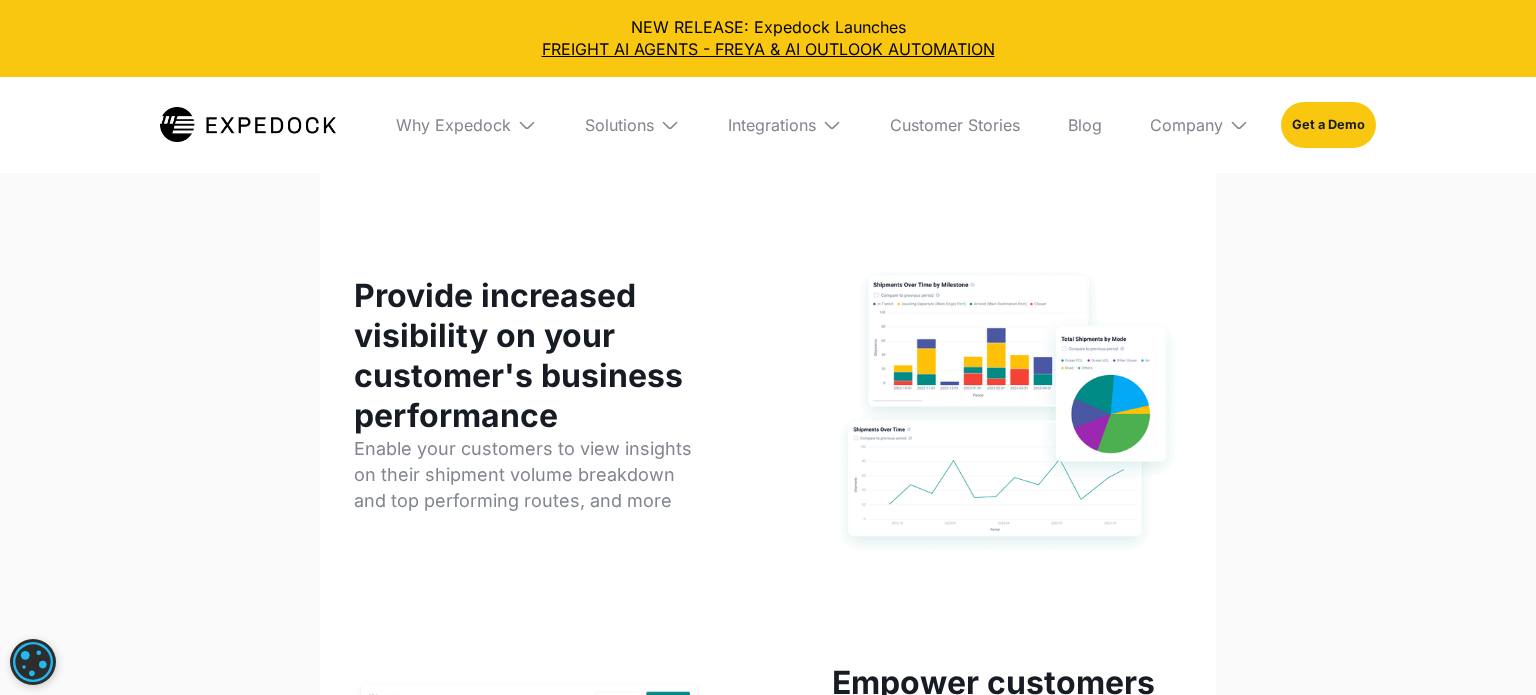 click on "Provide increased visibility on your customer's business performance" at bounding box center (529, 356) 